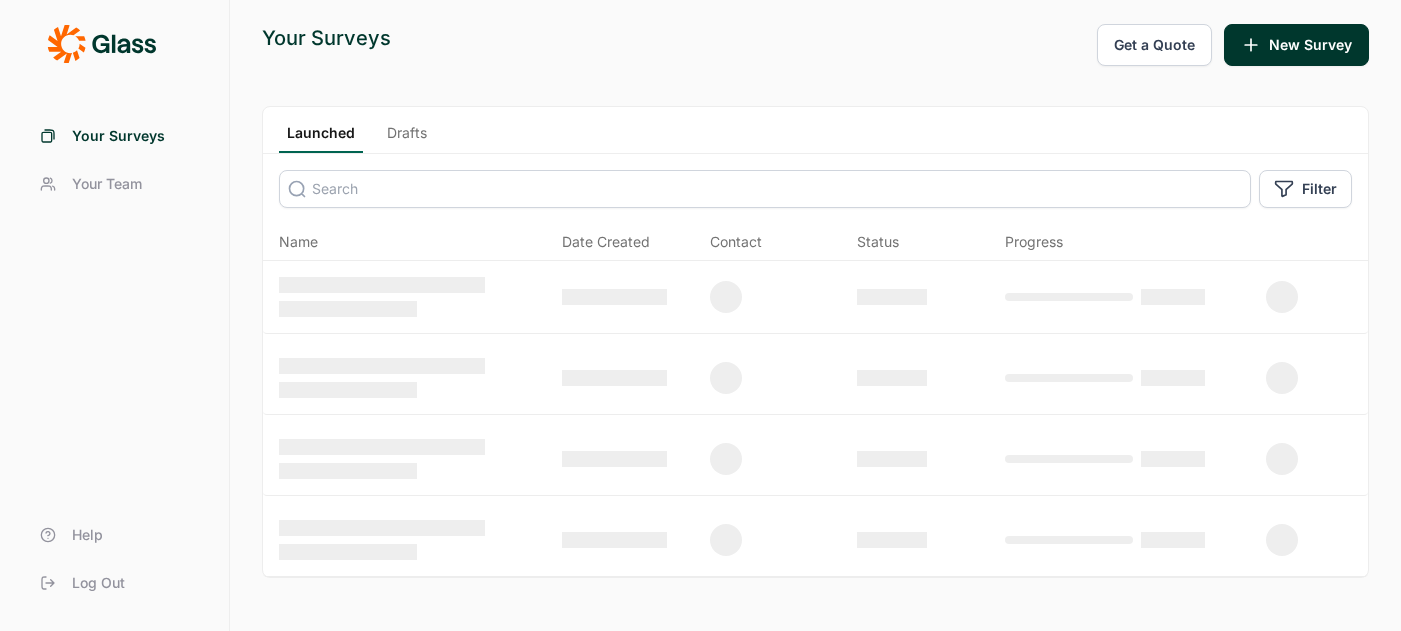 scroll, scrollTop: 0, scrollLeft: 0, axis: both 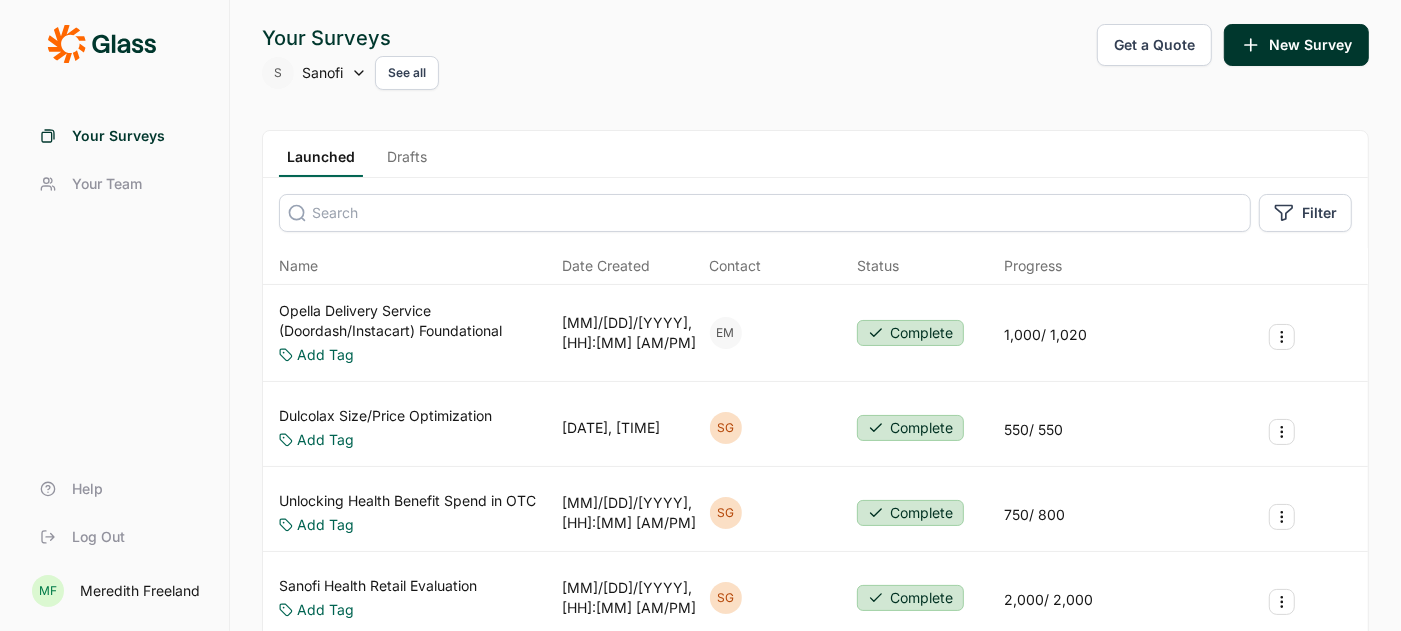 click 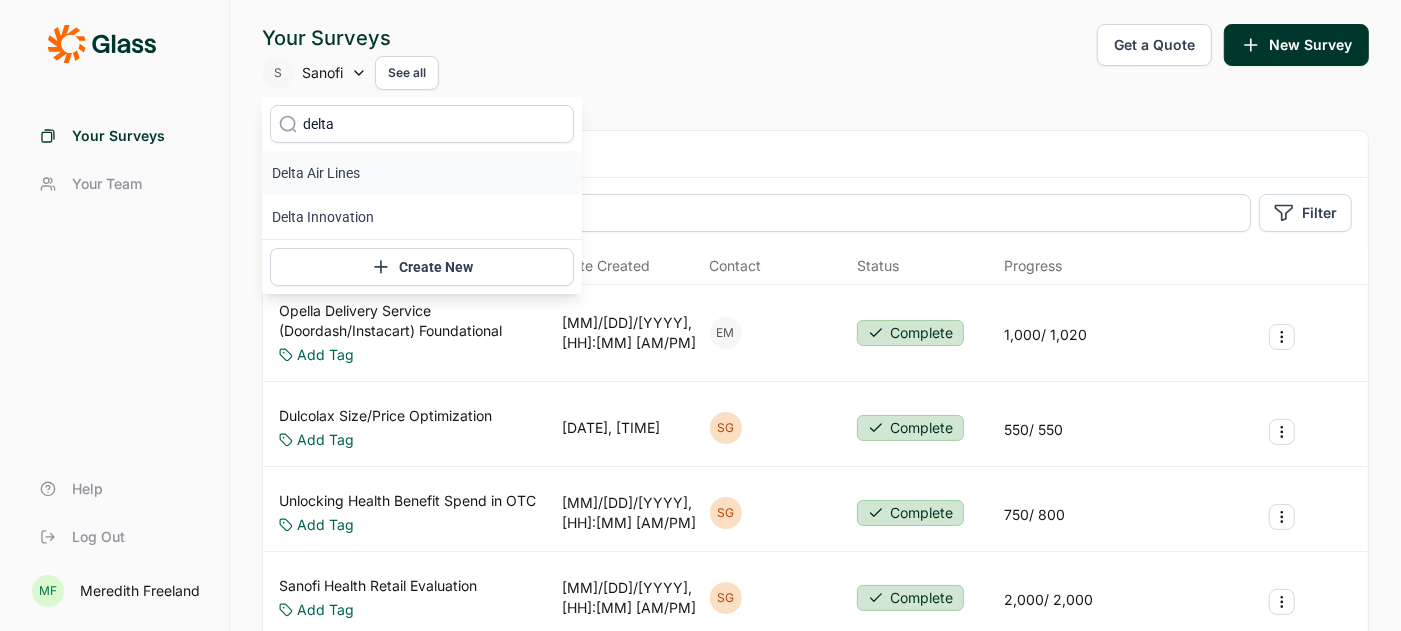 type on "delta" 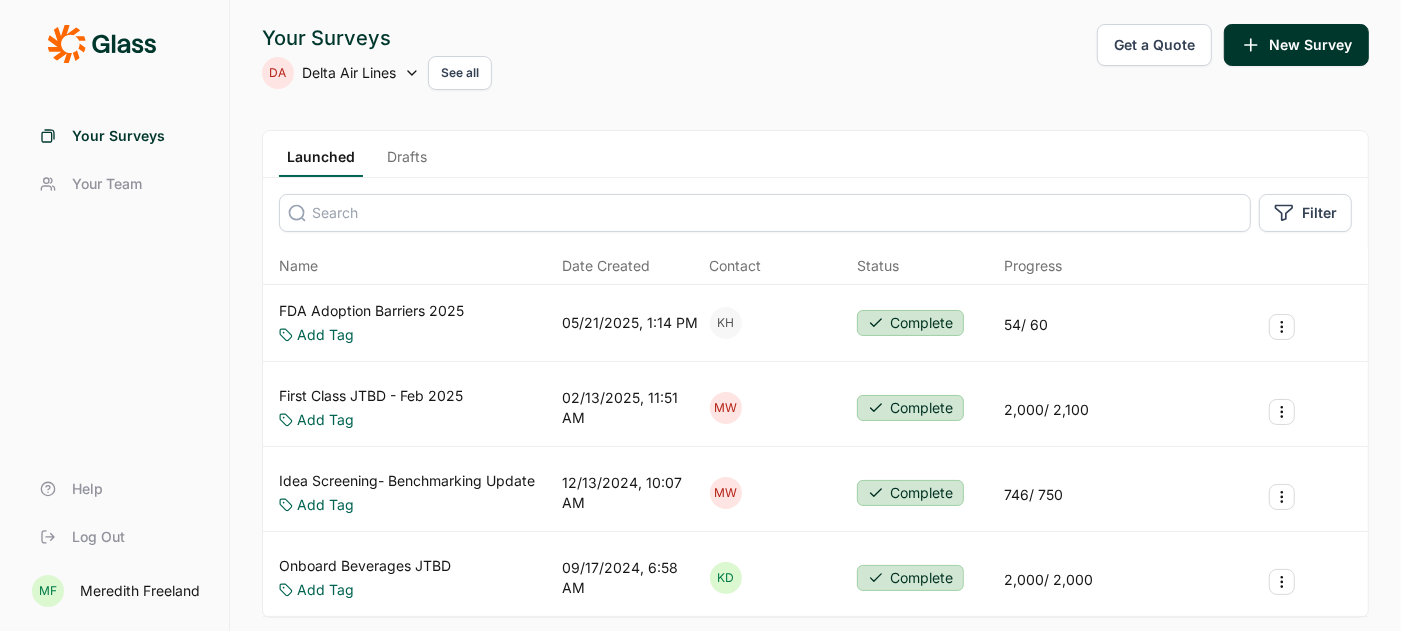 click on "Drafts" at bounding box center (407, 162) 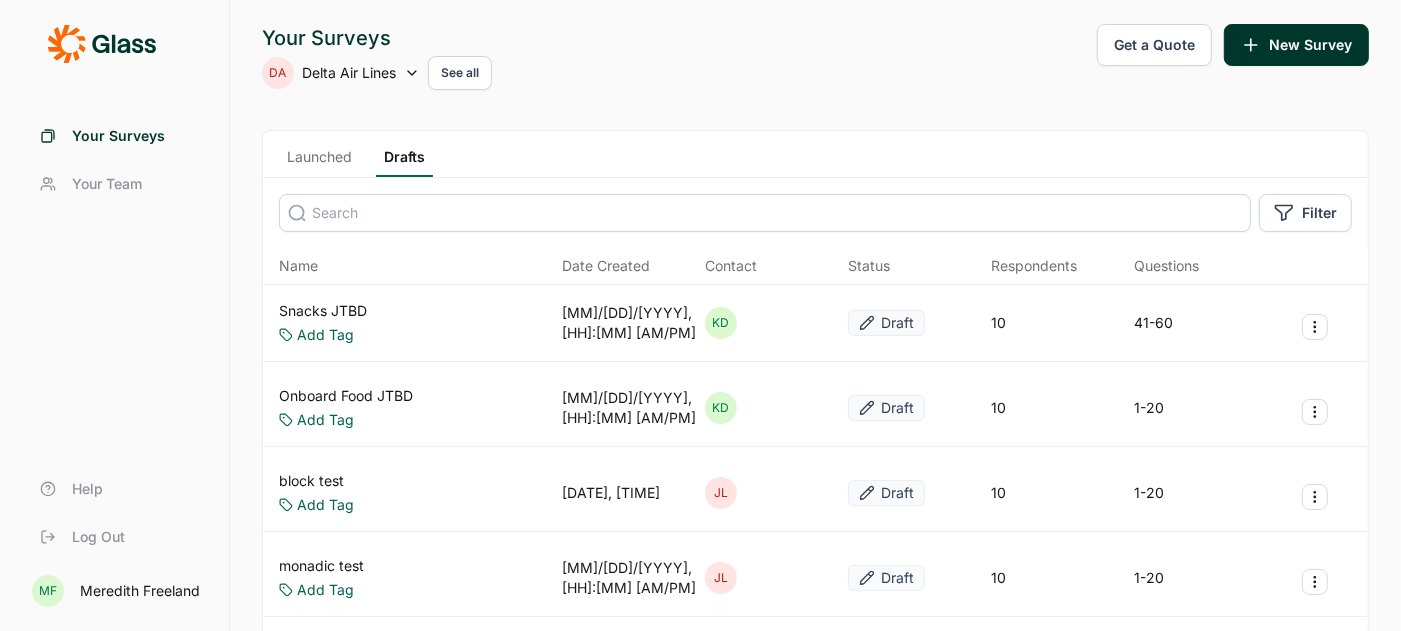 click on "Snacks JTBD" at bounding box center [323, 311] 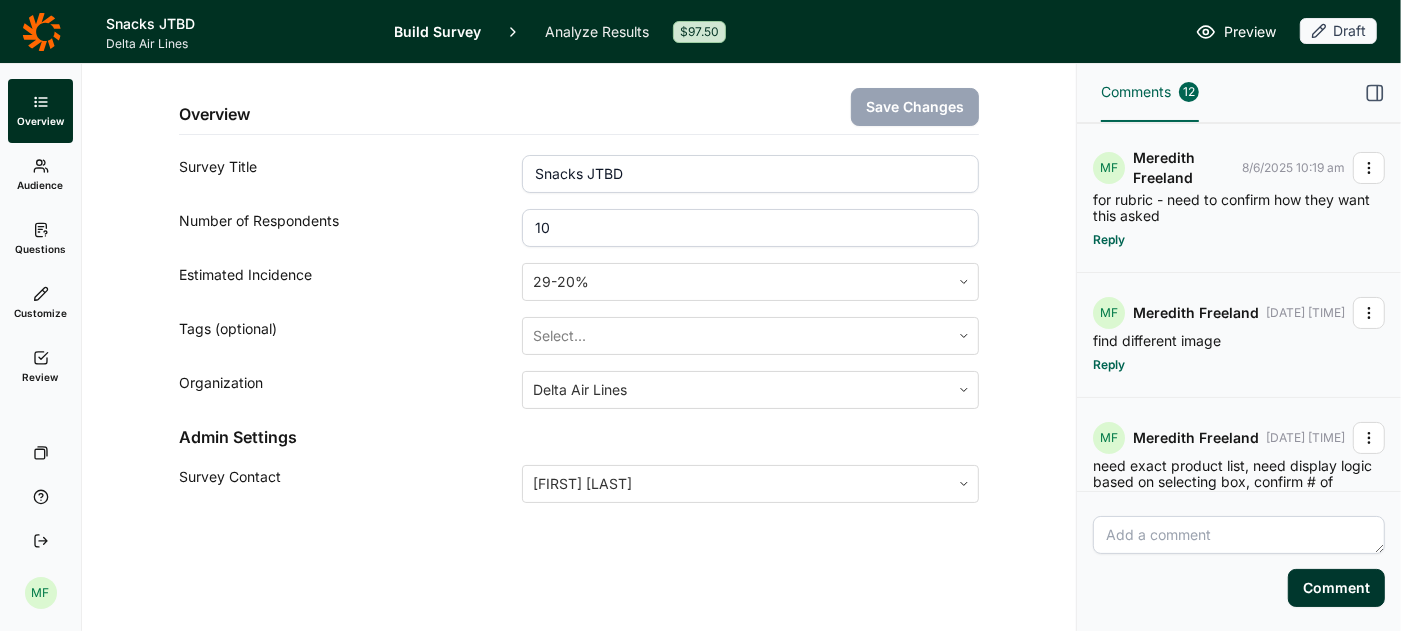 click 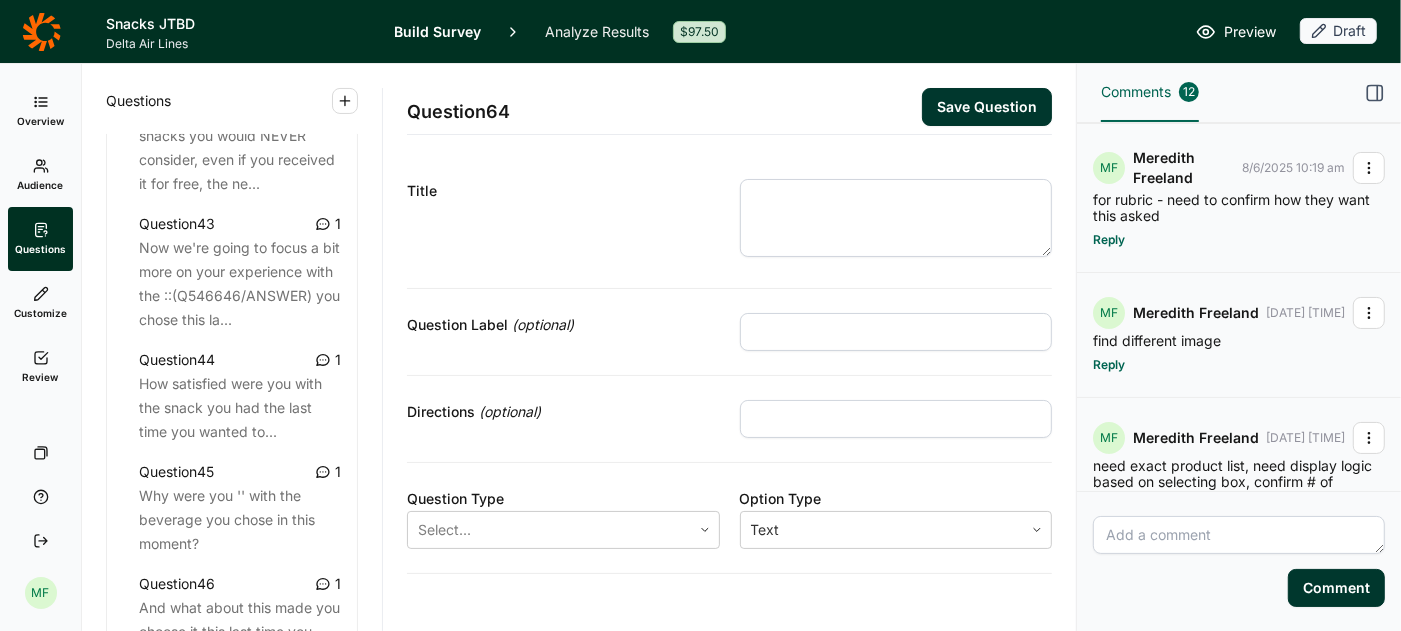 scroll, scrollTop: 5941, scrollLeft: 0, axis: vertical 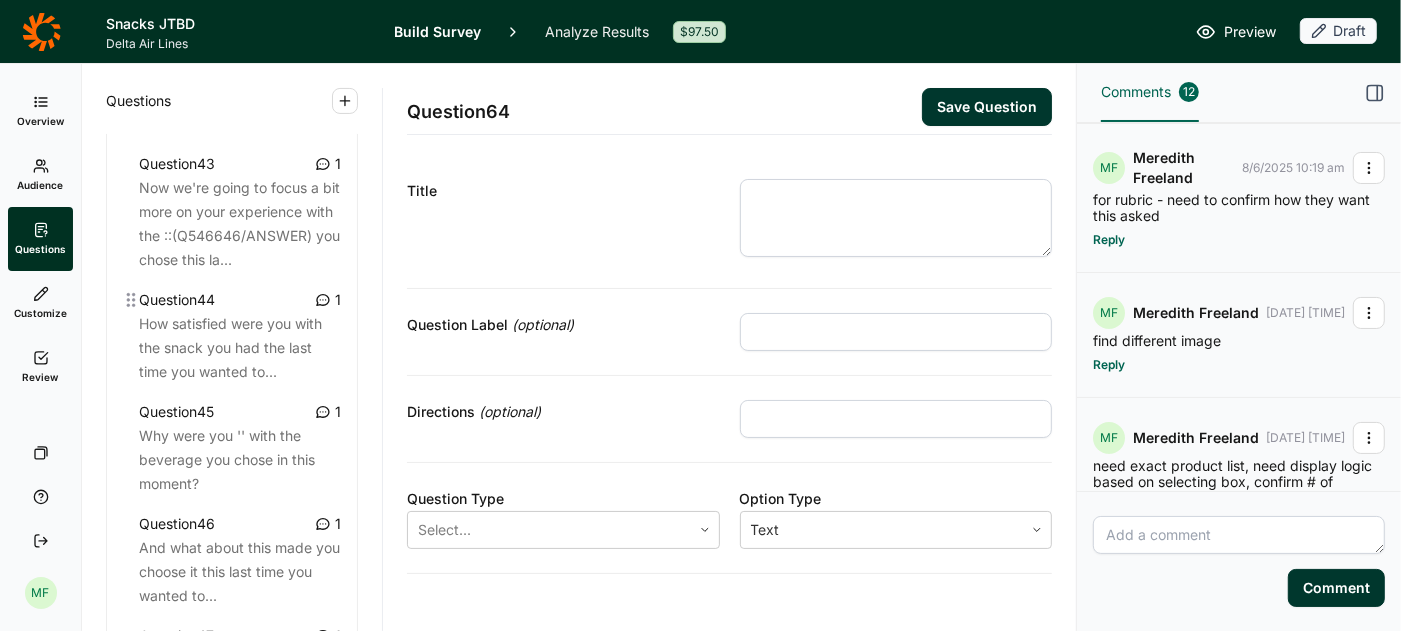 click on "How satisfied were you with the snack you had the last time you wanted to..." at bounding box center [240, 348] 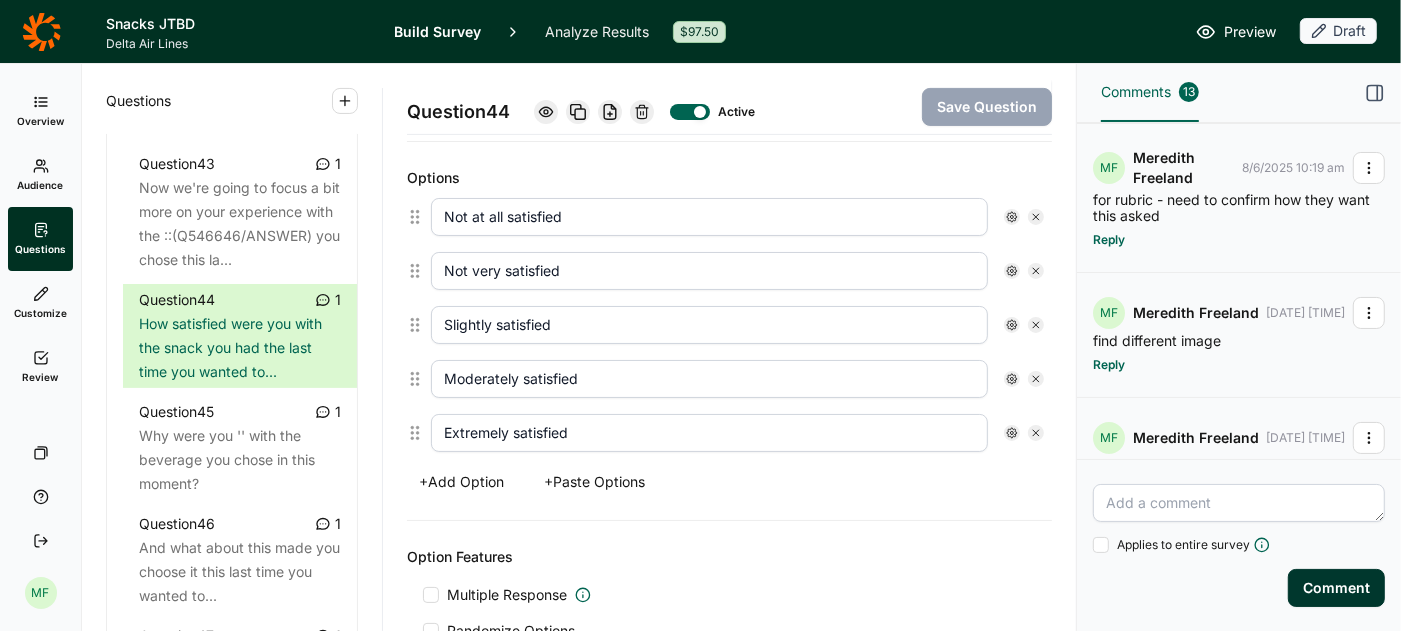 scroll, scrollTop: 547, scrollLeft: 0, axis: vertical 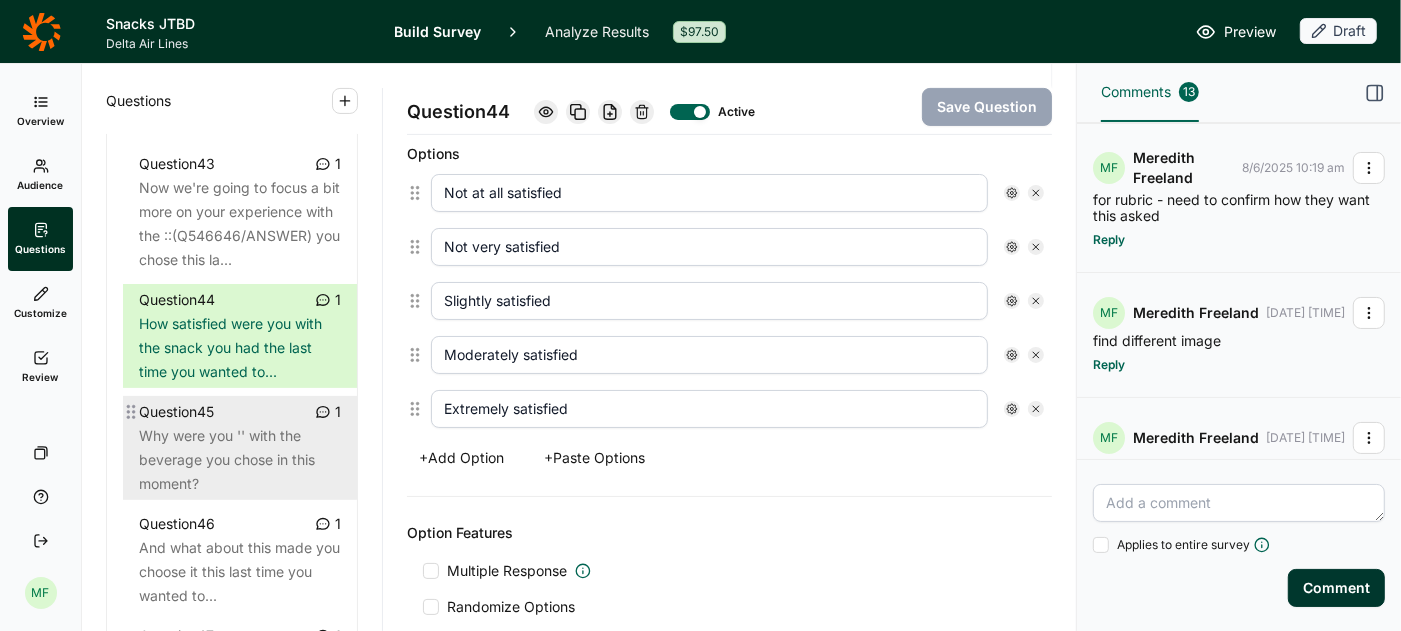 click on "Why were you '' with the beverage you chose in this moment?" at bounding box center [240, 460] 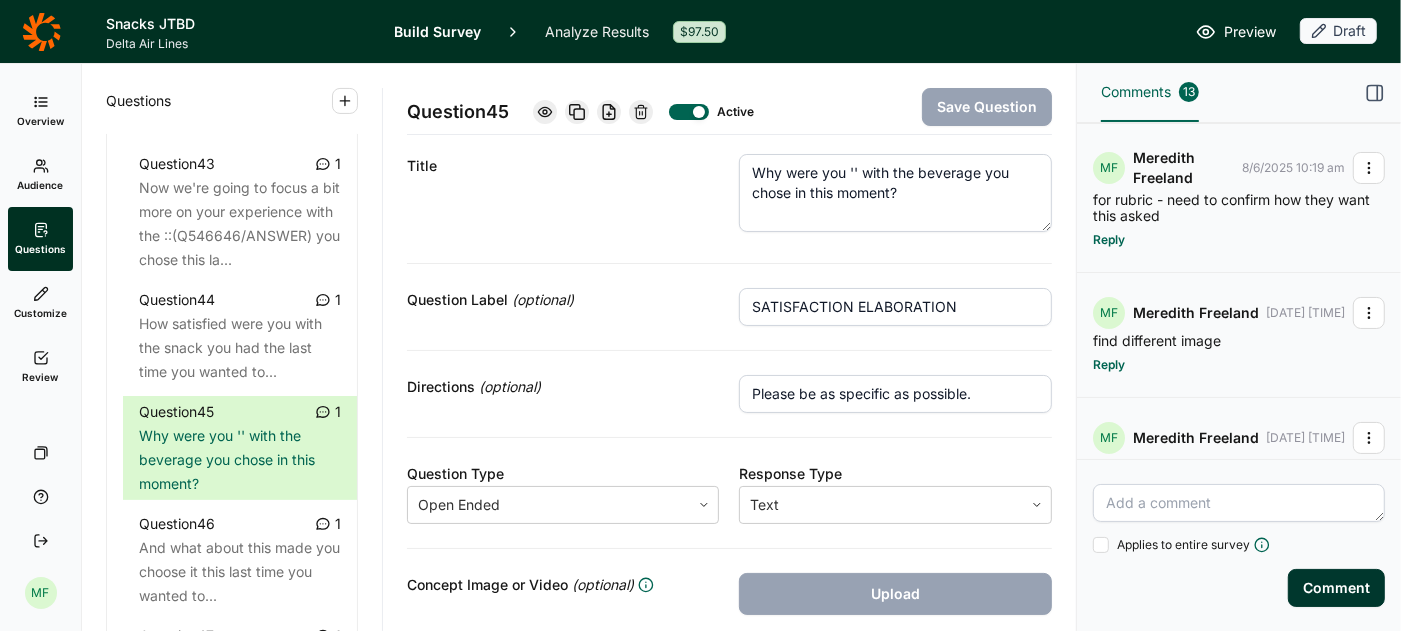 scroll, scrollTop: 0, scrollLeft: 0, axis: both 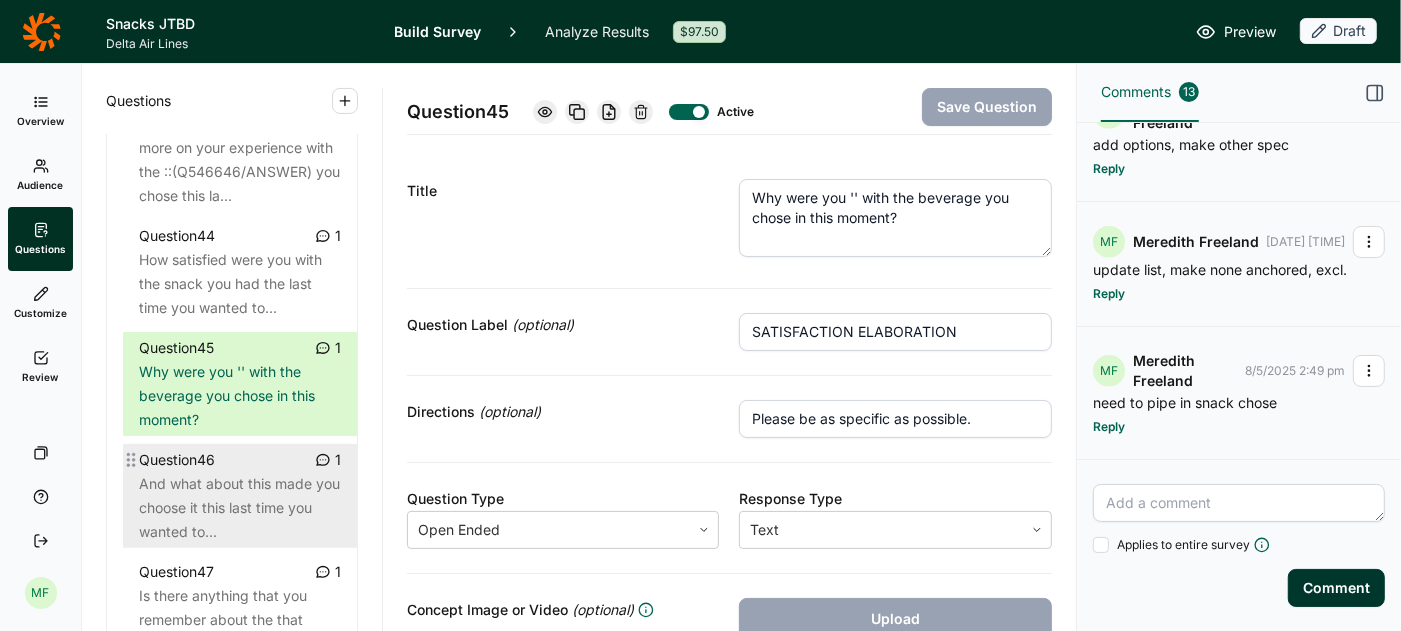 click on "Question  46 1" at bounding box center [240, 460] 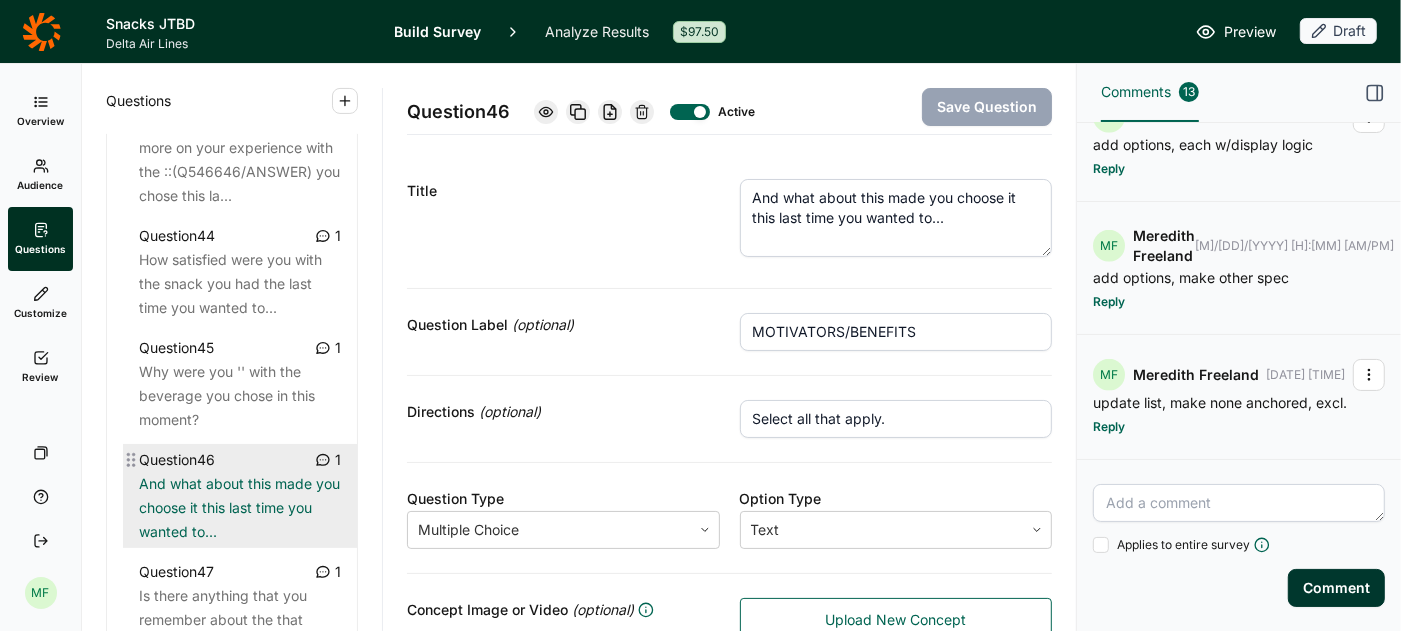 scroll, scrollTop: 1530, scrollLeft: 0, axis: vertical 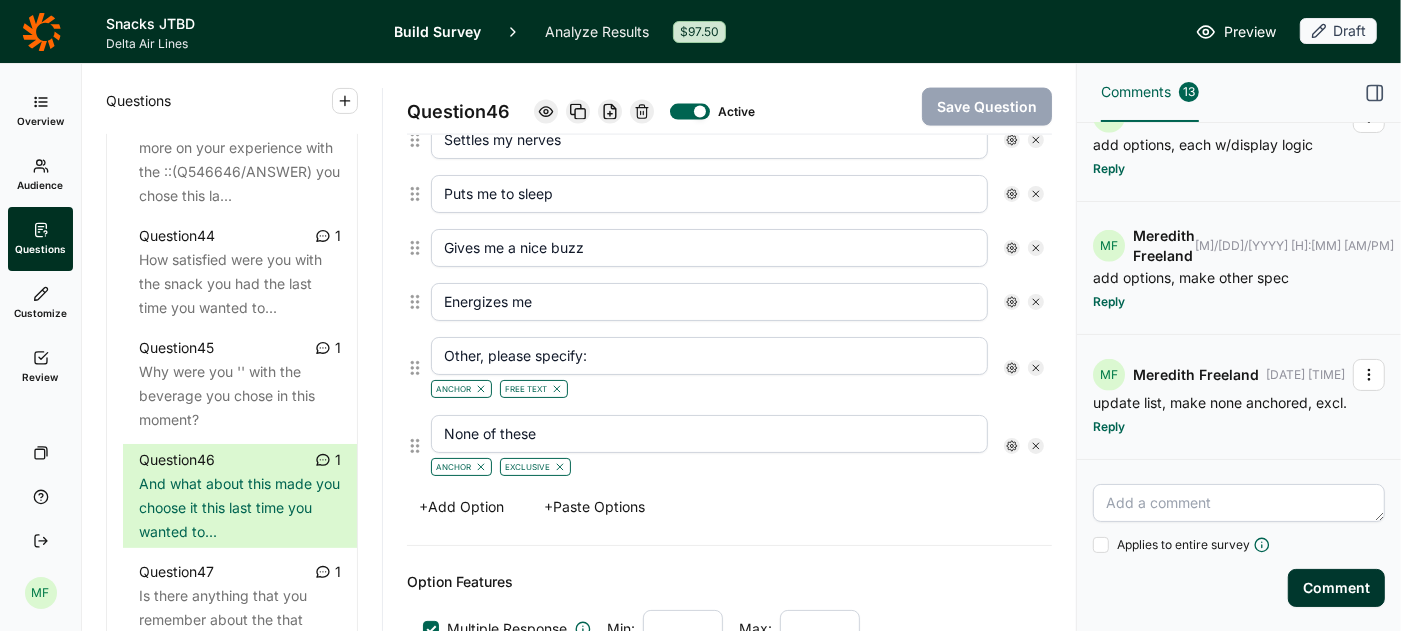 click on "+  Paste Options" at bounding box center (594, 507) 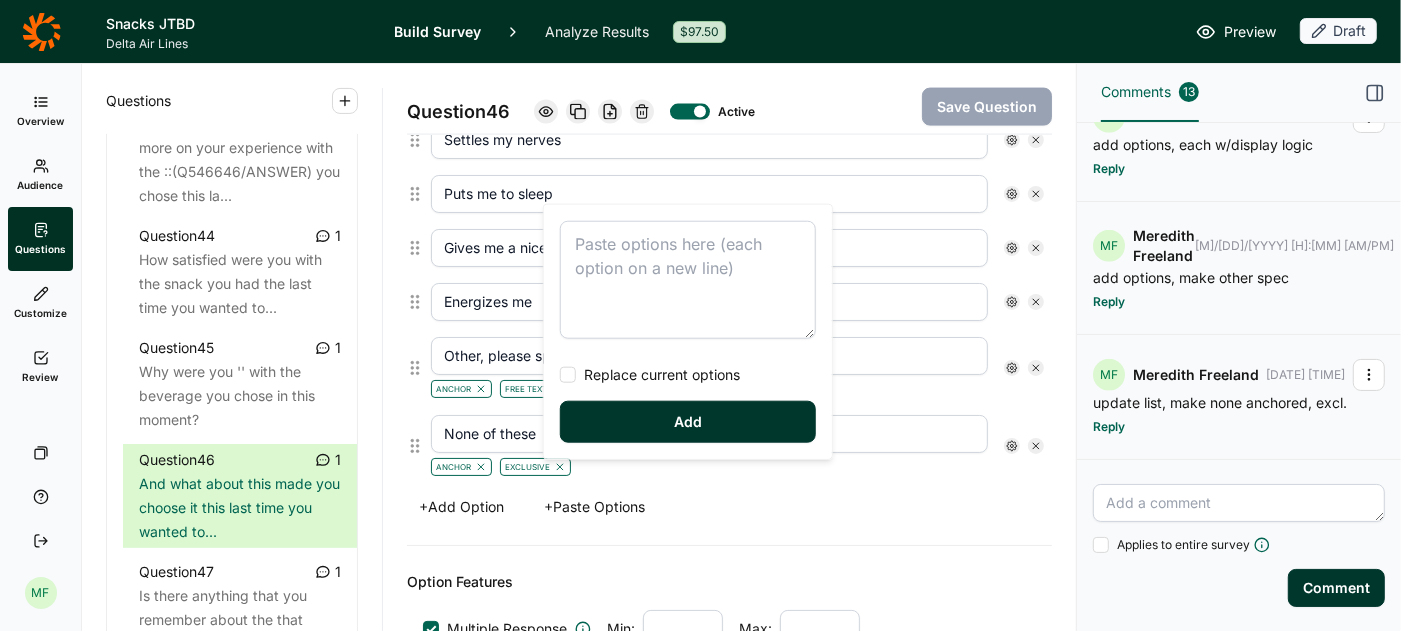 click at bounding box center (568, 375) 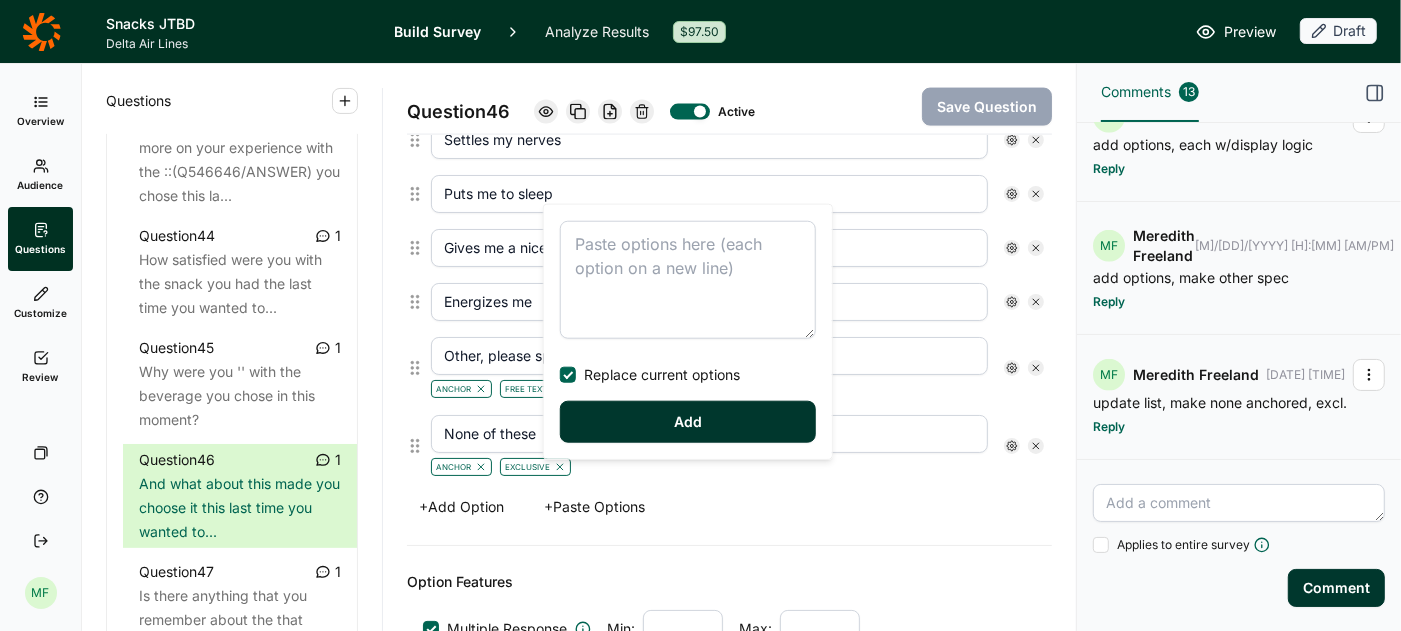 click on "Replace current options Add" at bounding box center [688, 332] 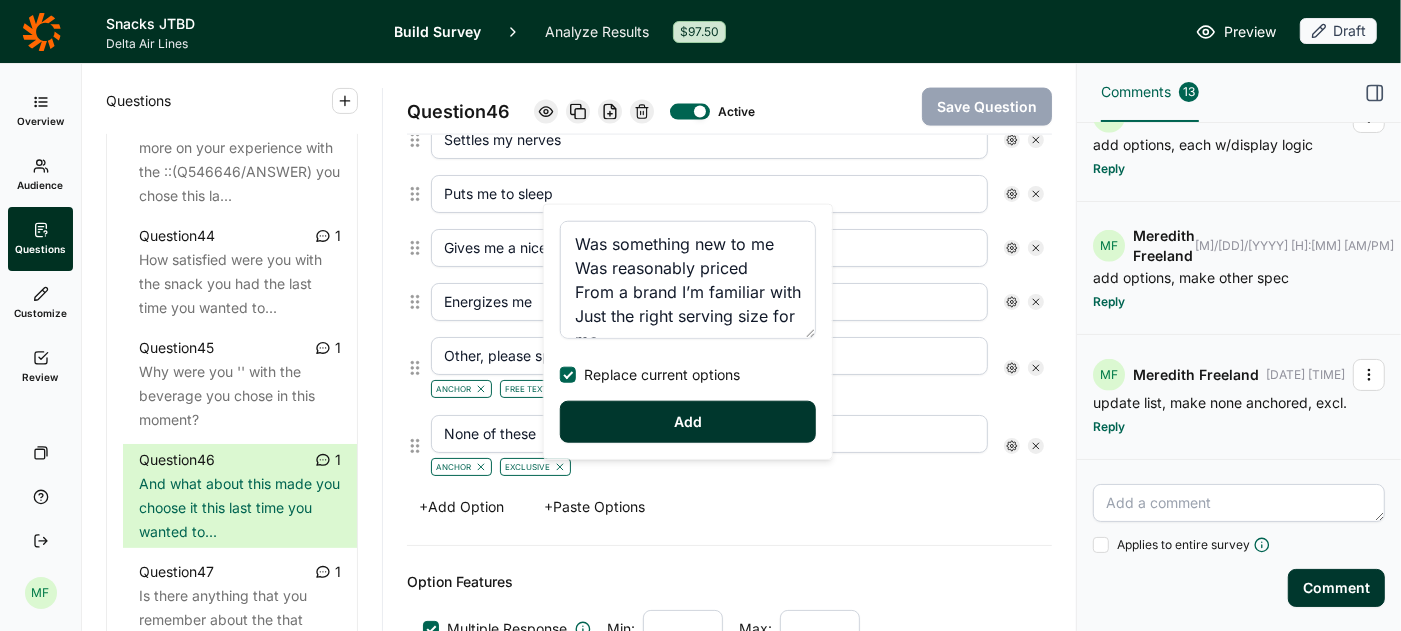 click on "Add" at bounding box center (688, 422) 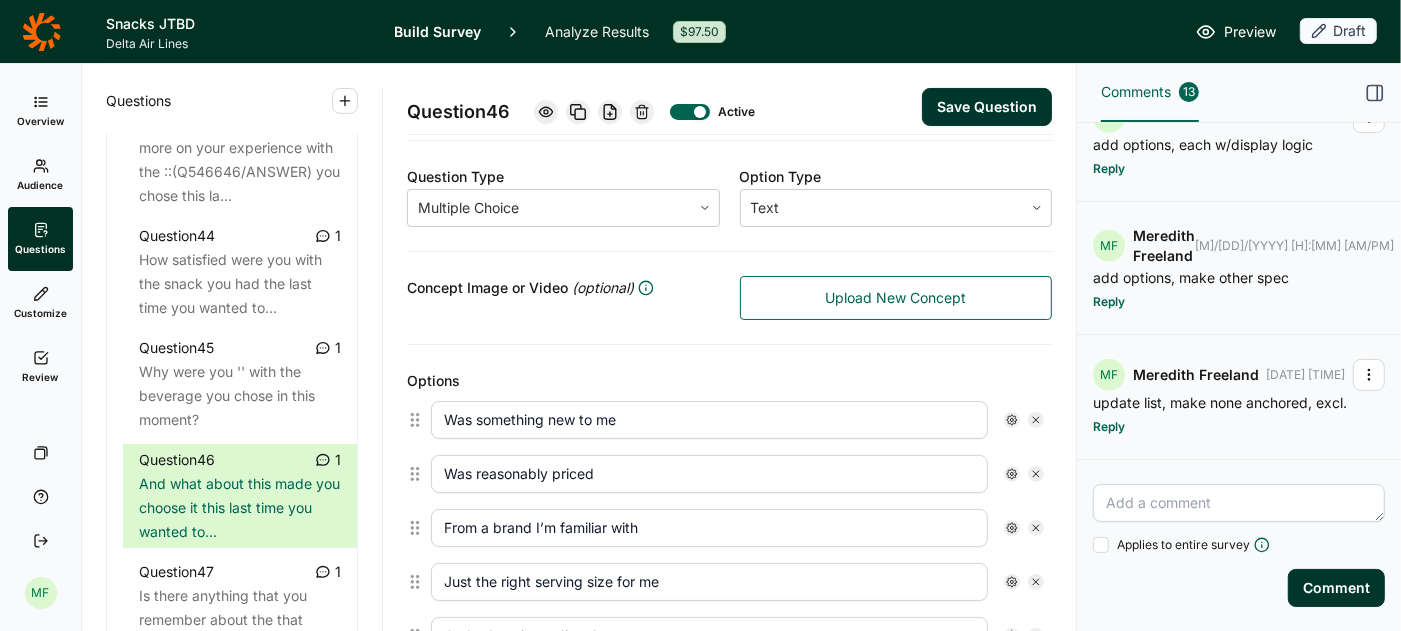scroll, scrollTop: 403, scrollLeft: 0, axis: vertical 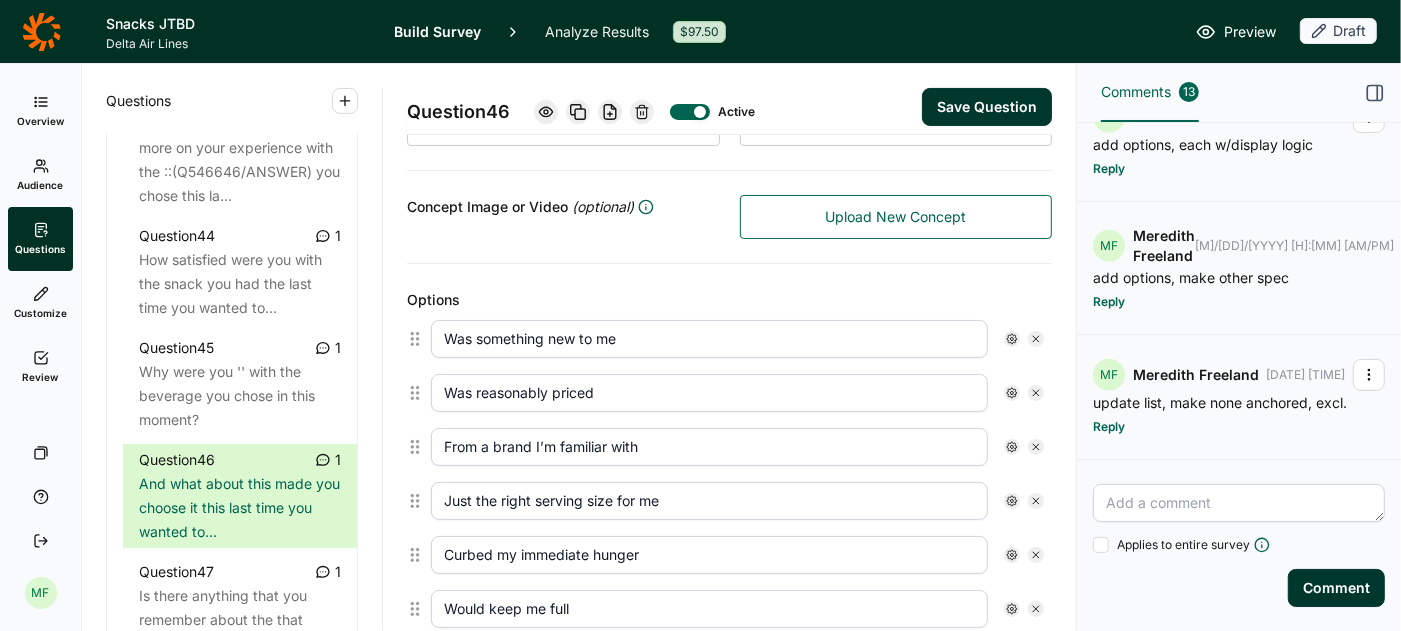 click on "Was reasonably priced" at bounding box center [709, 393] 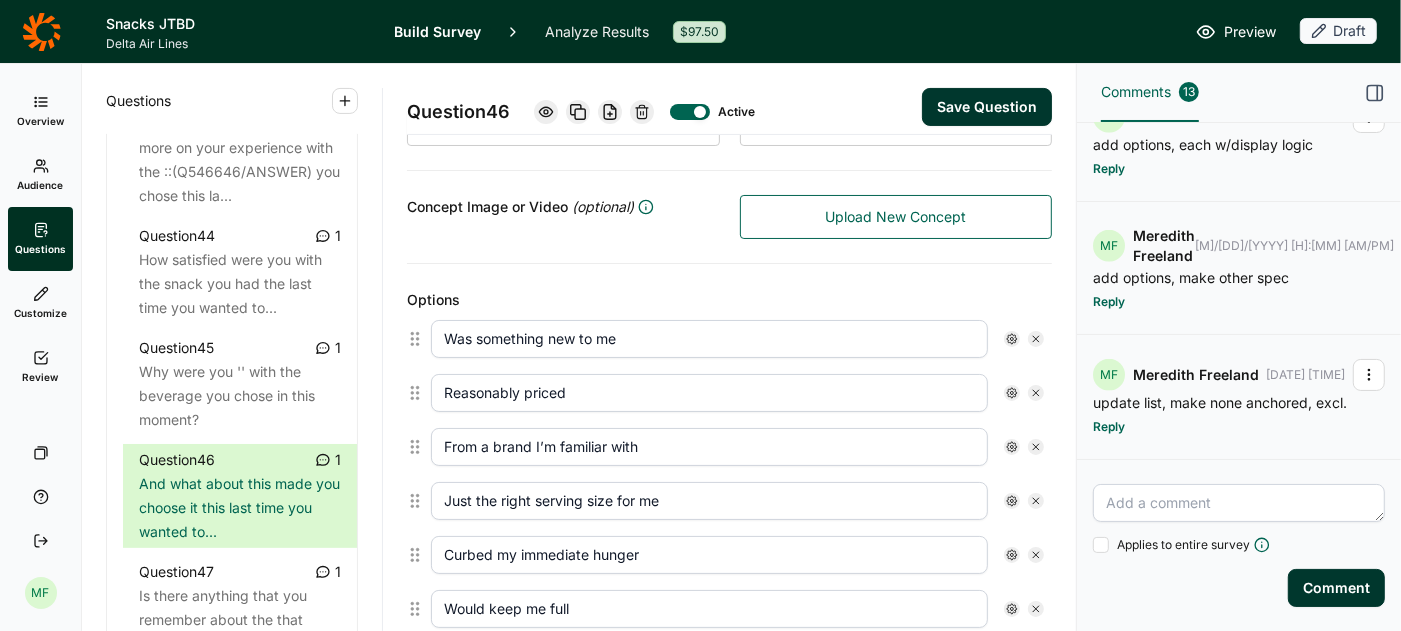 type on "Reasonably priced" 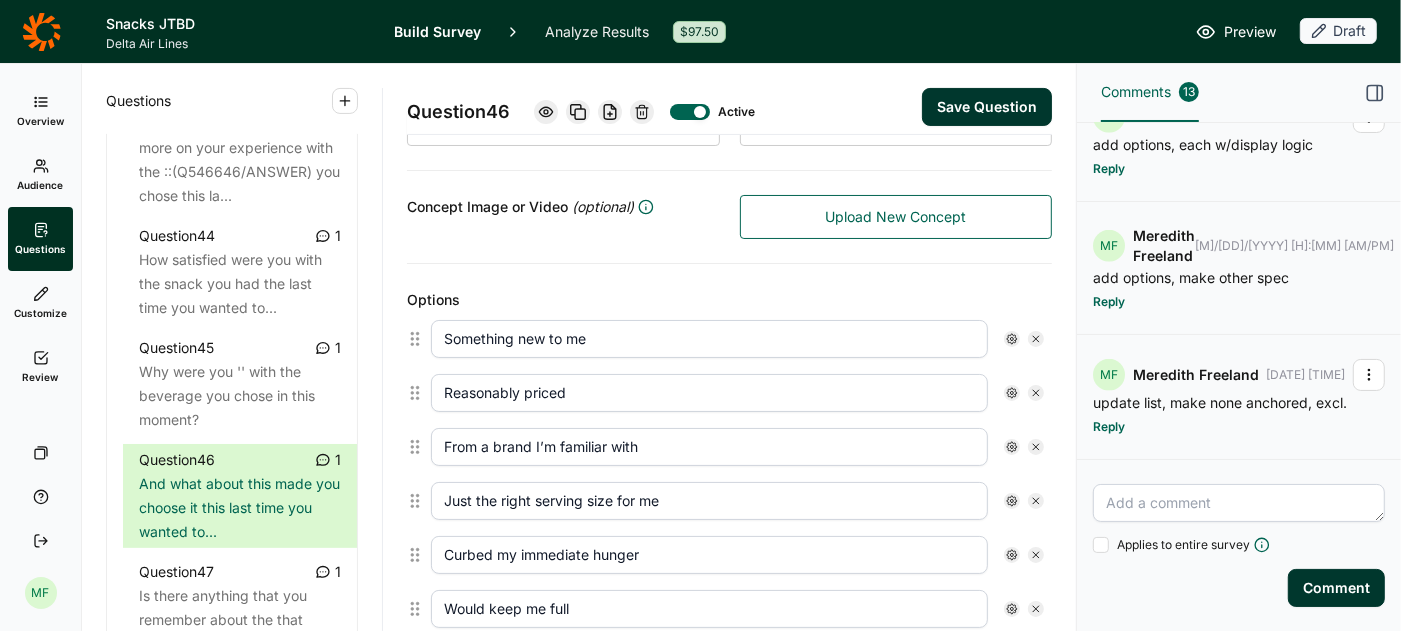 type on "Something new to me" 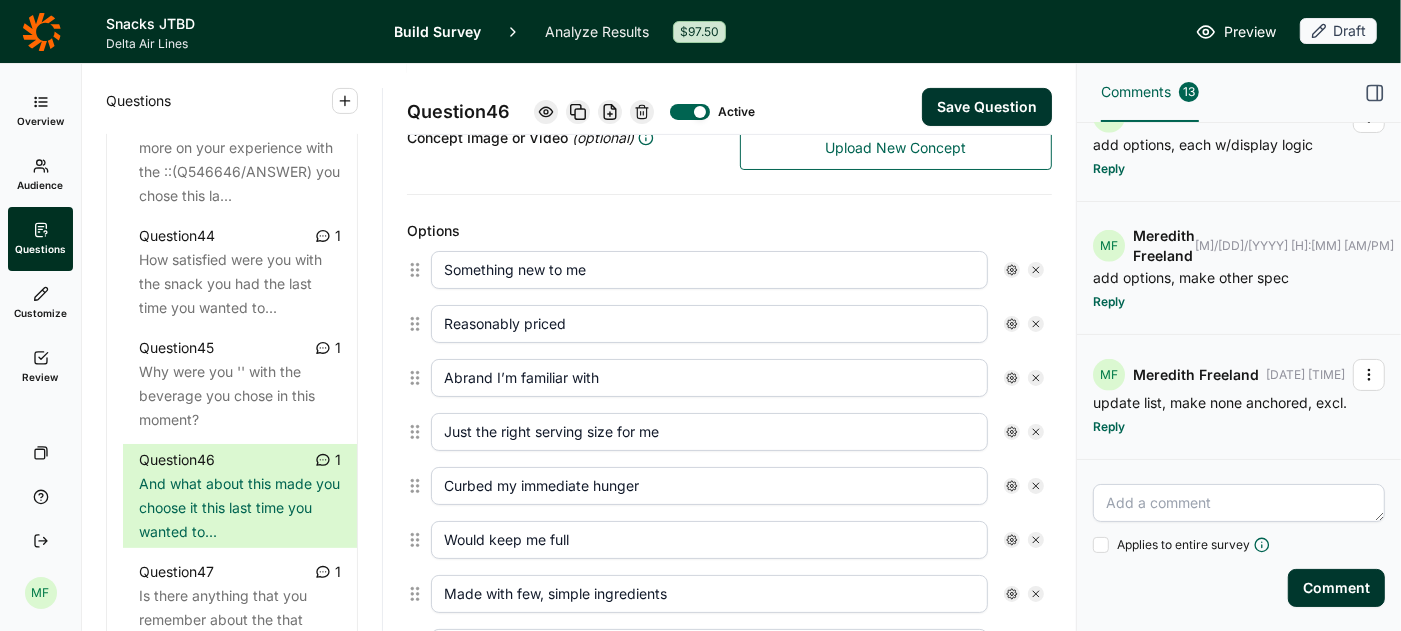 scroll, scrollTop: 501, scrollLeft: 0, axis: vertical 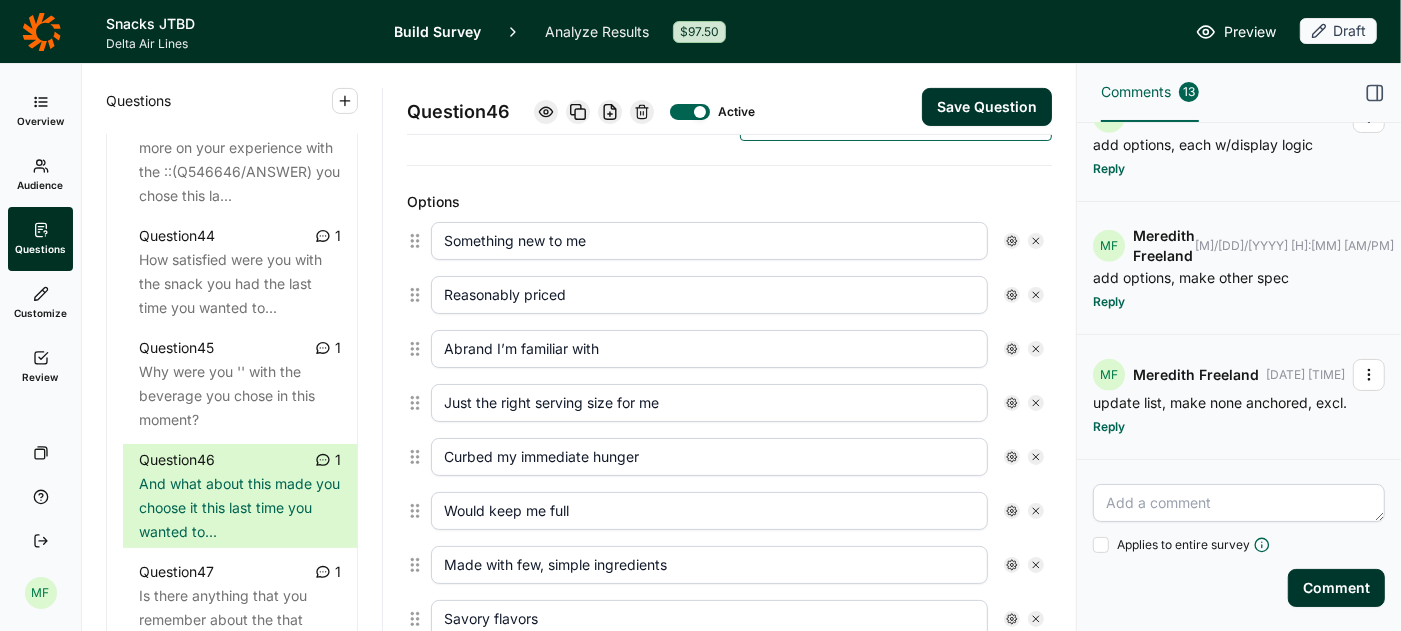 type on "Abrand I’m familiar with" 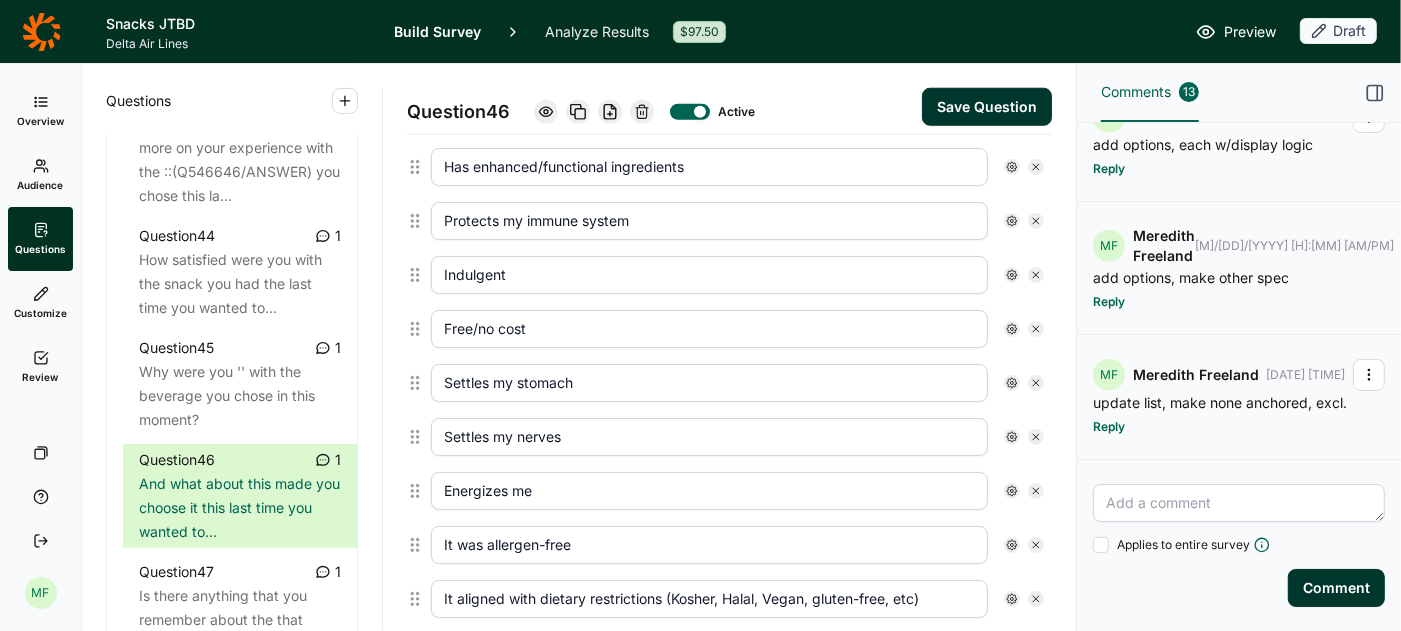 scroll, scrollTop: 1577, scrollLeft: 0, axis: vertical 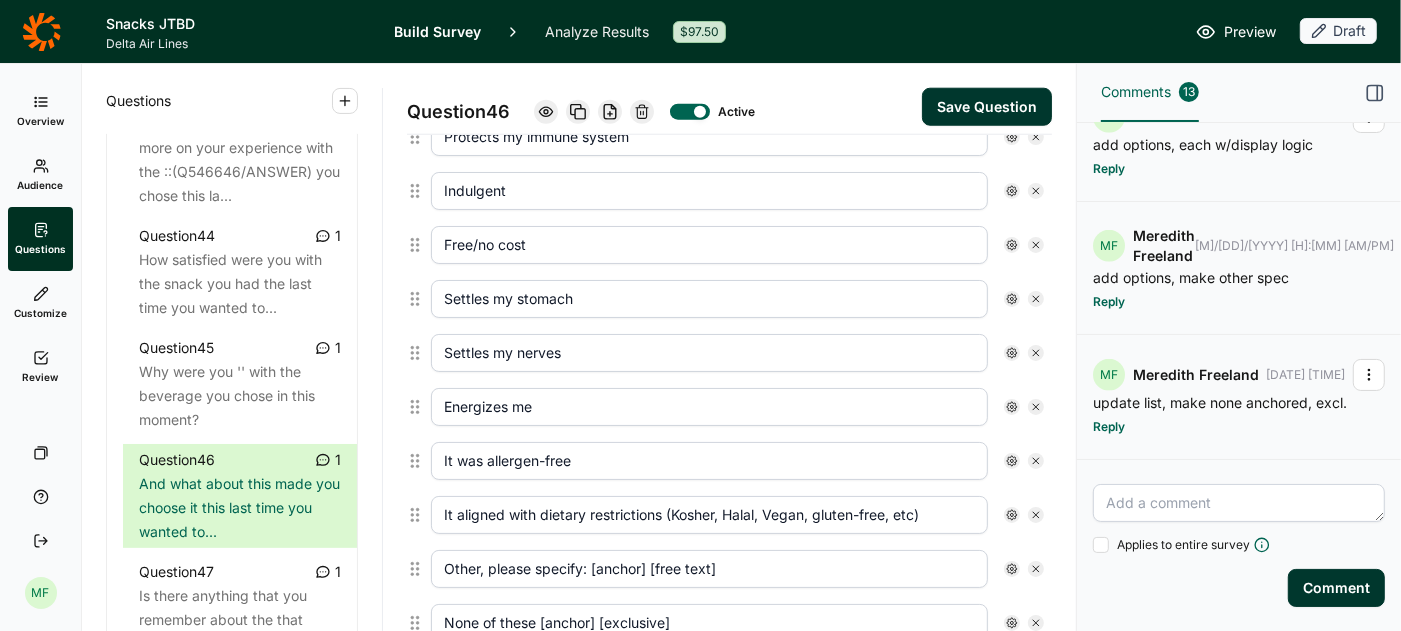 type on "Right serving size for me" 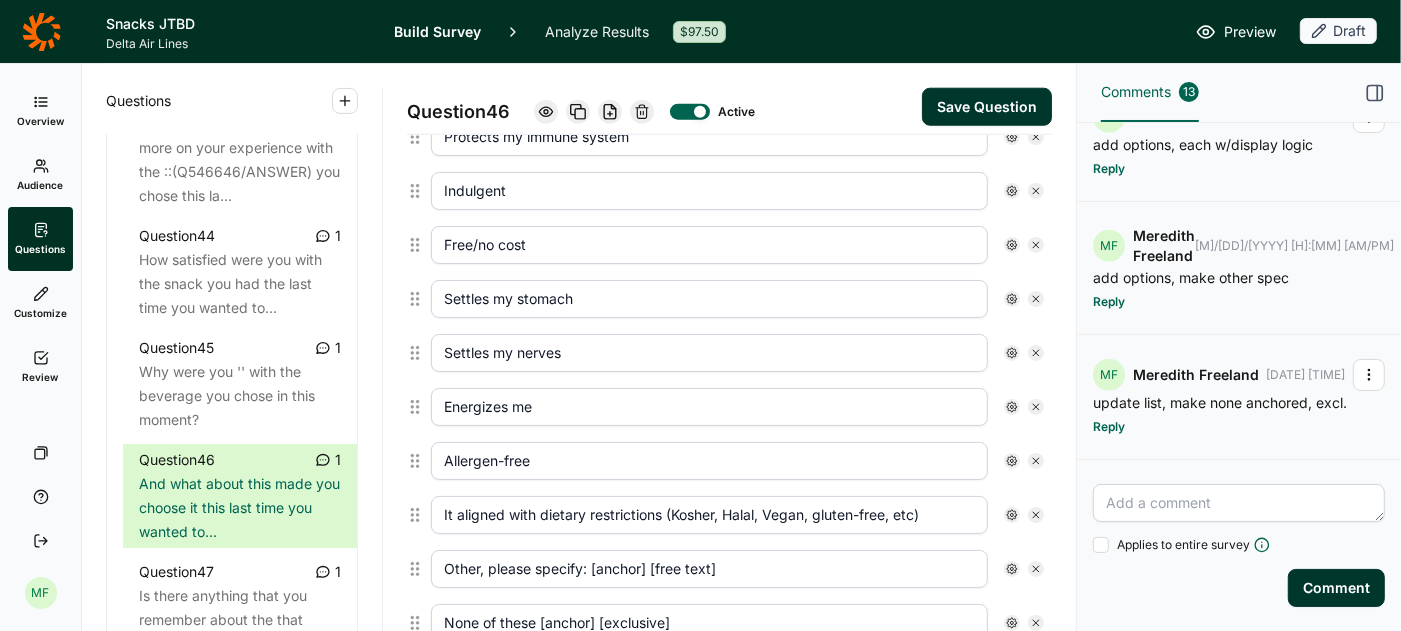 type on "Allergen-free" 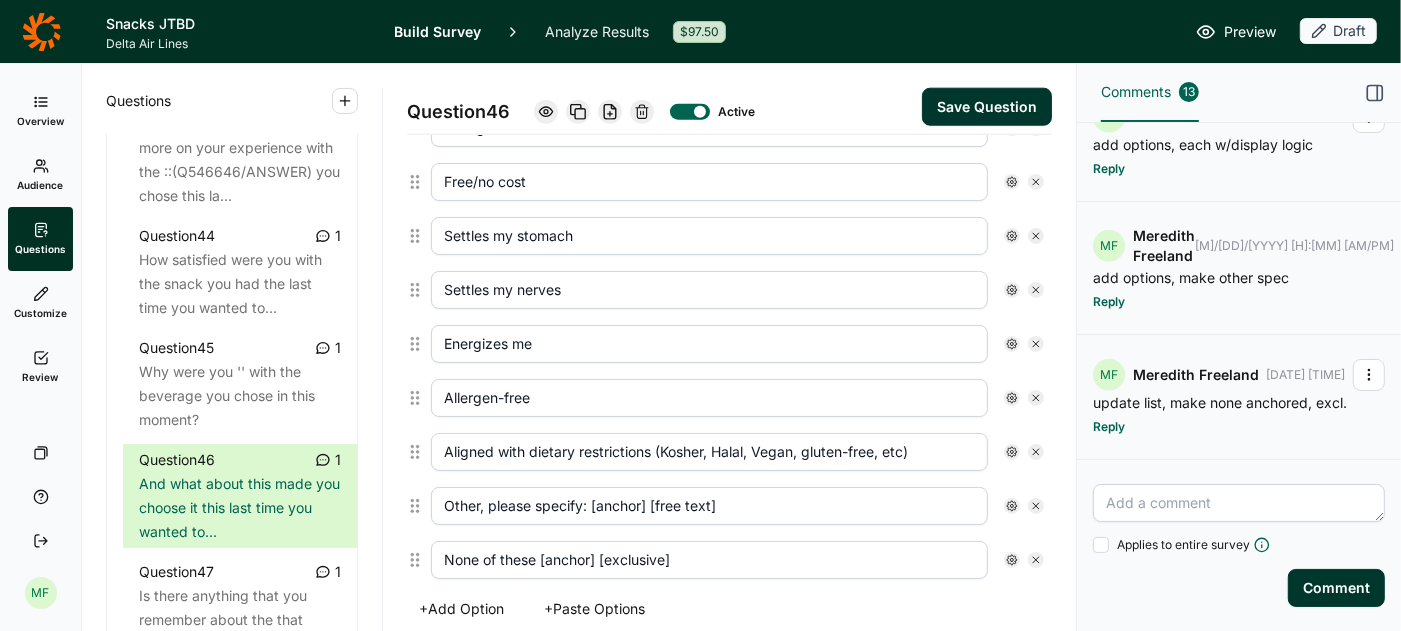 scroll, scrollTop: 1643, scrollLeft: 0, axis: vertical 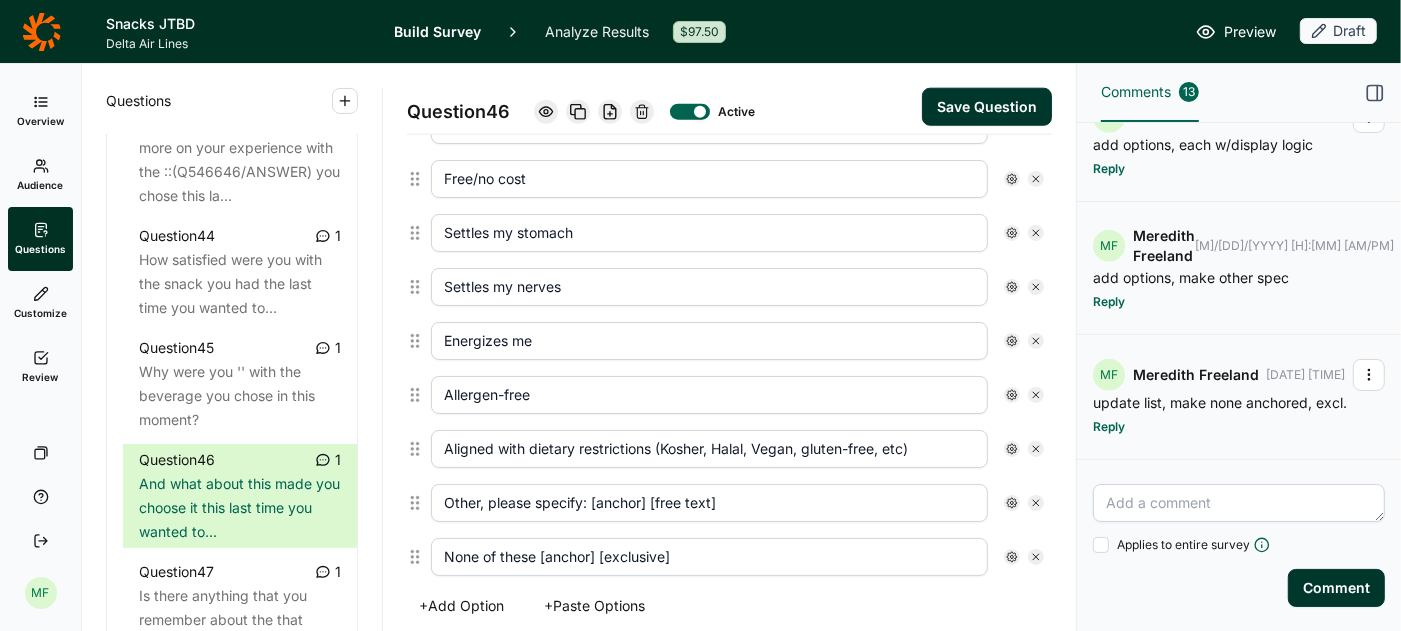 type on "Aligned with dietary restrictions (Kosher, Halal, Vegan, gluten-free, etc)" 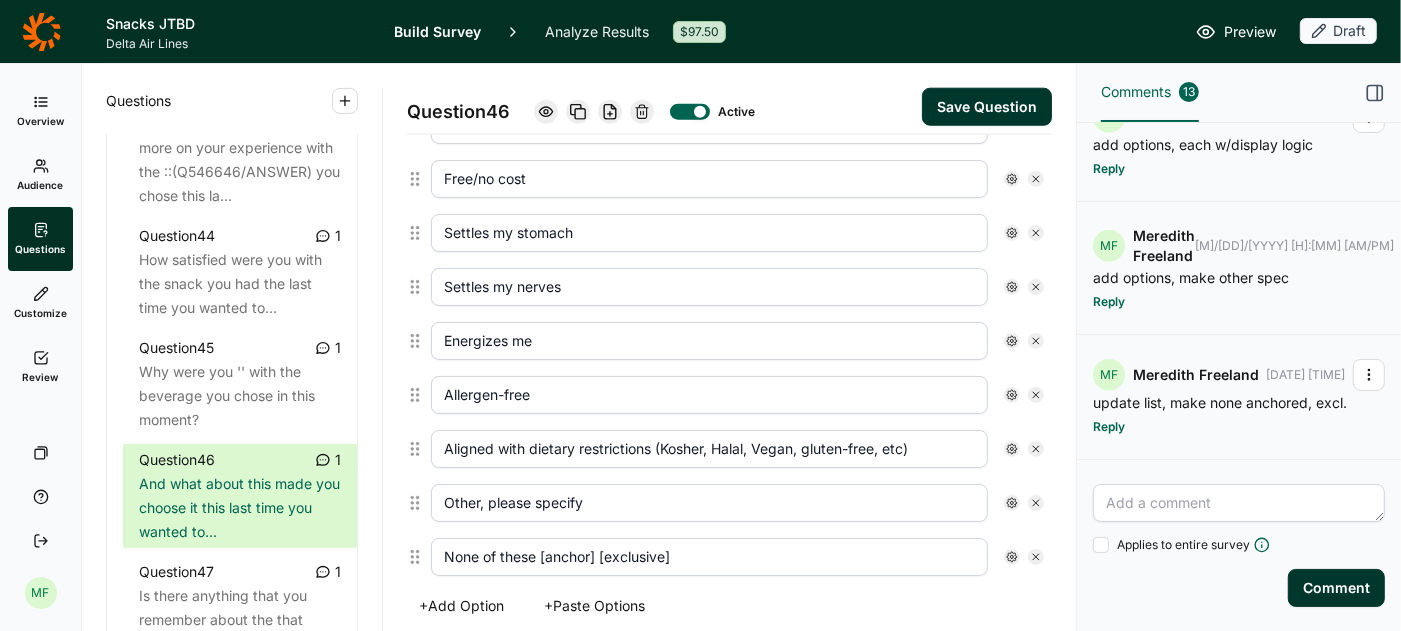 type on "Other, please specify" 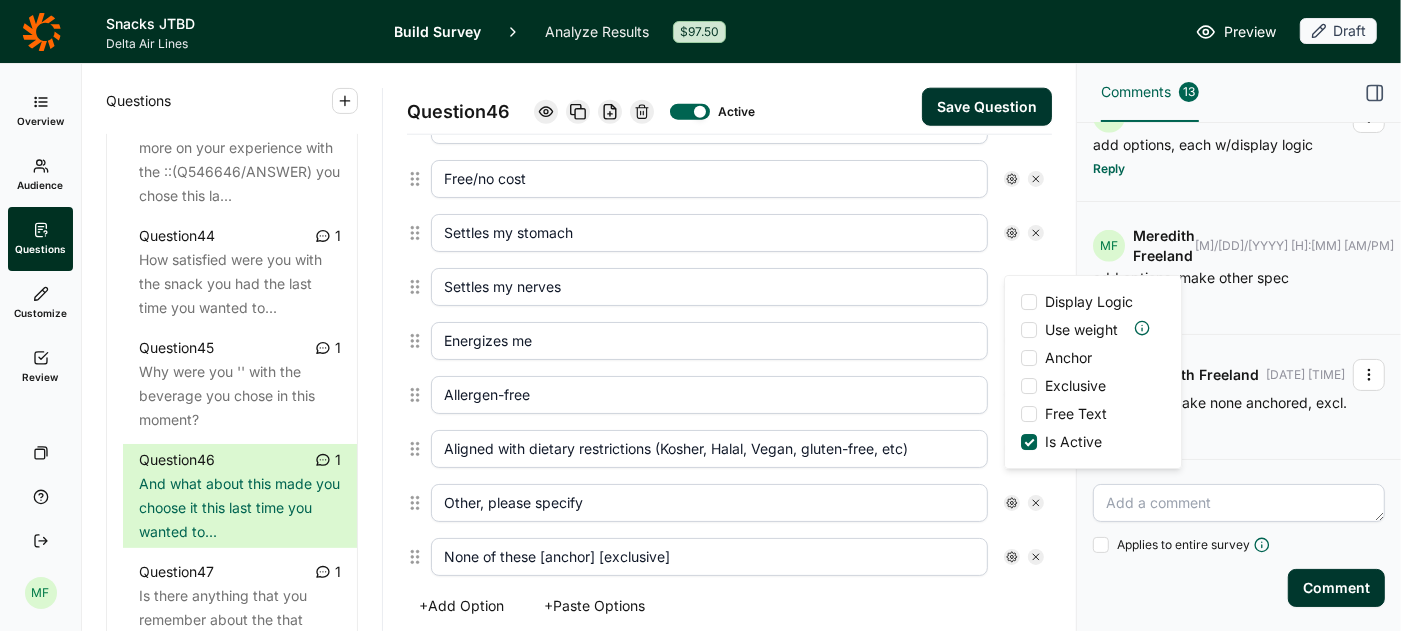 click 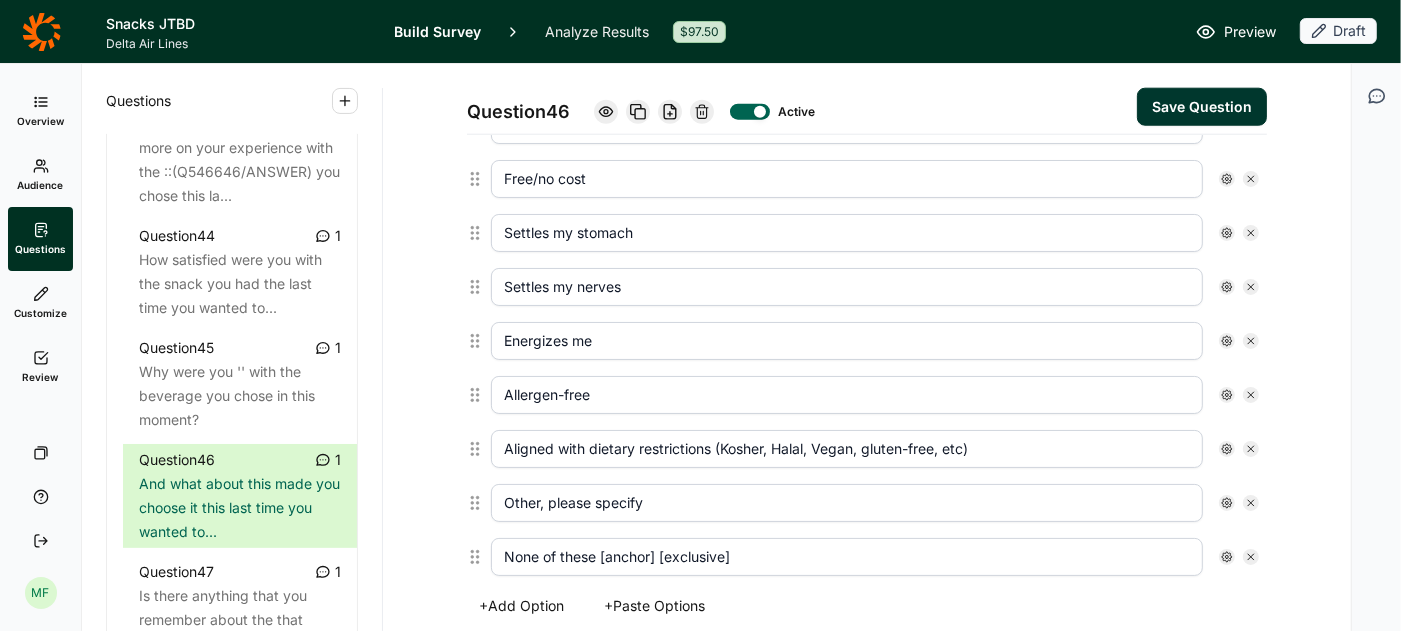 click 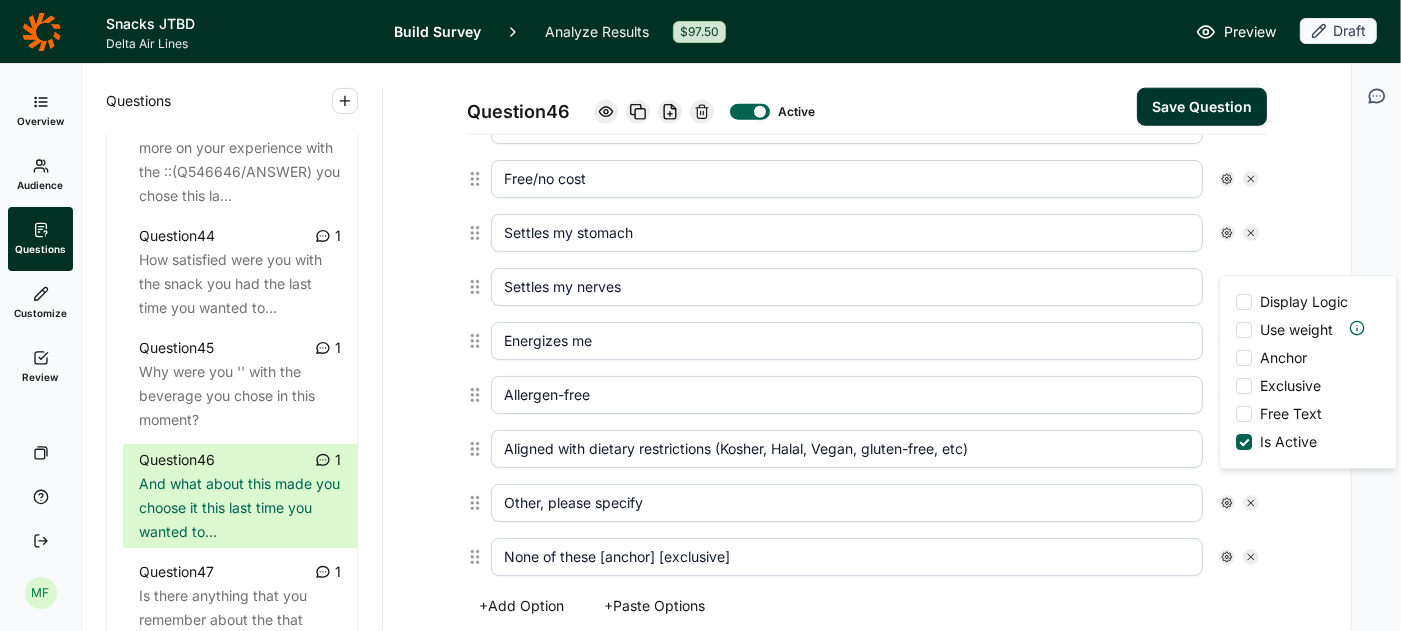 click at bounding box center [1244, 414] 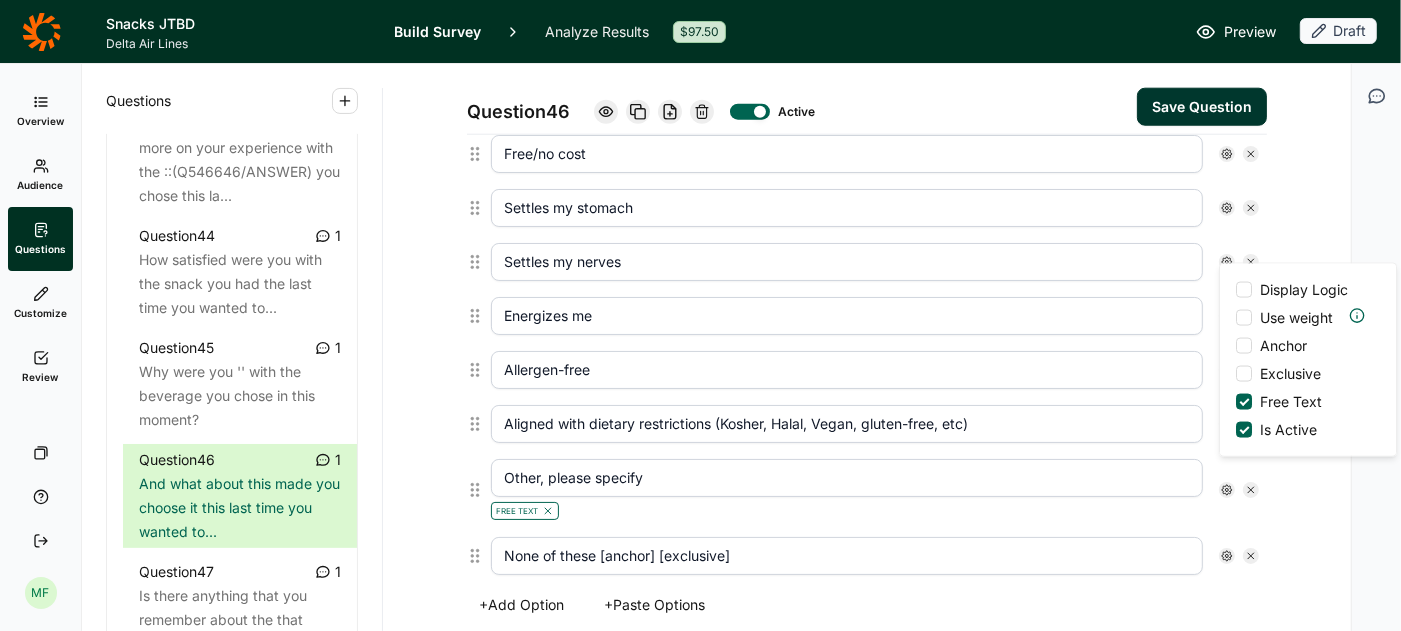 click at bounding box center (1244, 346) 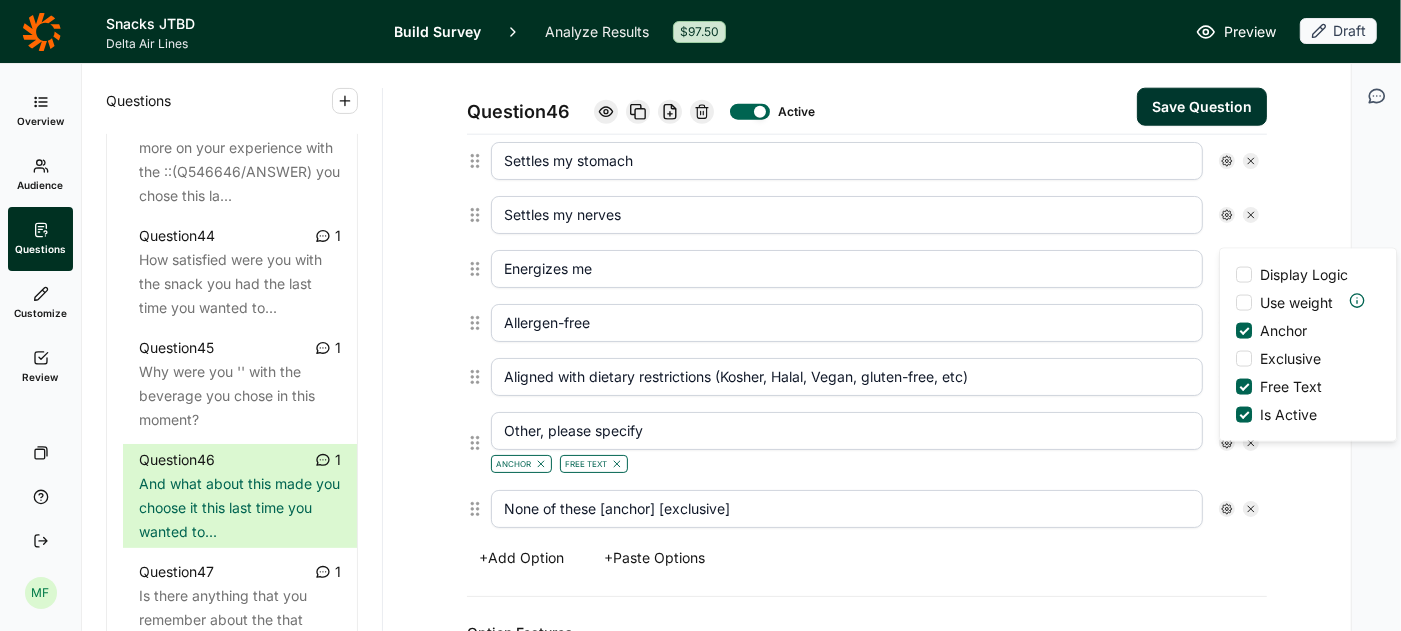 scroll, scrollTop: 1723, scrollLeft: 0, axis: vertical 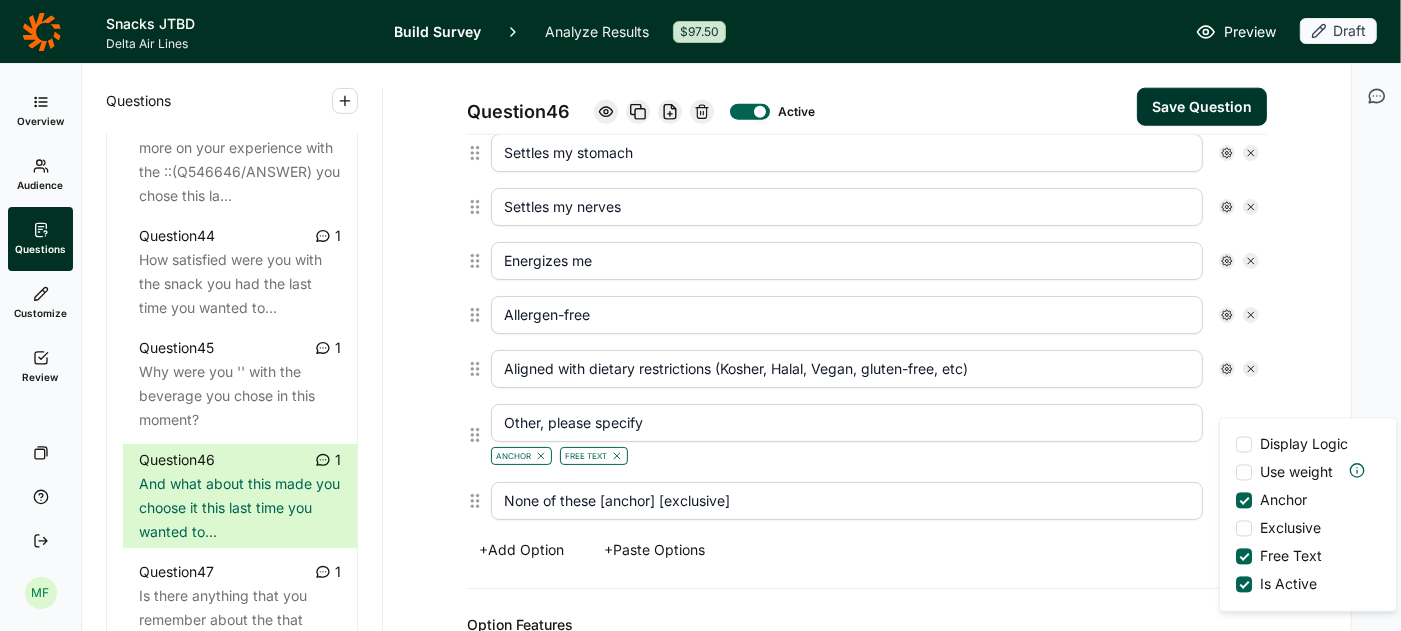 drag, startPoint x: 778, startPoint y: 481, endPoint x: 602, endPoint y: 475, distance: 176.10225 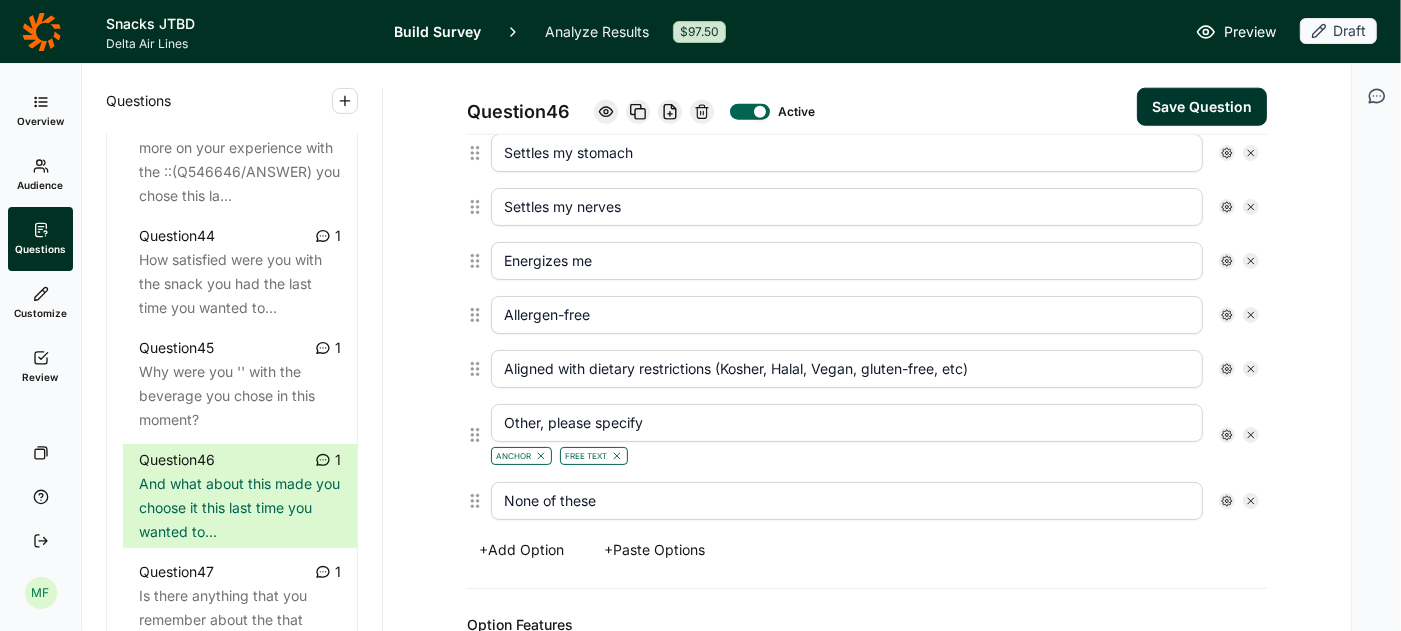 type on "None of these" 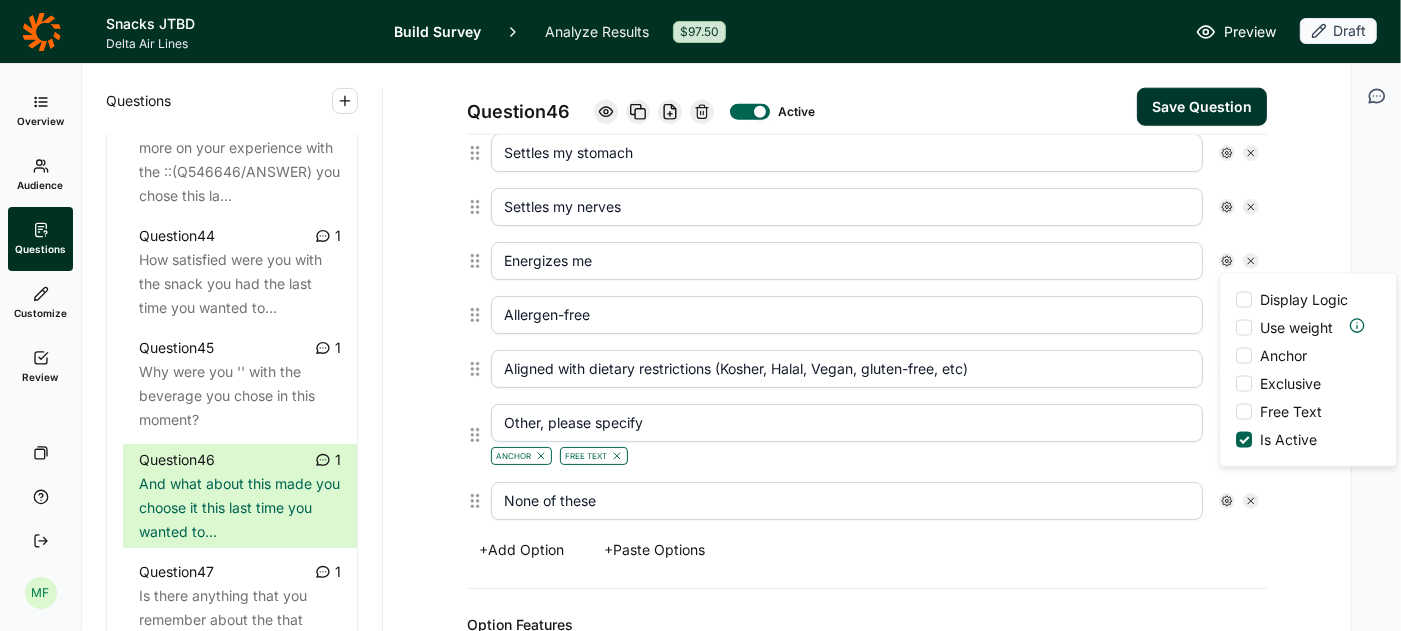 click at bounding box center [1244, 356] 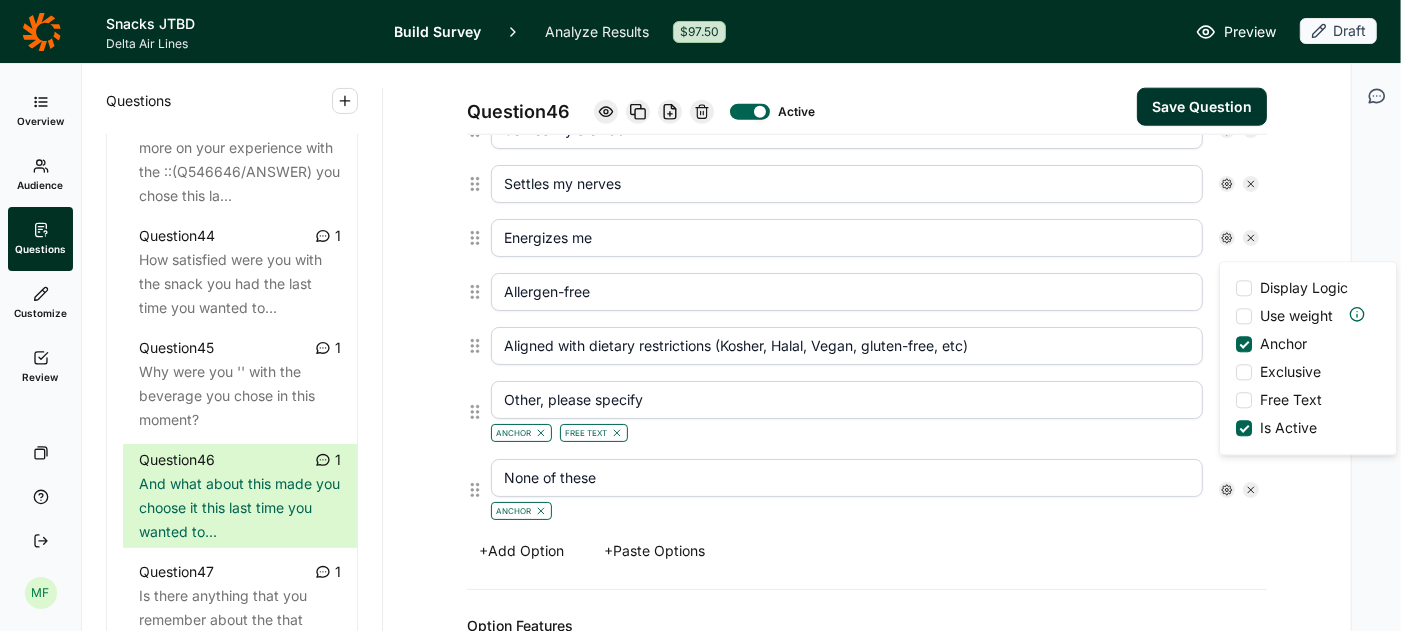 click at bounding box center (1244, 372) 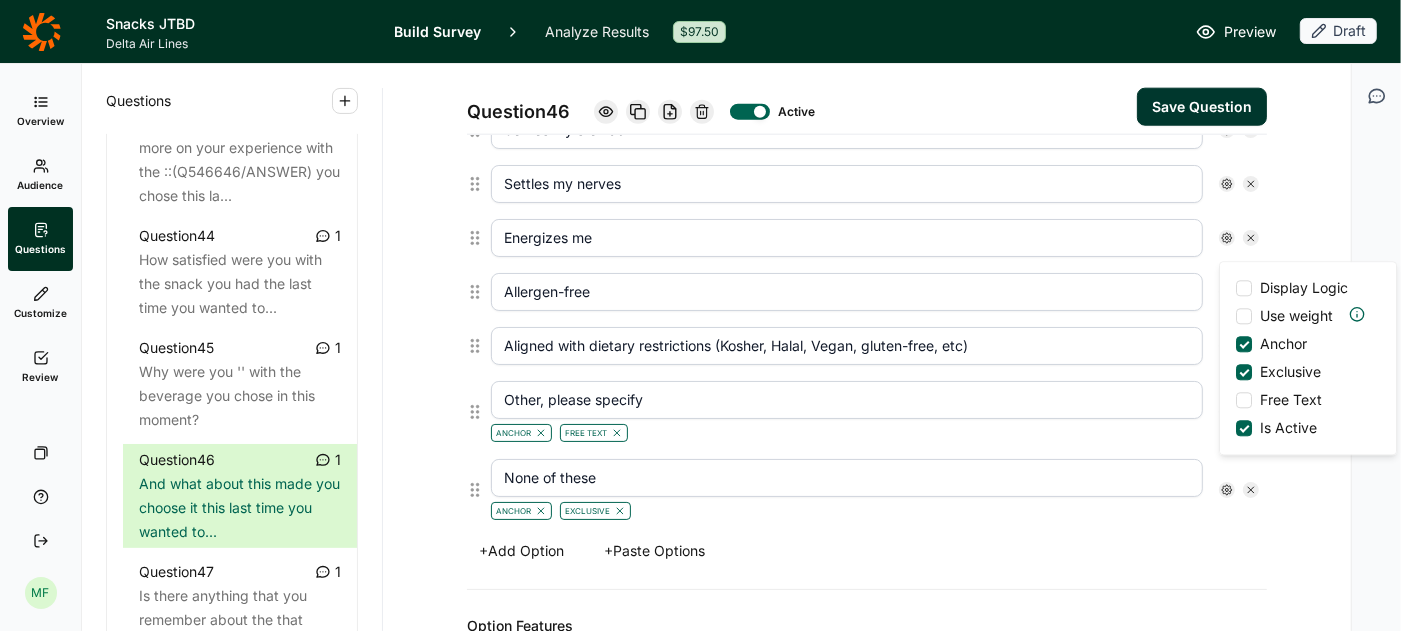 click on "Options Something new to me Reasonably priced Abrand I’m familiar with Right serving size for me Curbed my immediate hunger Would keep me full Made with few, simple ingredients Savory flavors Sweet flavors Crunchy texture Soft or chewy texture Well-balanced Low in calories Intense flavors Bold flavors Good source of vitamins & minerals Fun packaging Has enhanced/functional ingredients Protects my immune system Indulgent Free/no cost Settles my stomach Settles my nerves Energizes me Allergen-free Aligned with dietary restrictions (Kosher, Halal, Vegan, gluten-free, etc) Other, please specify Anchor Free Text None of these Anchor Exclusive Display Logic Use weight Anchor Exclusive Free Text Is Active +  Add Option +  Paste Options" at bounding box center [867, -245] 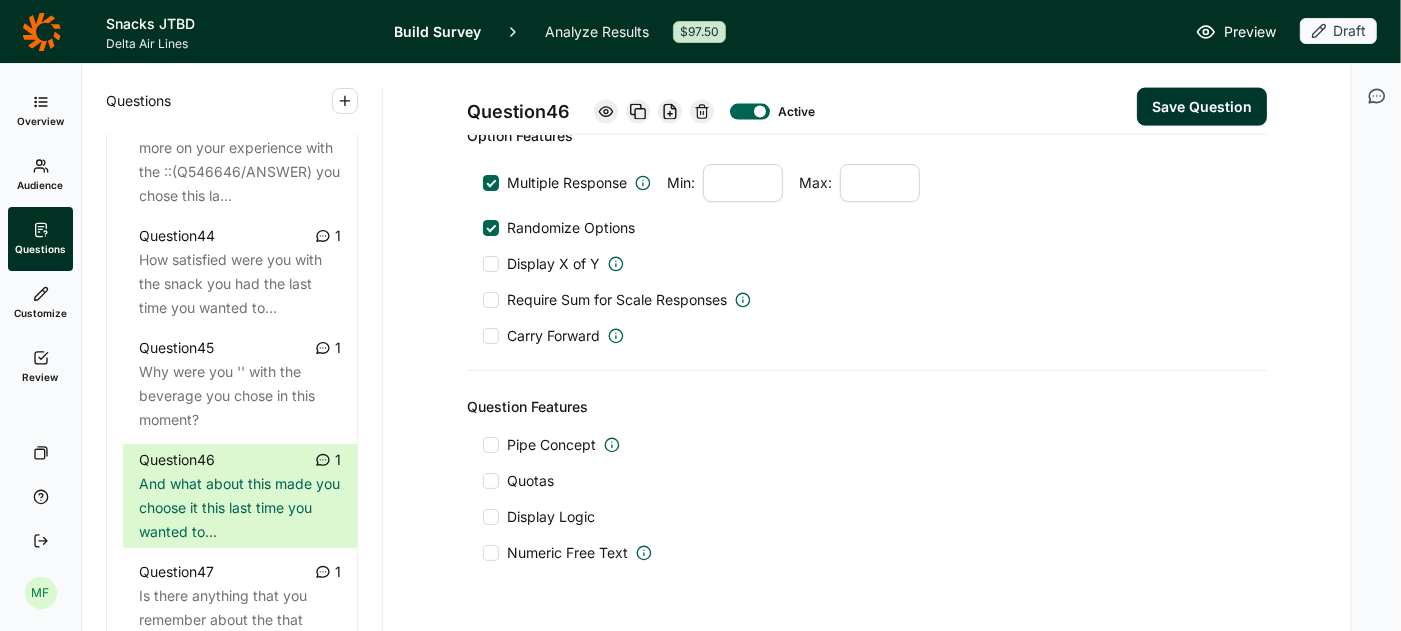 scroll, scrollTop: 2250, scrollLeft: 0, axis: vertical 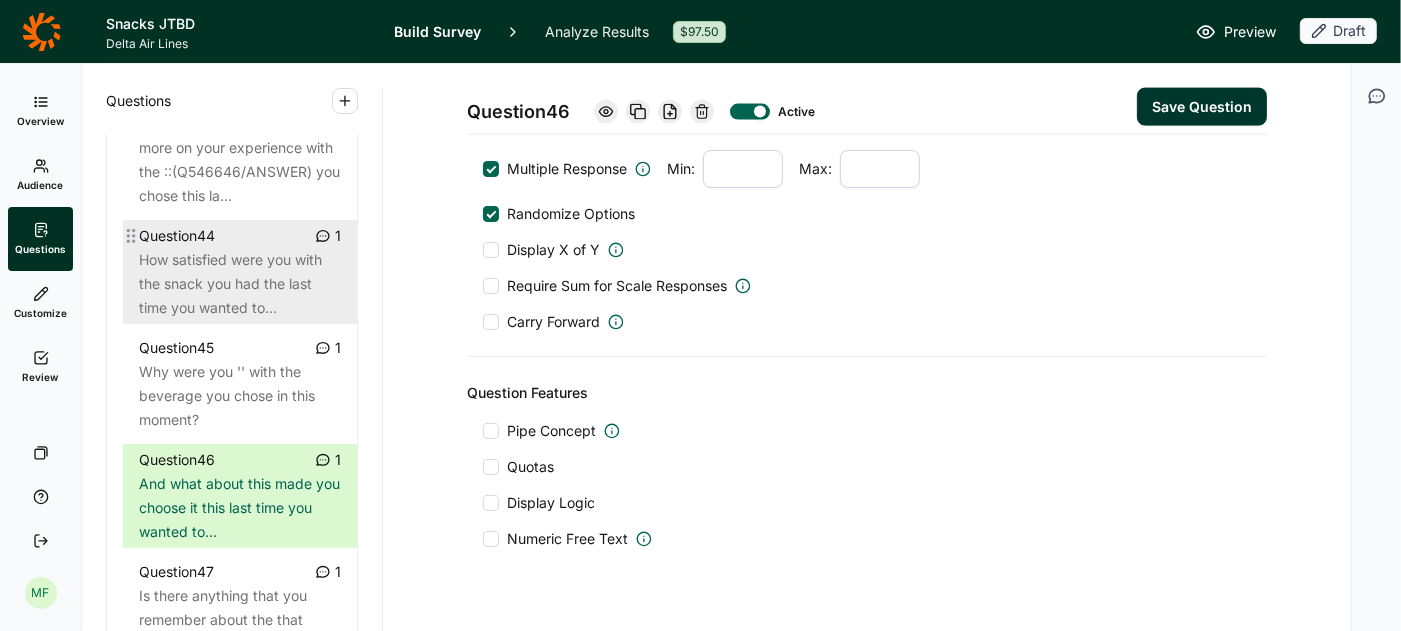 click on "How satisfied were you with the snack you had the last time you wanted to..." at bounding box center [240, 284] 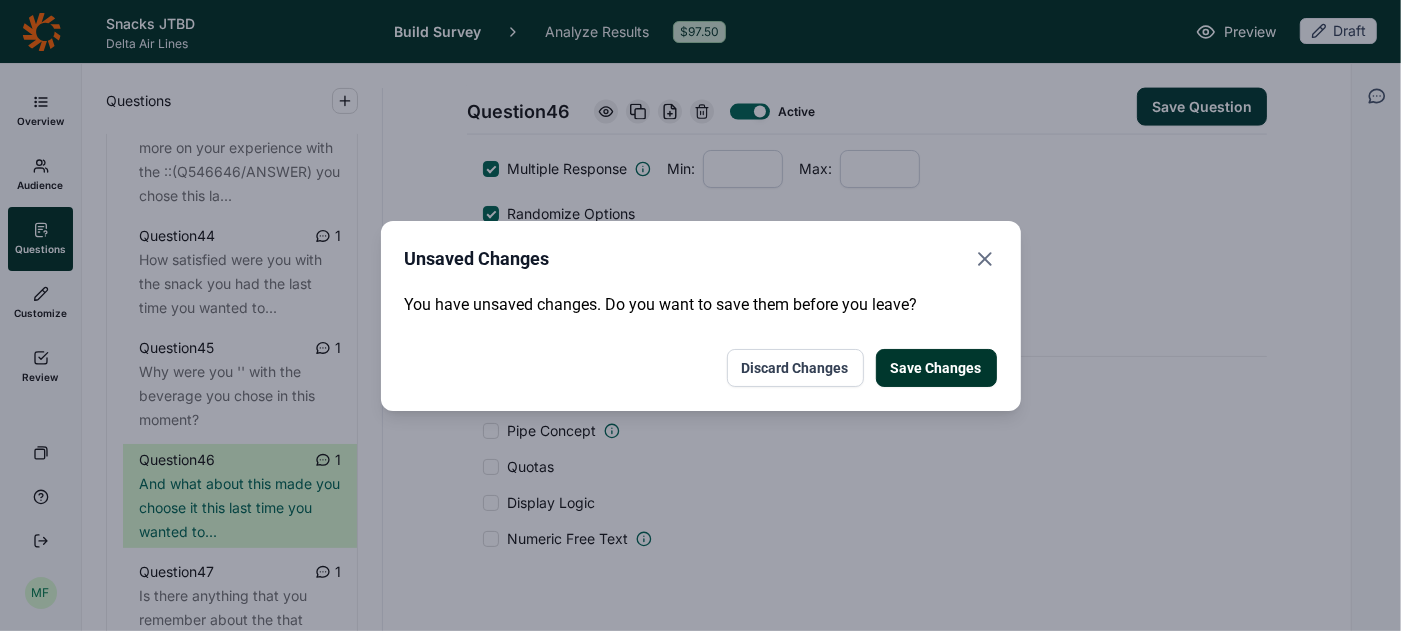 click on "Save Changes" at bounding box center [936, 368] 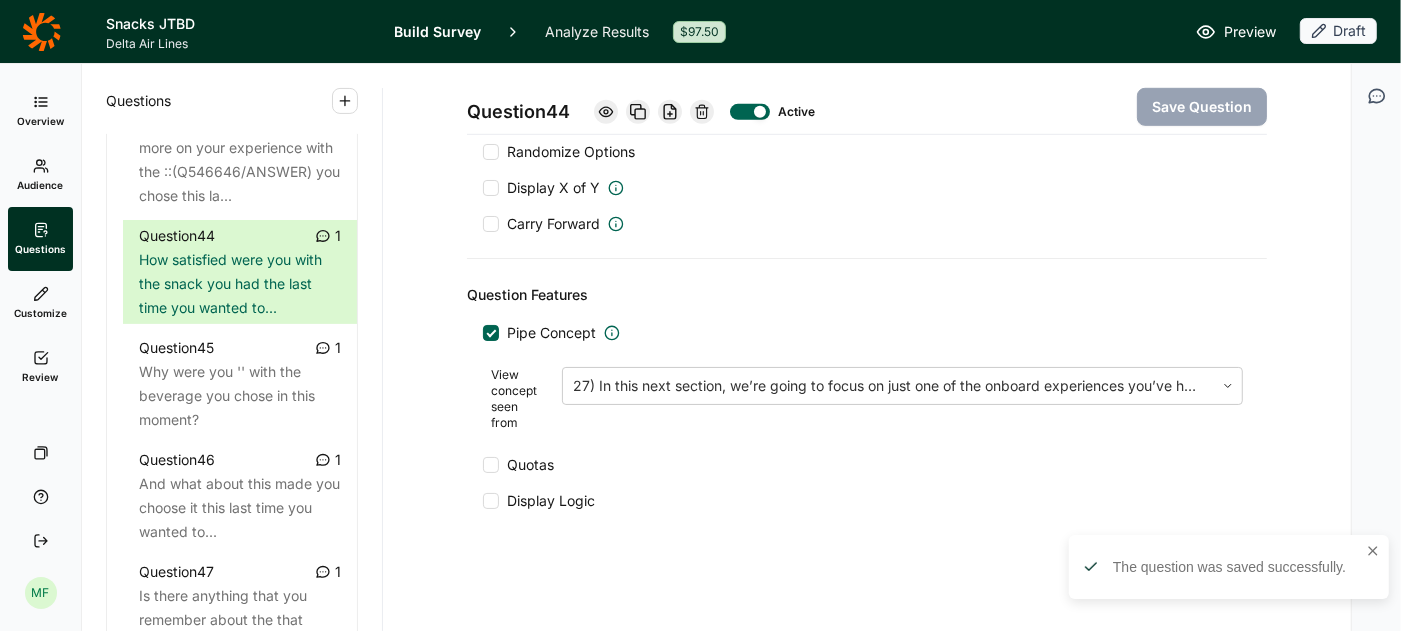 scroll, scrollTop: 990, scrollLeft: 0, axis: vertical 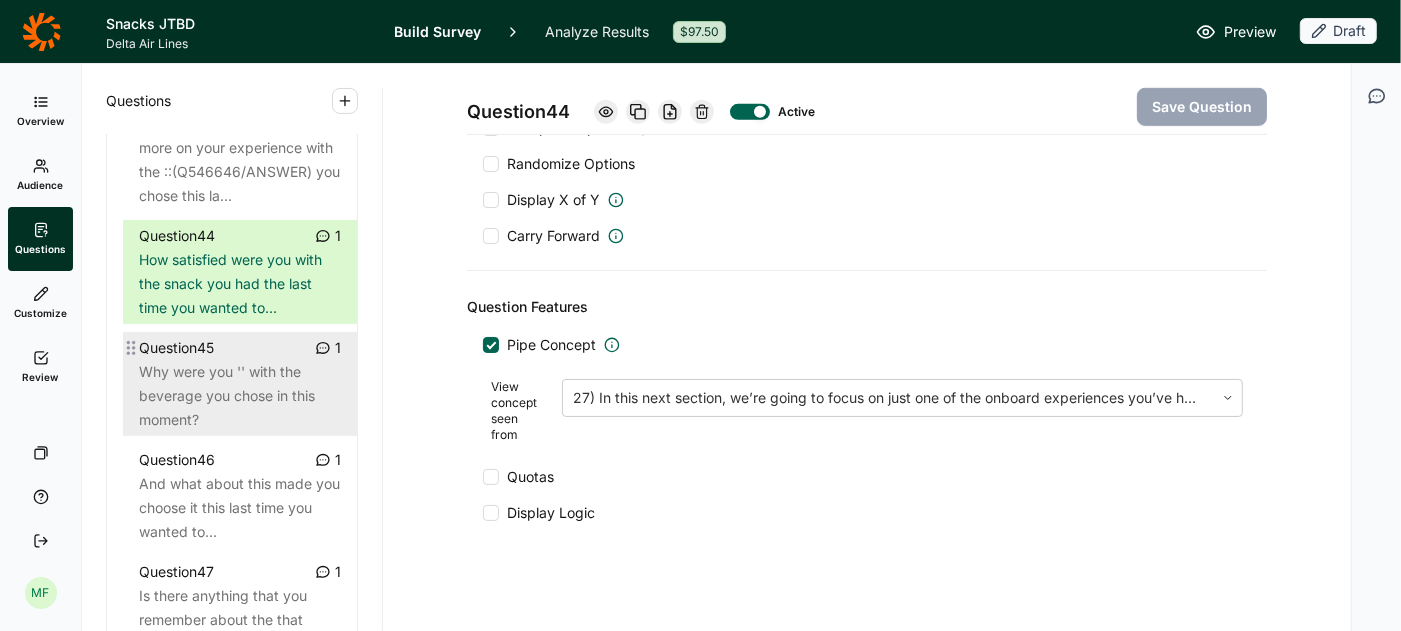 click on "Why were you '' with the beverage you chose in this moment?" at bounding box center (240, 396) 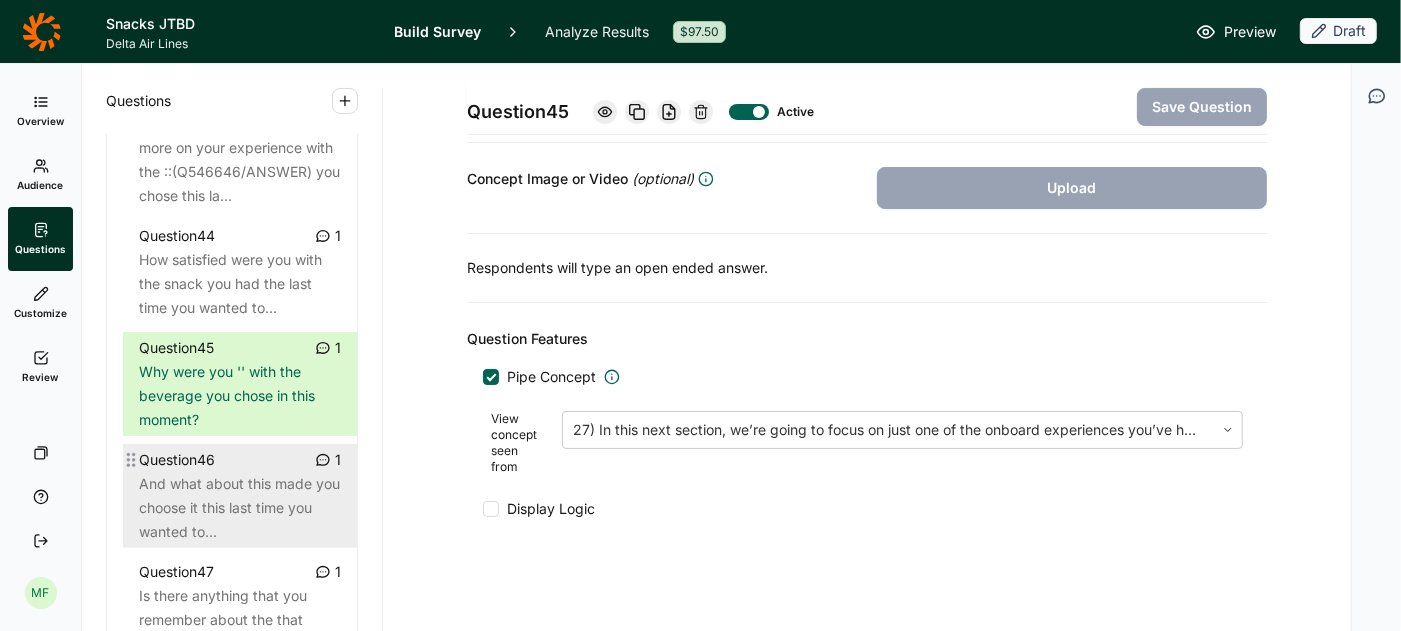 click on "And what about this made you choose it this last time you wanted to..." at bounding box center [240, 508] 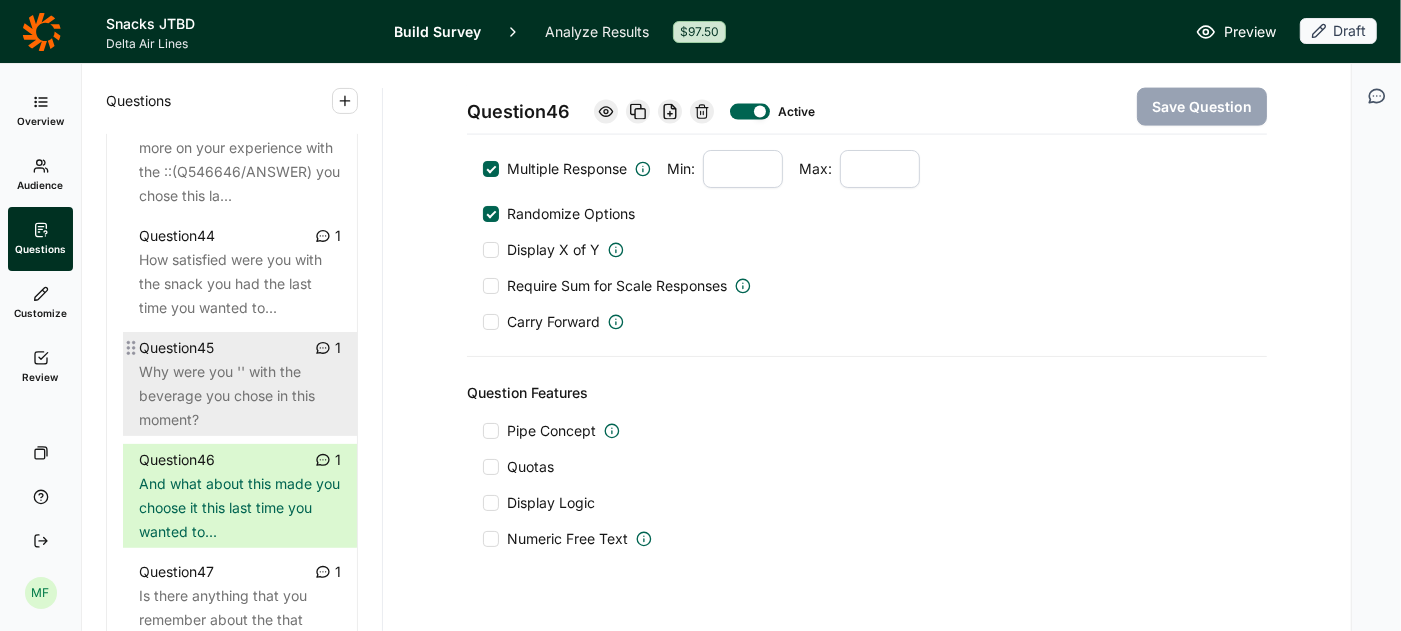click on "Why were you '' with the beverage you chose in this moment?" at bounding box center (240, 396) 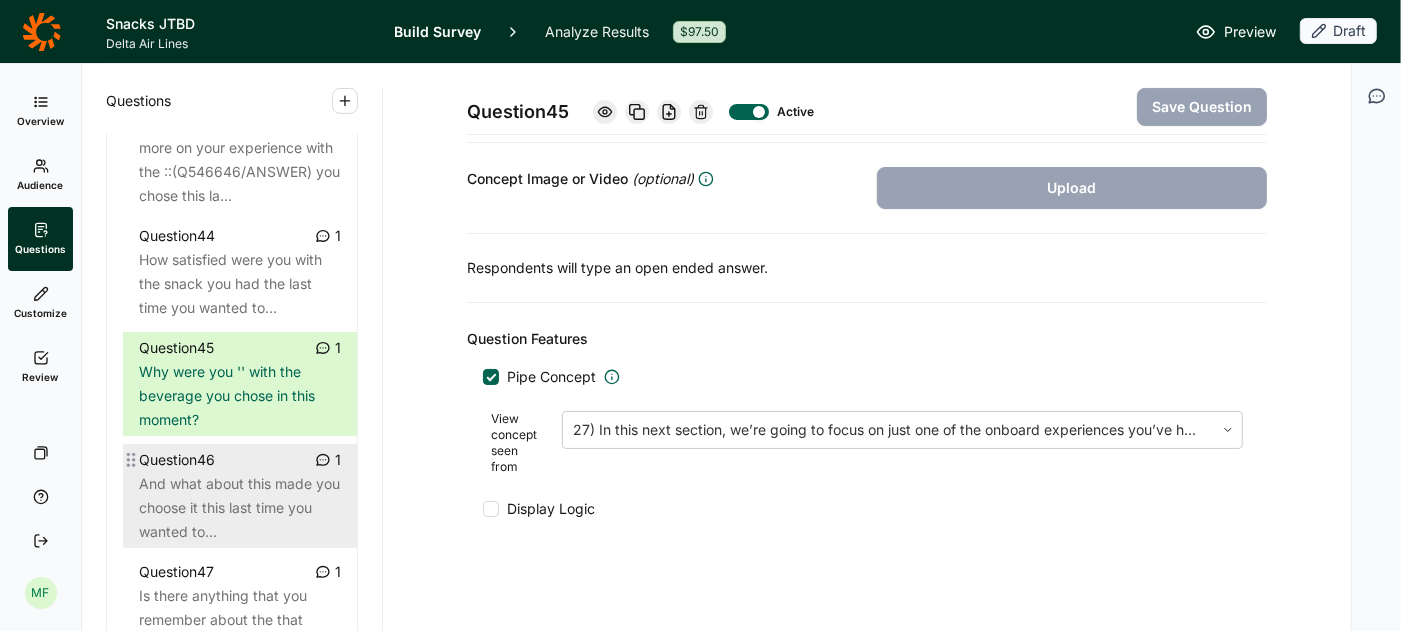 click on "And what about this made you choose it this last time you wanted to..." at bounding box center [240, 508] 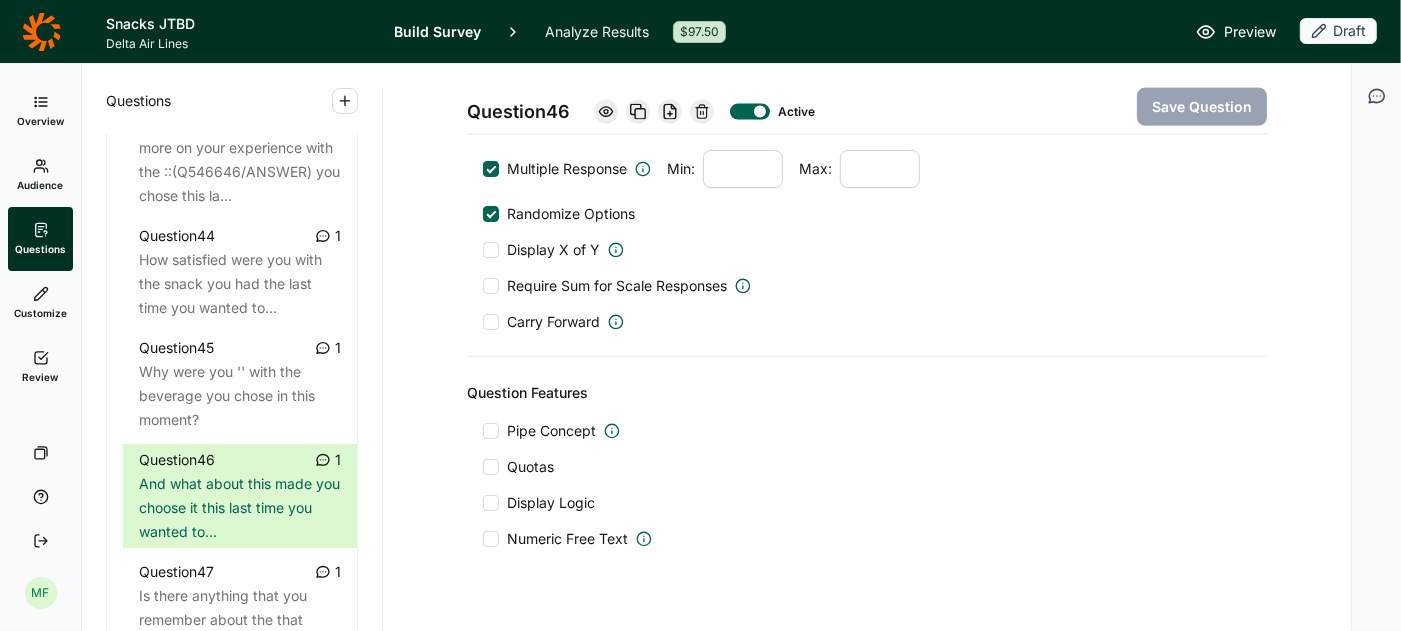 click at bounding box center [491, 431] 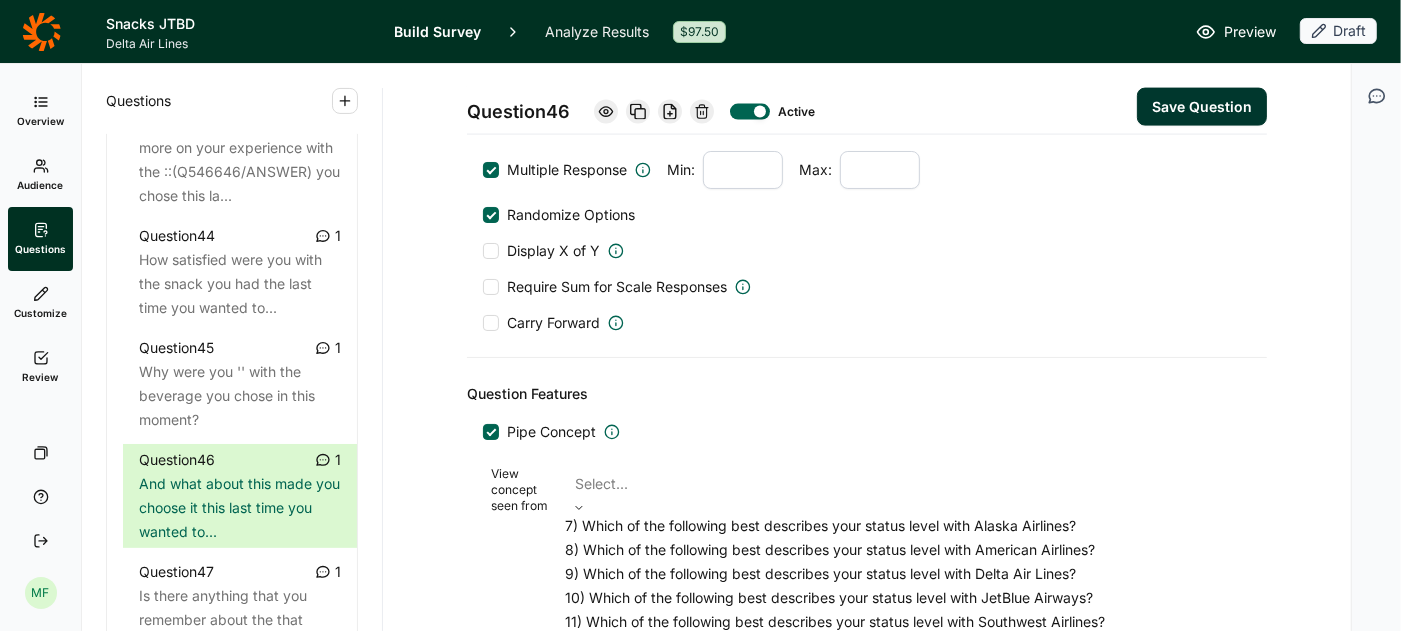 click at bounding box center (904, 484) 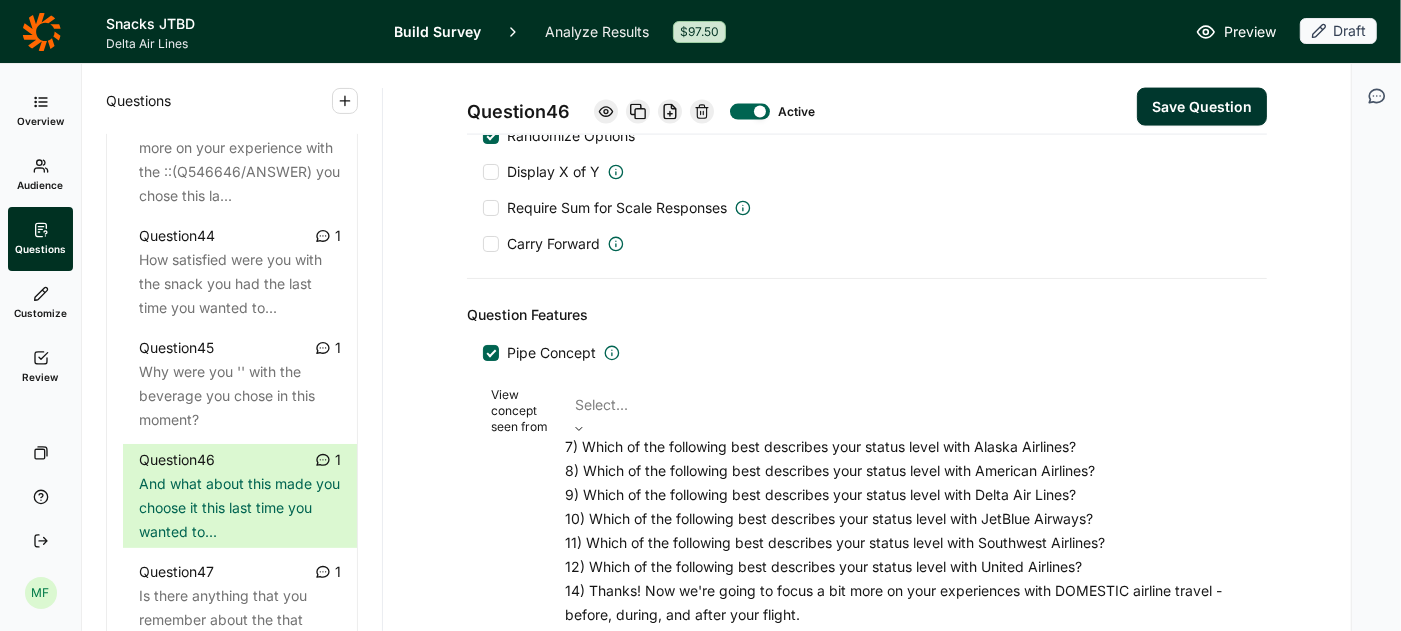 scroll, scrollTop: 299, scrollLeft: 0, axis: vertical 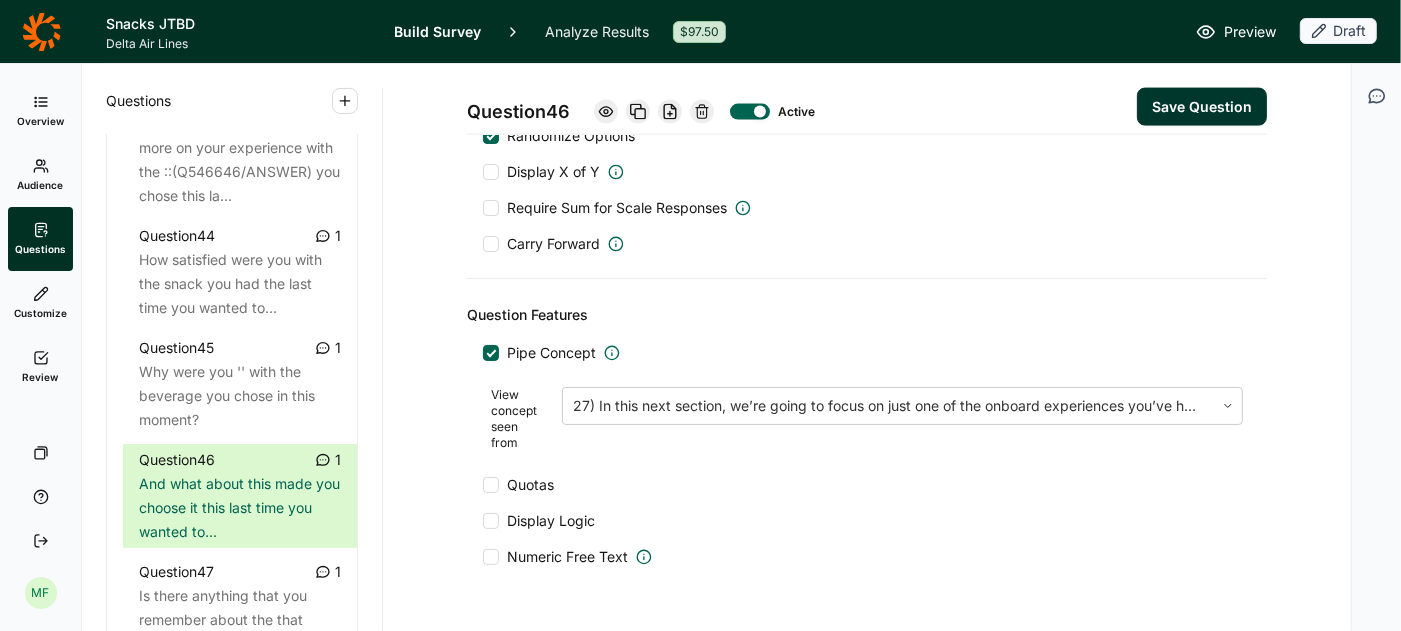 click on "Save Question" at bounding box center (1202, 107) 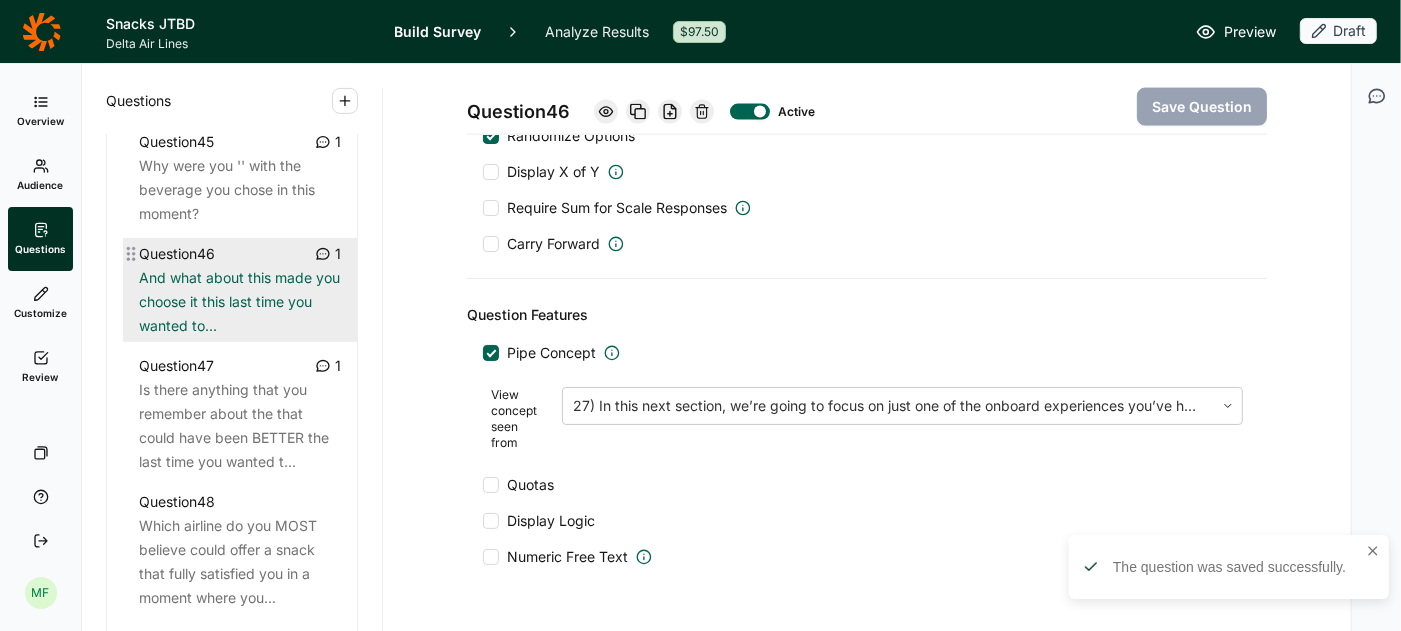 scroll, scrollTop: 6212, scrollLeft: 0, axis: vertical 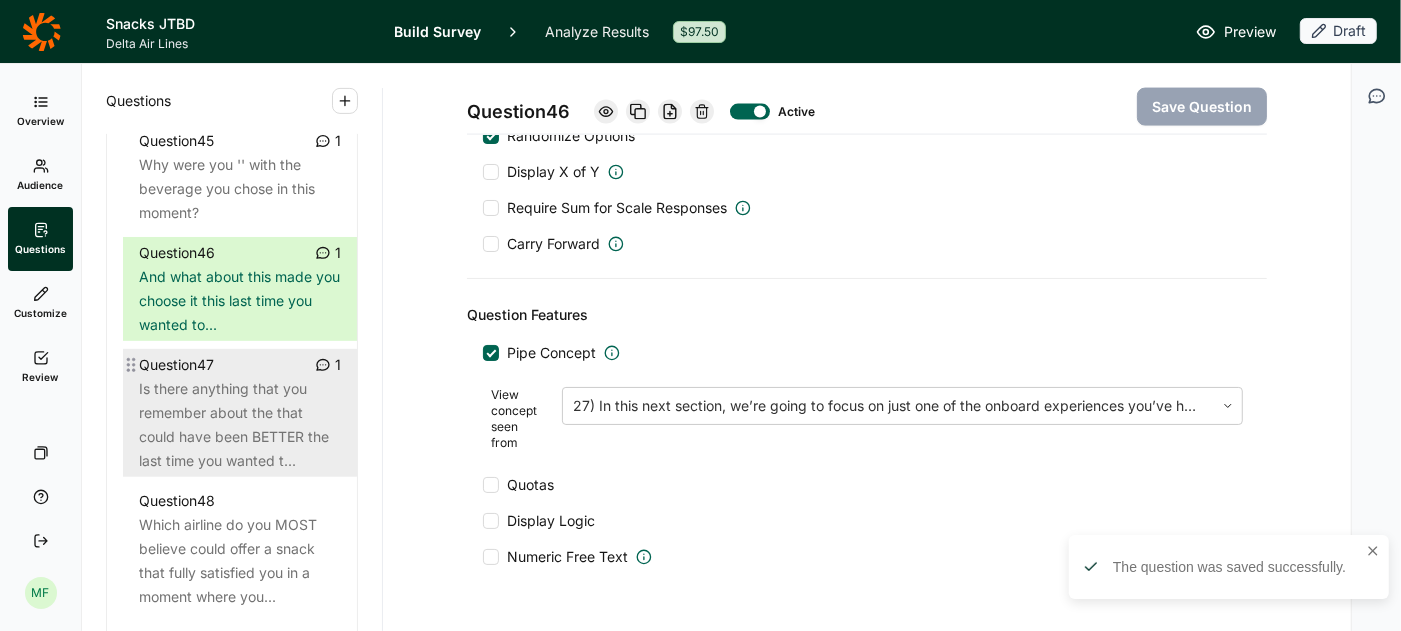 click on "Is there anything that you remember about the that could have been BETTER the last time you wanted t..." at bounding box center [240, 425] 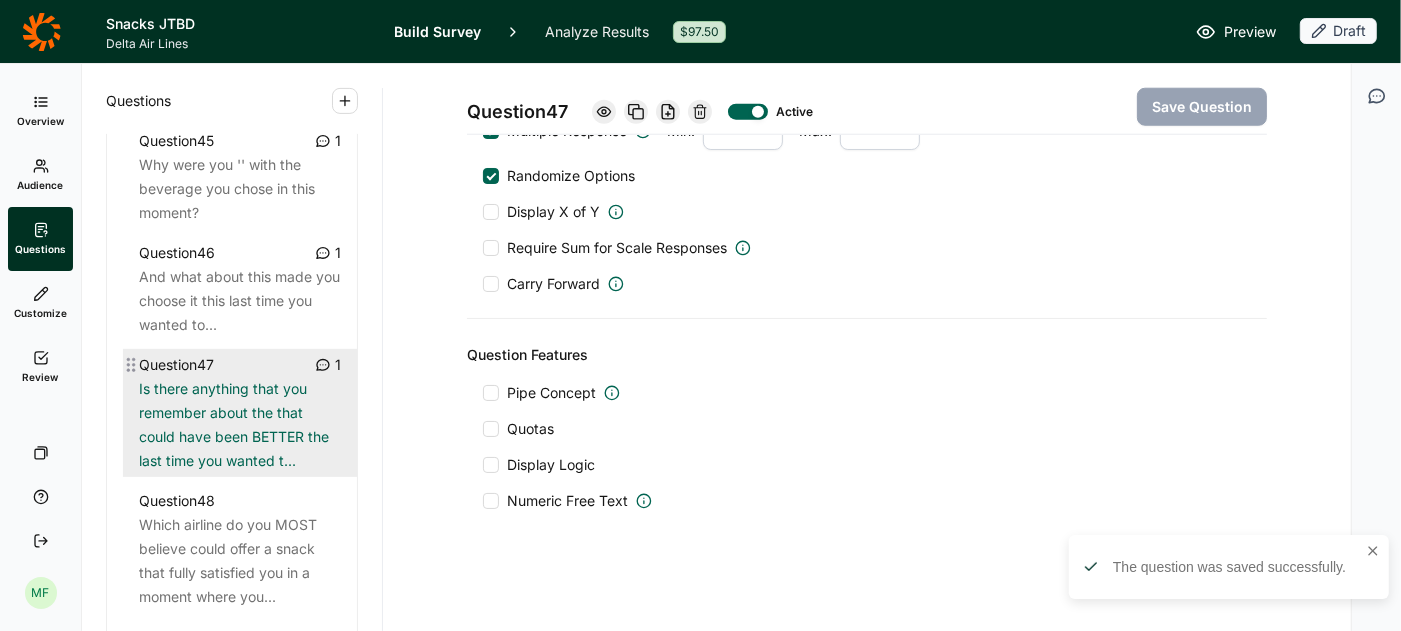scroll, scrollTop: 1514, scrollLeft: 0, axis: vertical 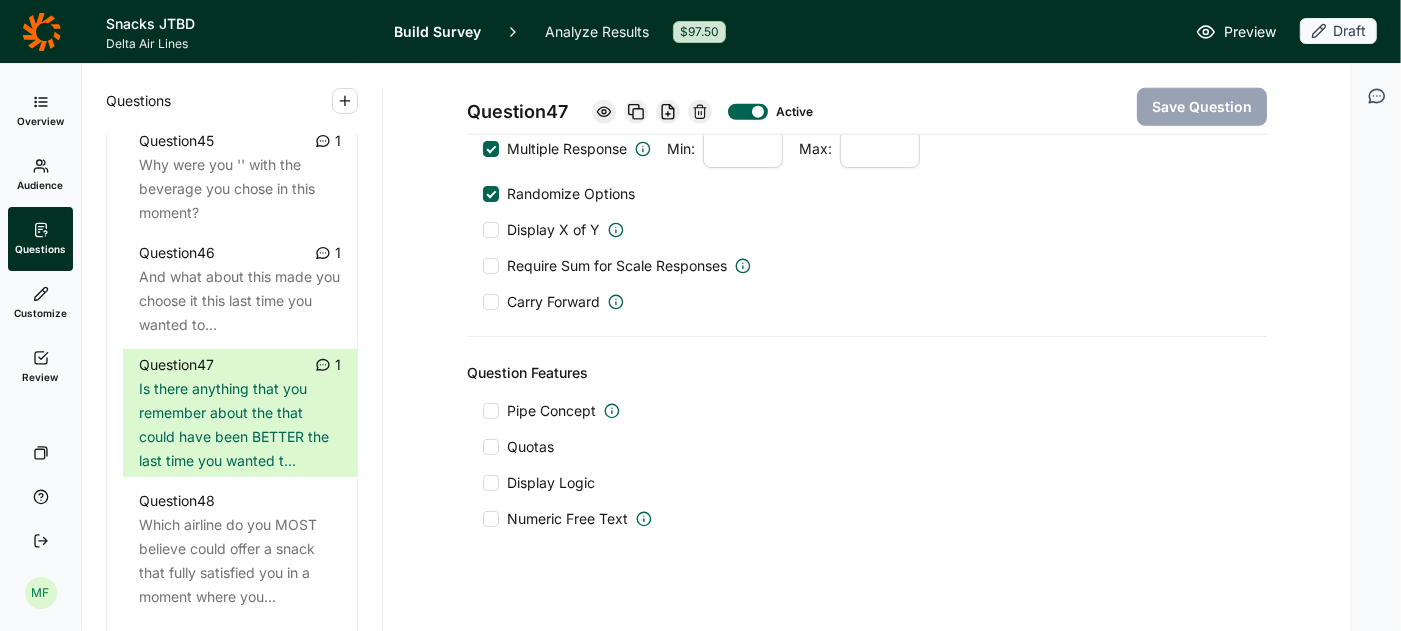 click at bounding box center [491, 411] 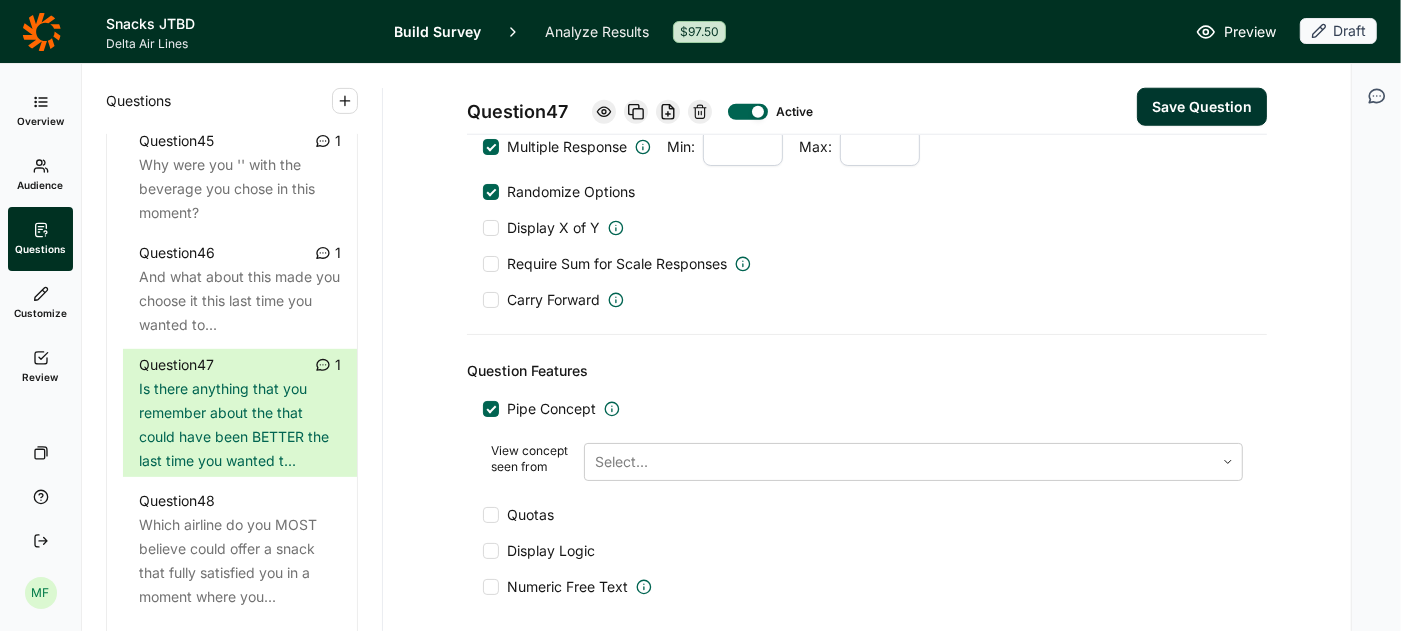 scroll, scrollTop: 1511, scrollLeft: 0, axis: vertical 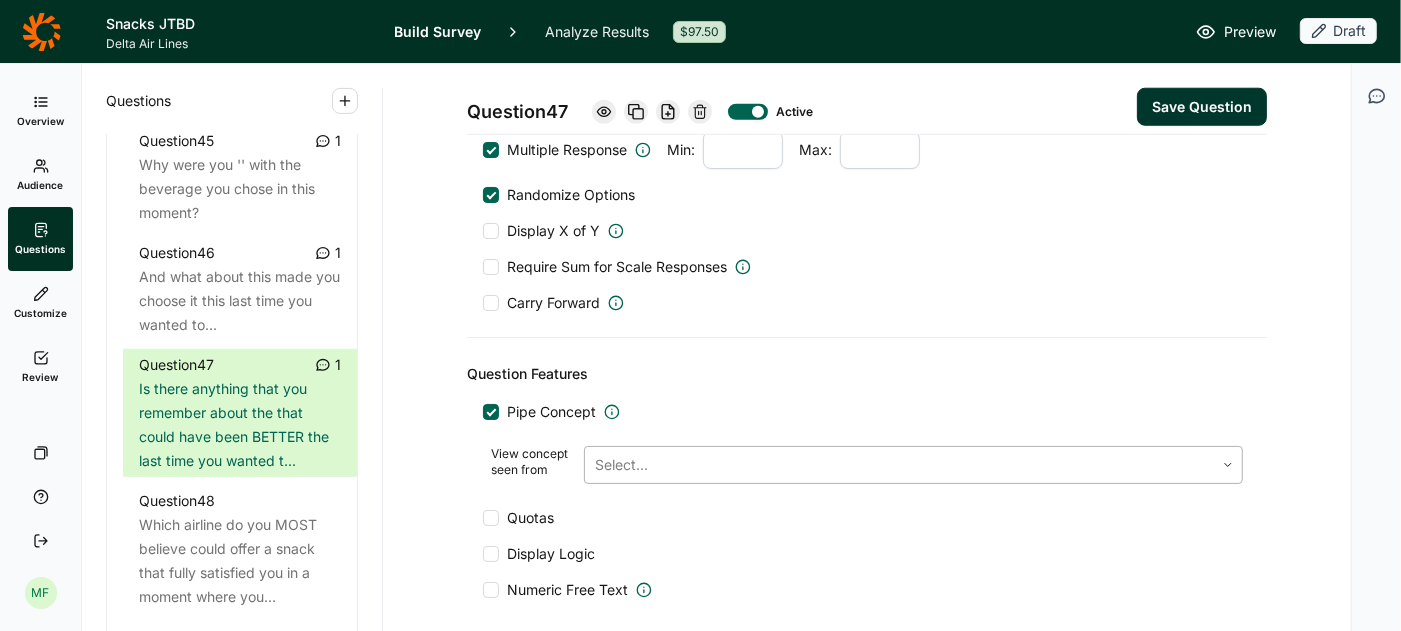 click at bounding box center [899, 465] 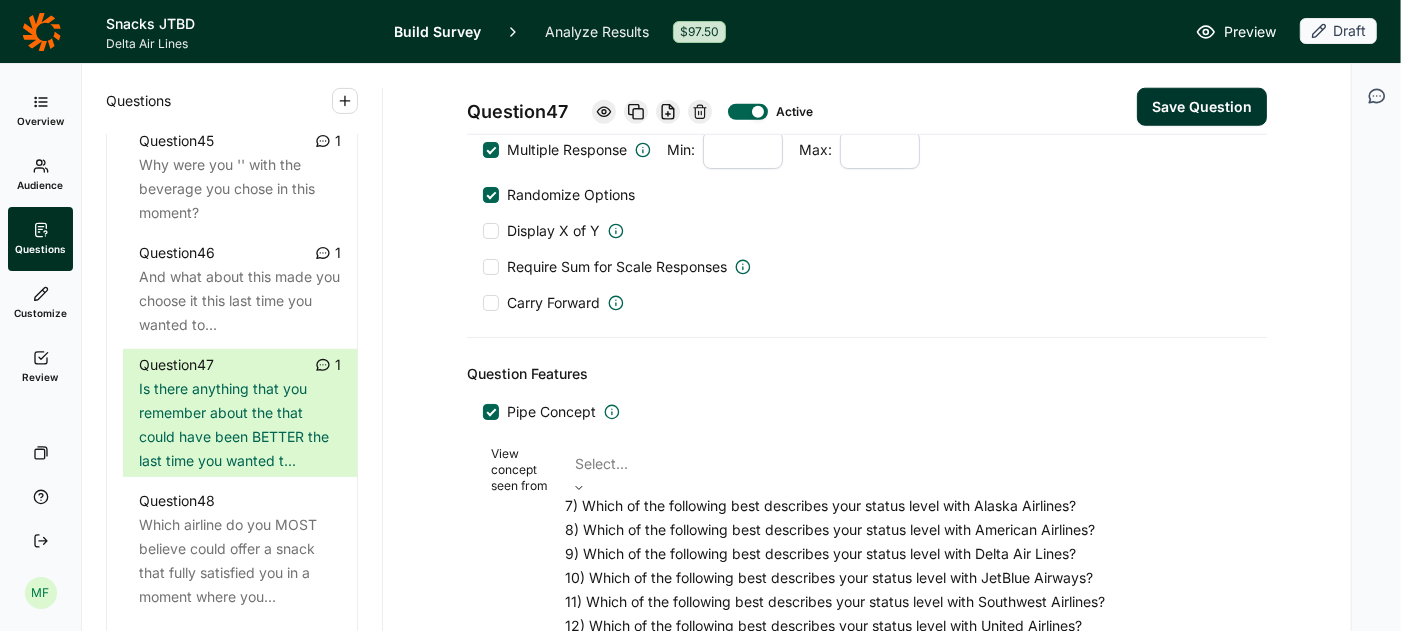 scroll, scrollTop: 290, scrollLeft: 0, axis: vertical 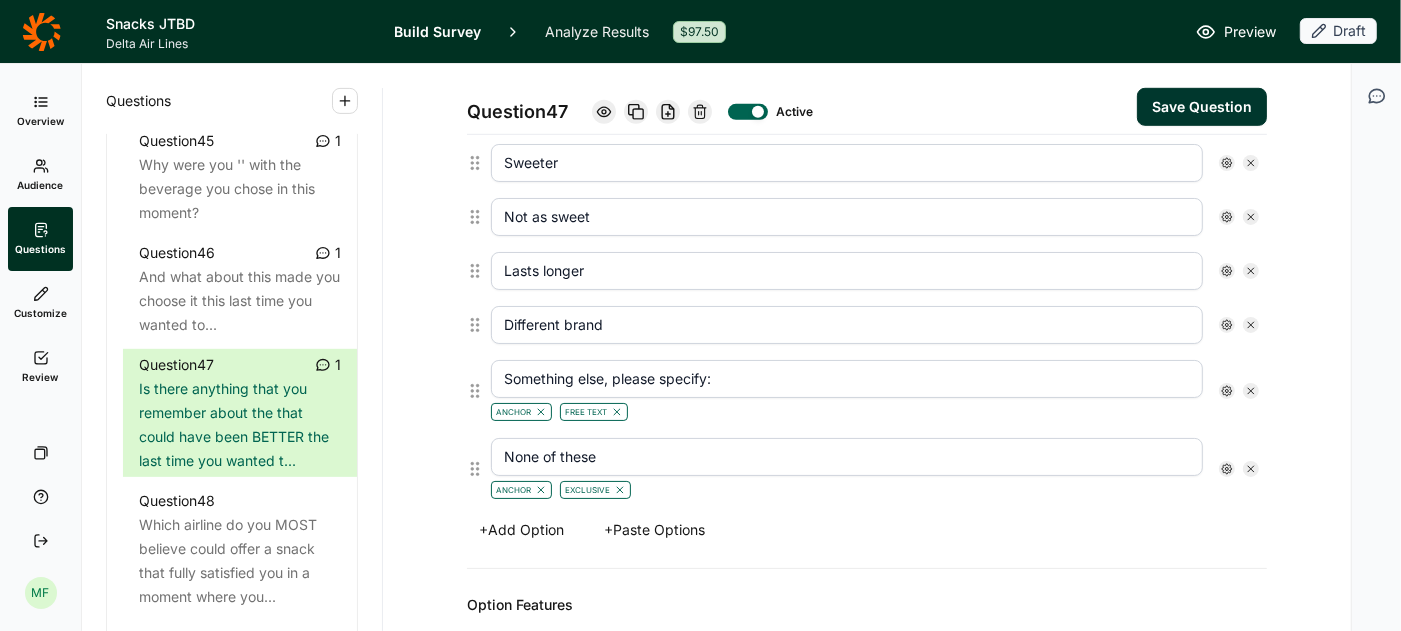 click on "+  Paste Options" at bounding box center (654, 530) 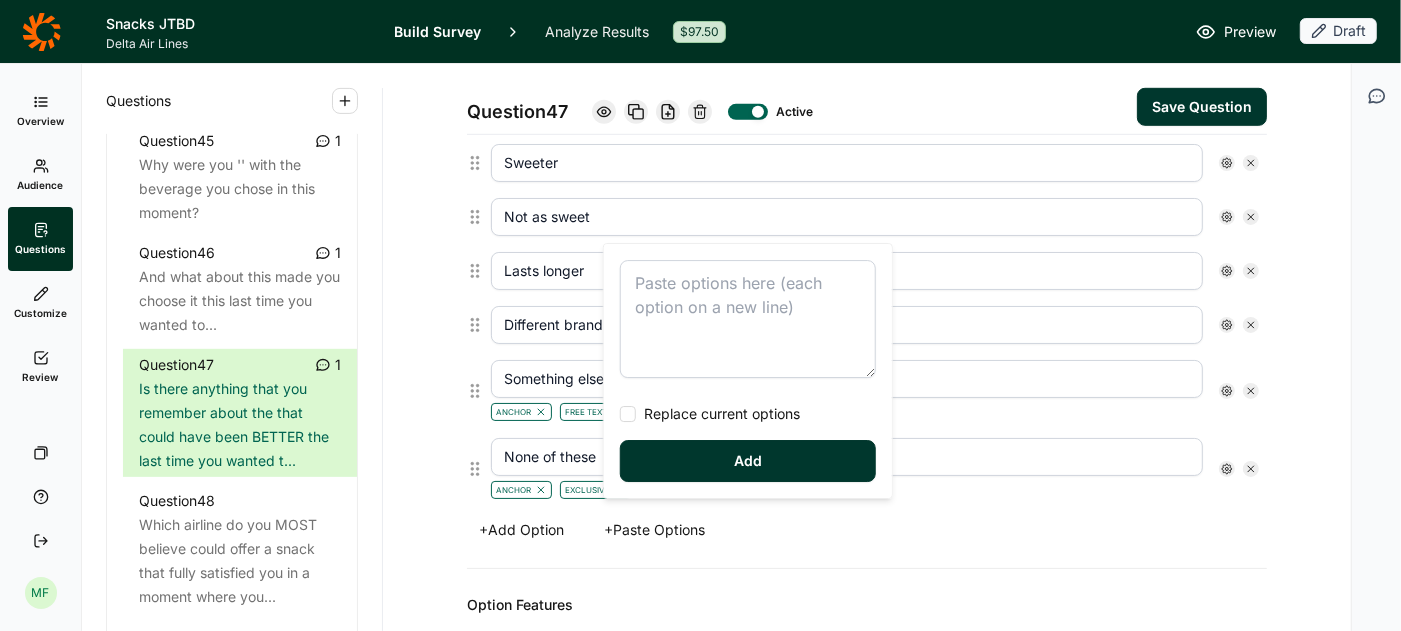 click at bounding box center (748, 319) 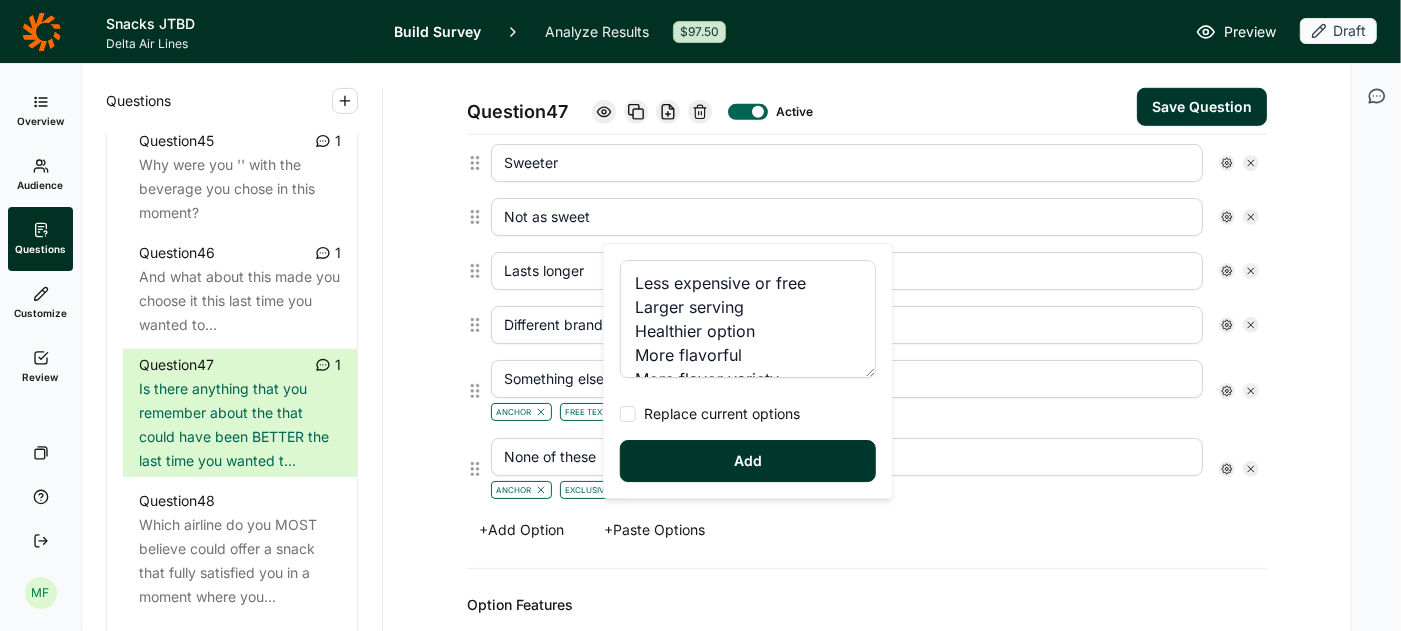 click on "Replace current options" at bounding box center (718, 414) 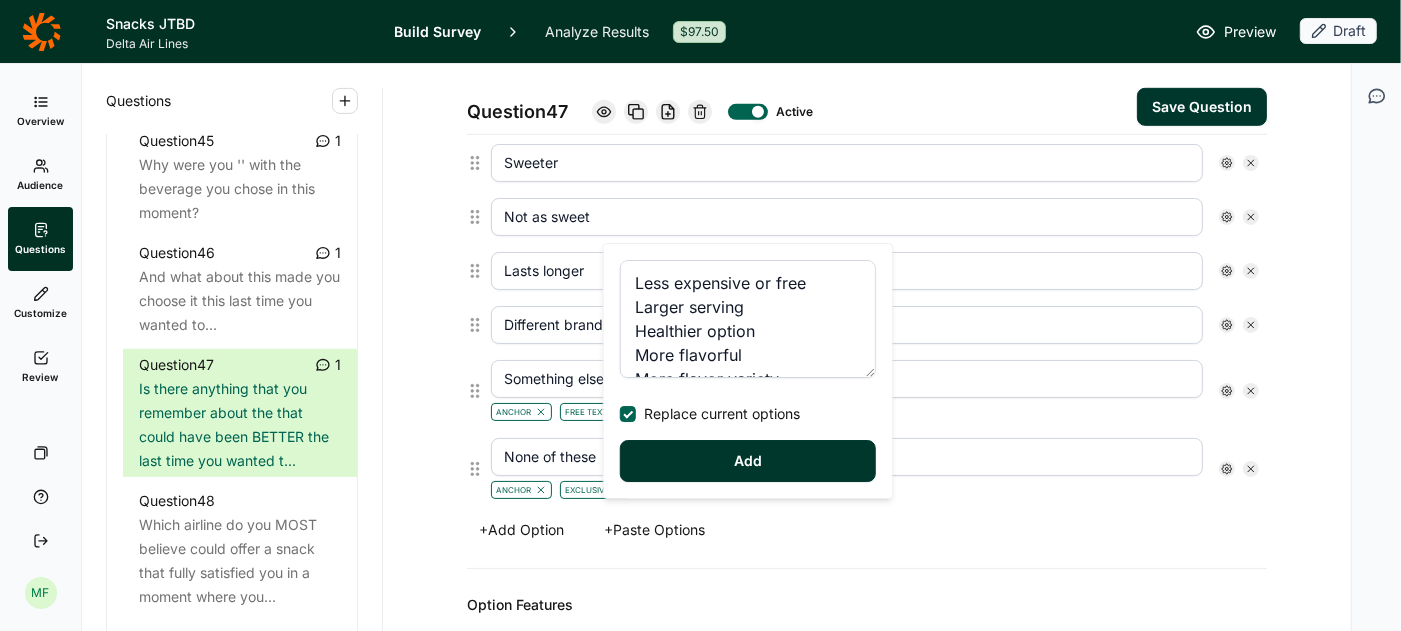click on "Add" at bounding box center [748, 461] 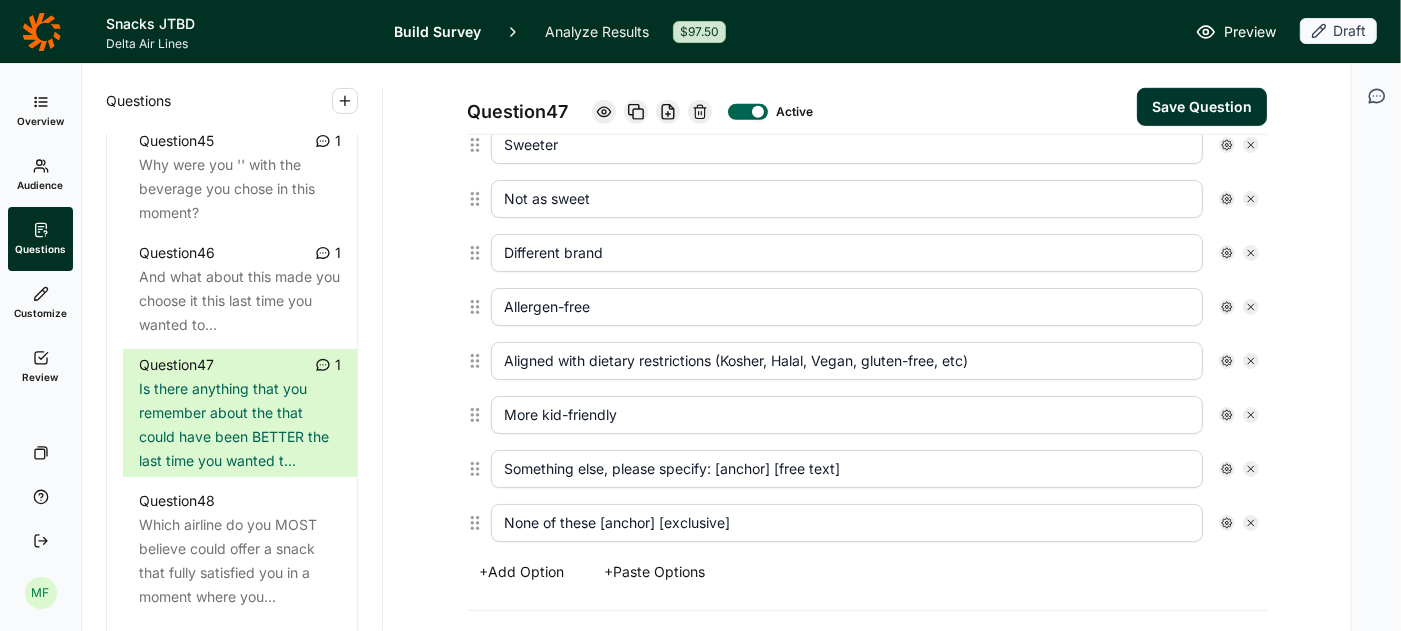 scroll, scrollTop: 974, scrollLeft: 0, axis: vertical 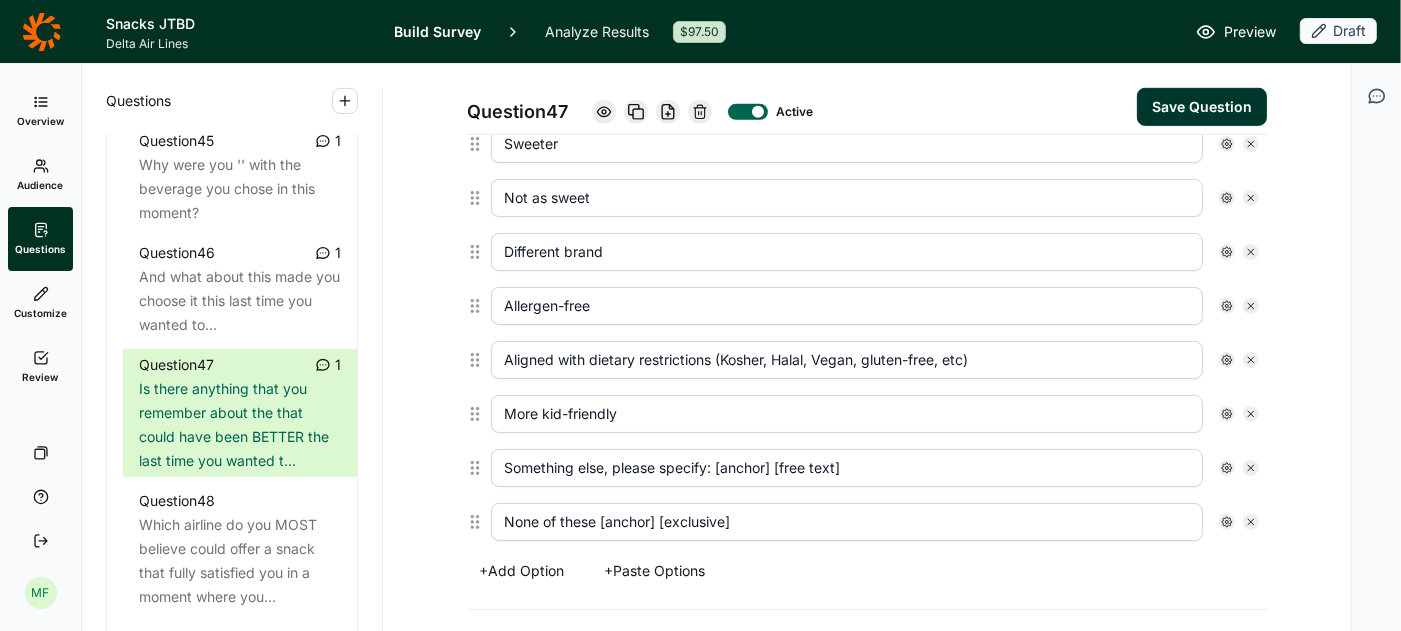 drag, startPoint x: 863, startPoint y: 451, endPoint x: 726, endPoint y: 447, distance: 137.05838 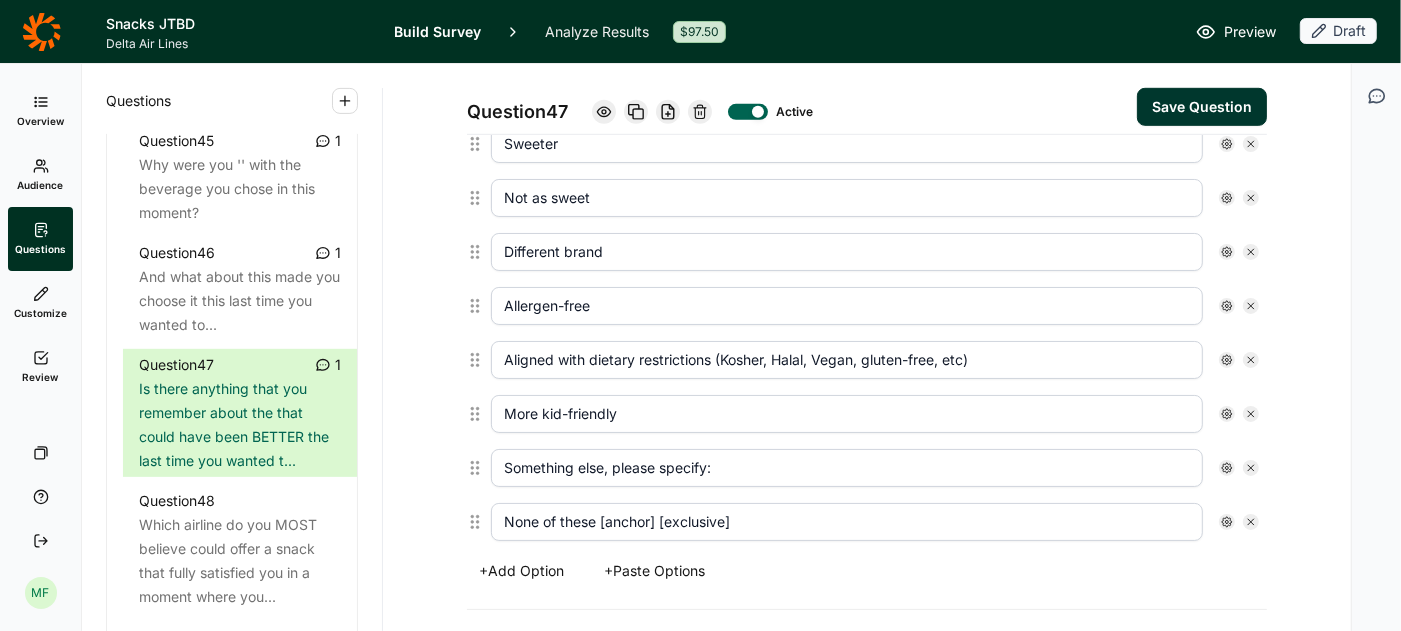 type on "Something else, please specify:" 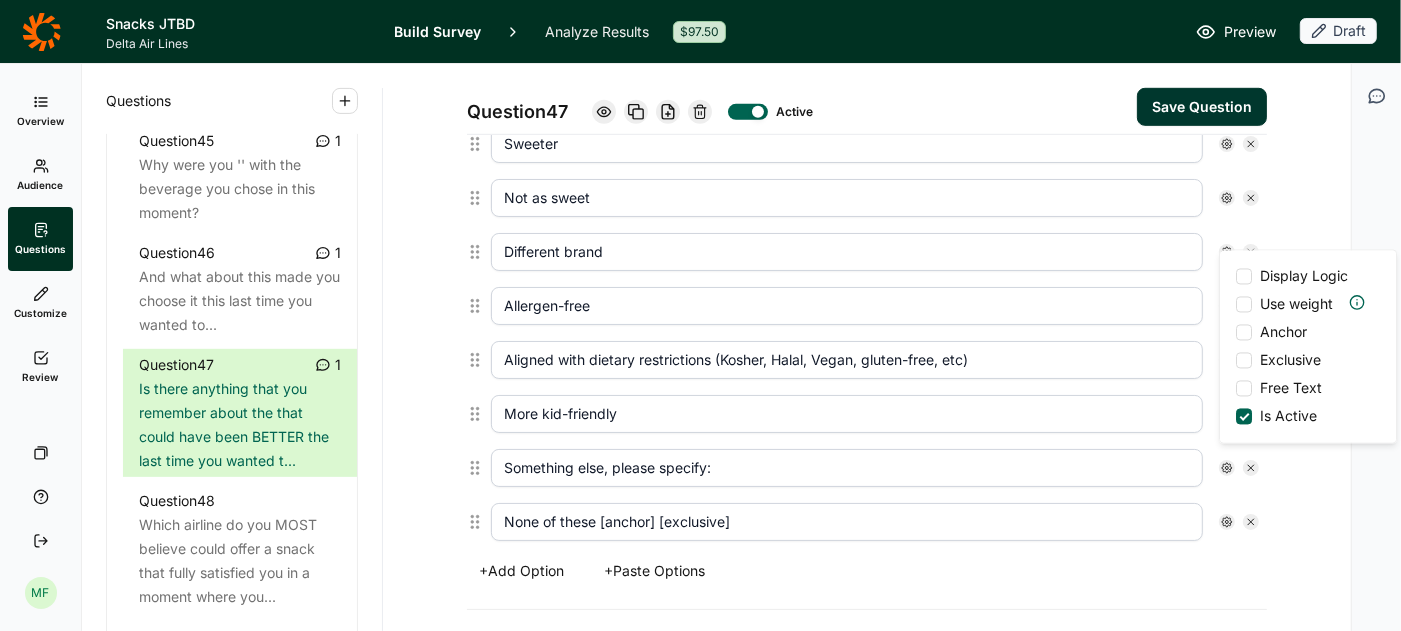 click at bounding box center (1244, 333) 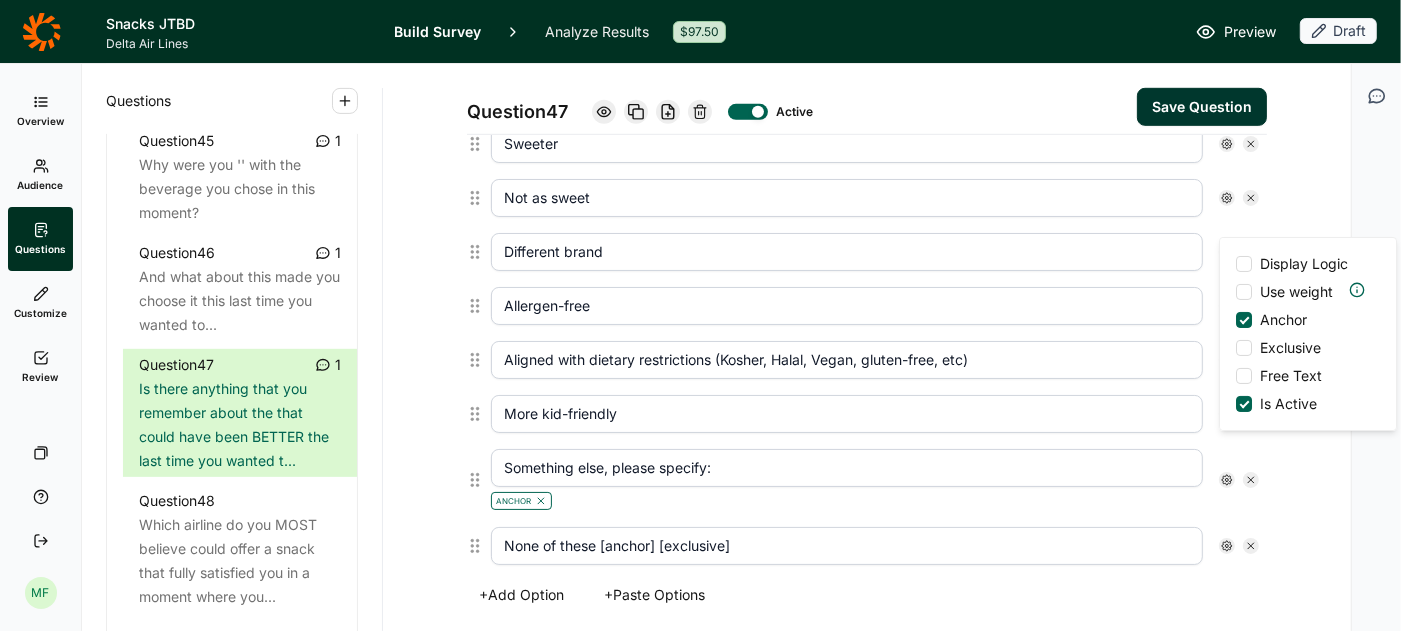 scroll, scrollTop: 998, scrollLeft: 0, axis: vertical 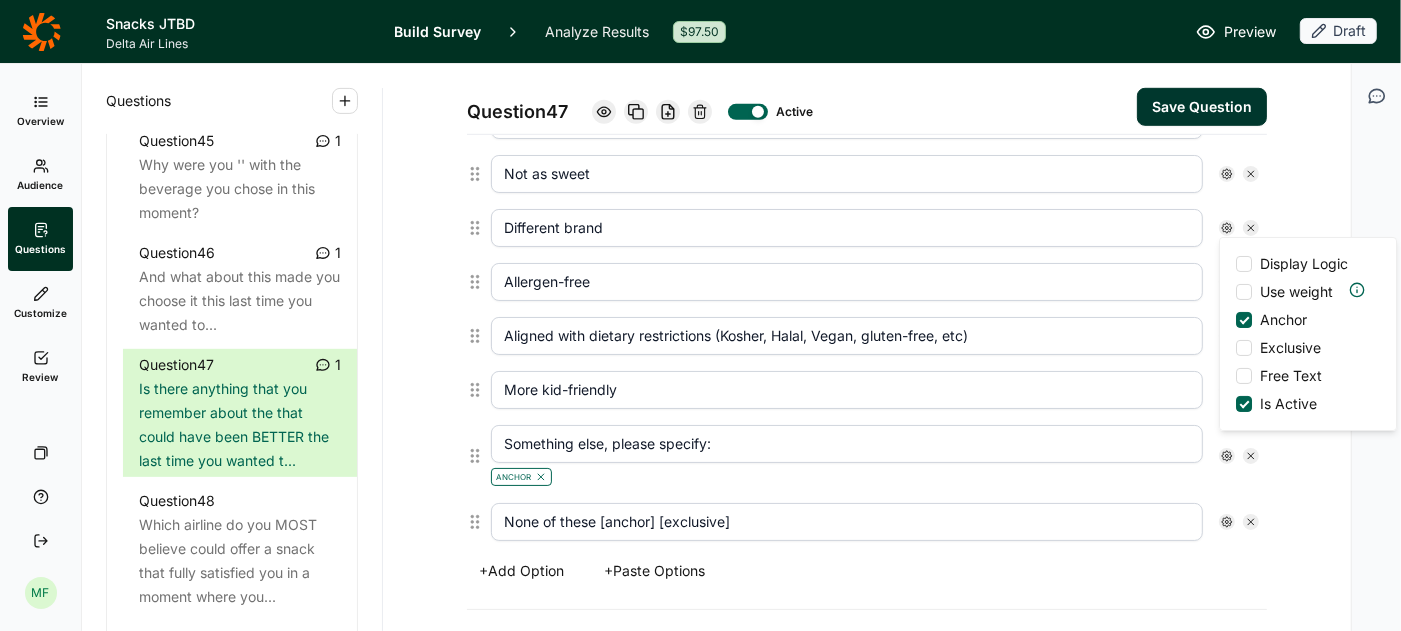 click at bounding box center (1244, 376) 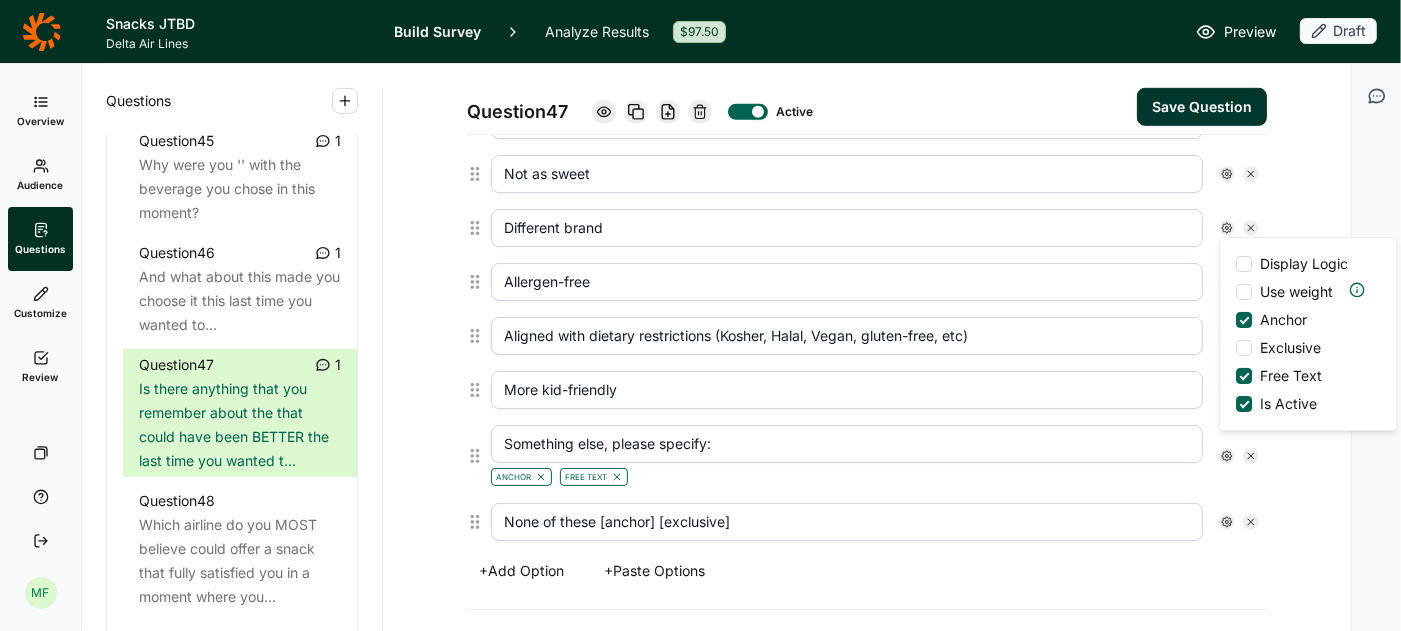 drag, startPoint x: 764, startPoint y: 508, endPoint x: 607, endPoint y: 503, distance: 157.0796 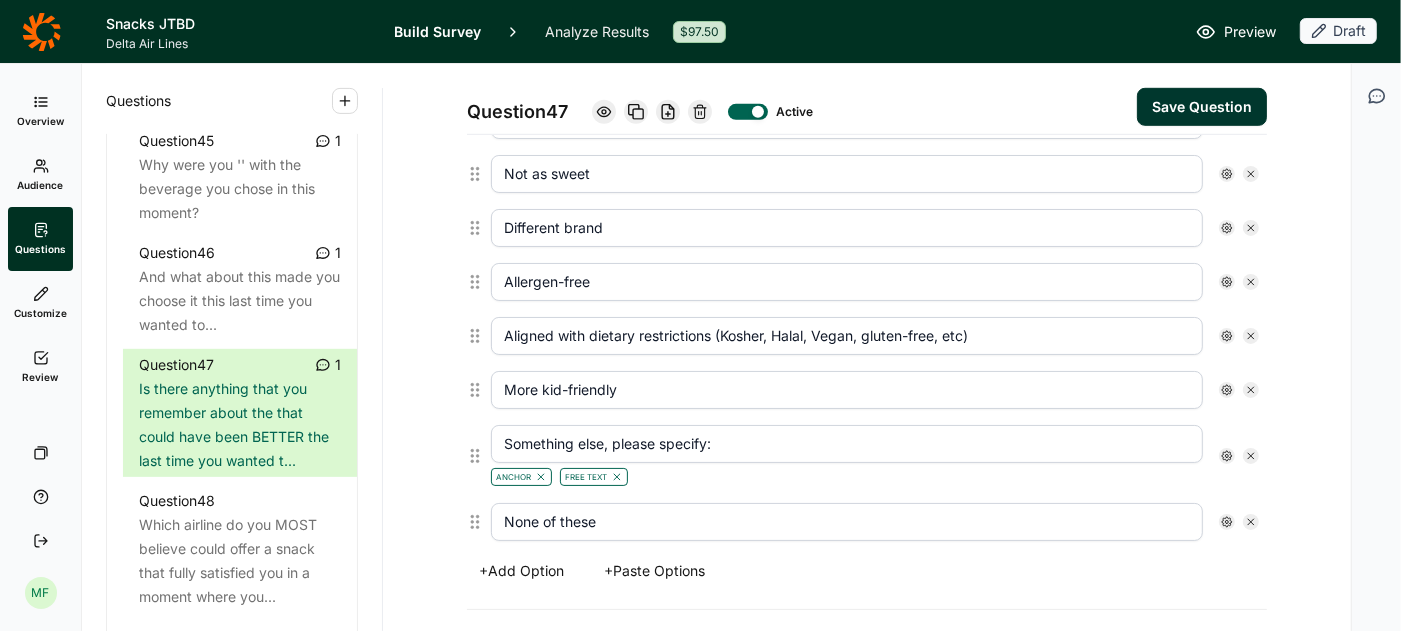type on "None of these" 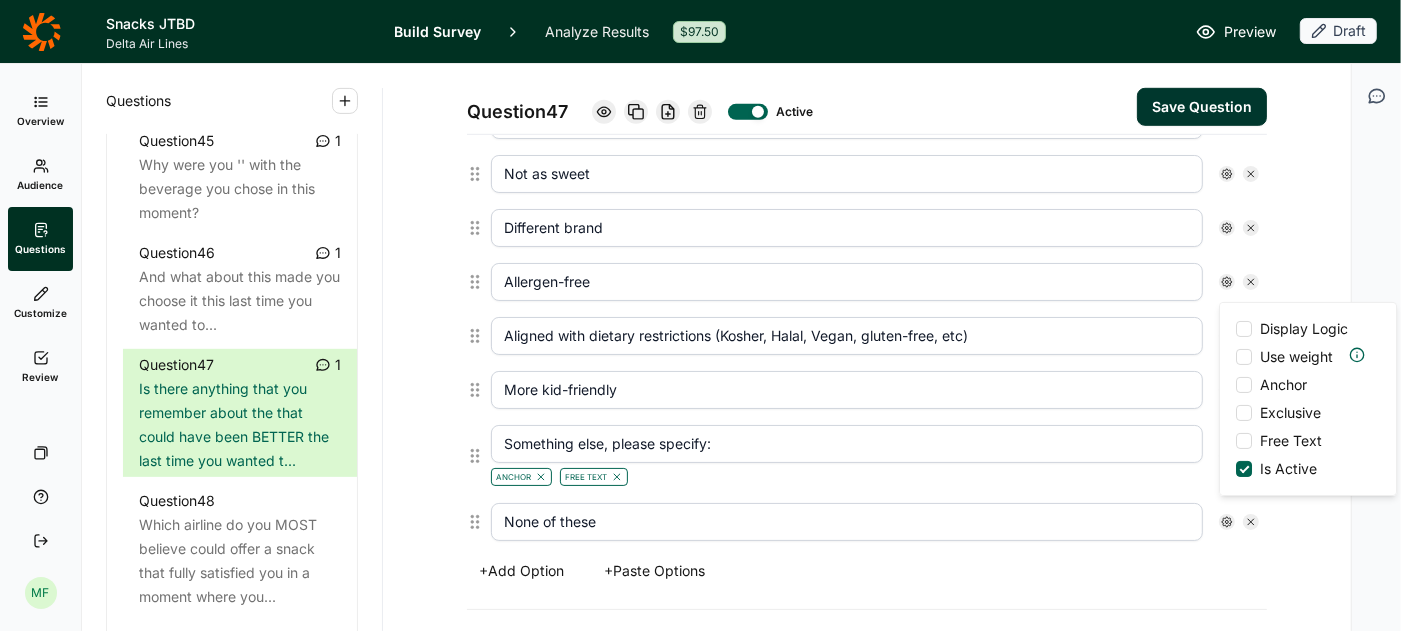 click at bounding box center (1244, 413) 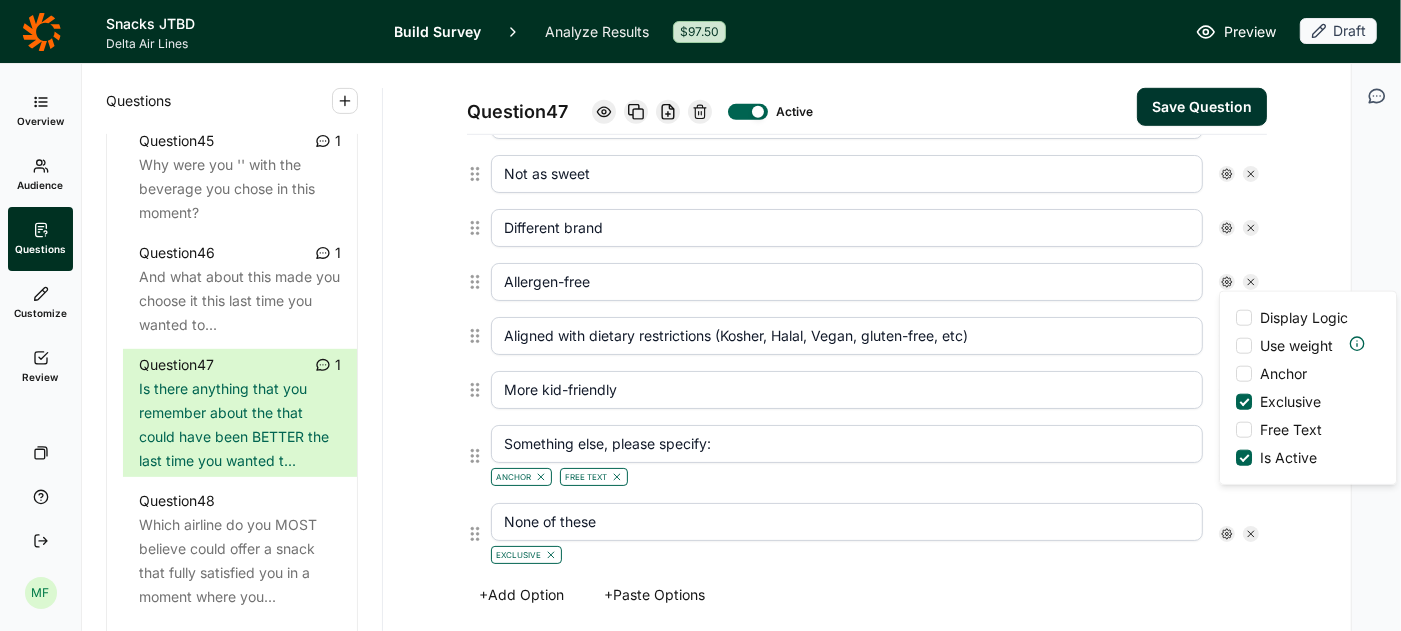 scroll, scrollTop: 1022, scrollLeft: 0, axis: vertical 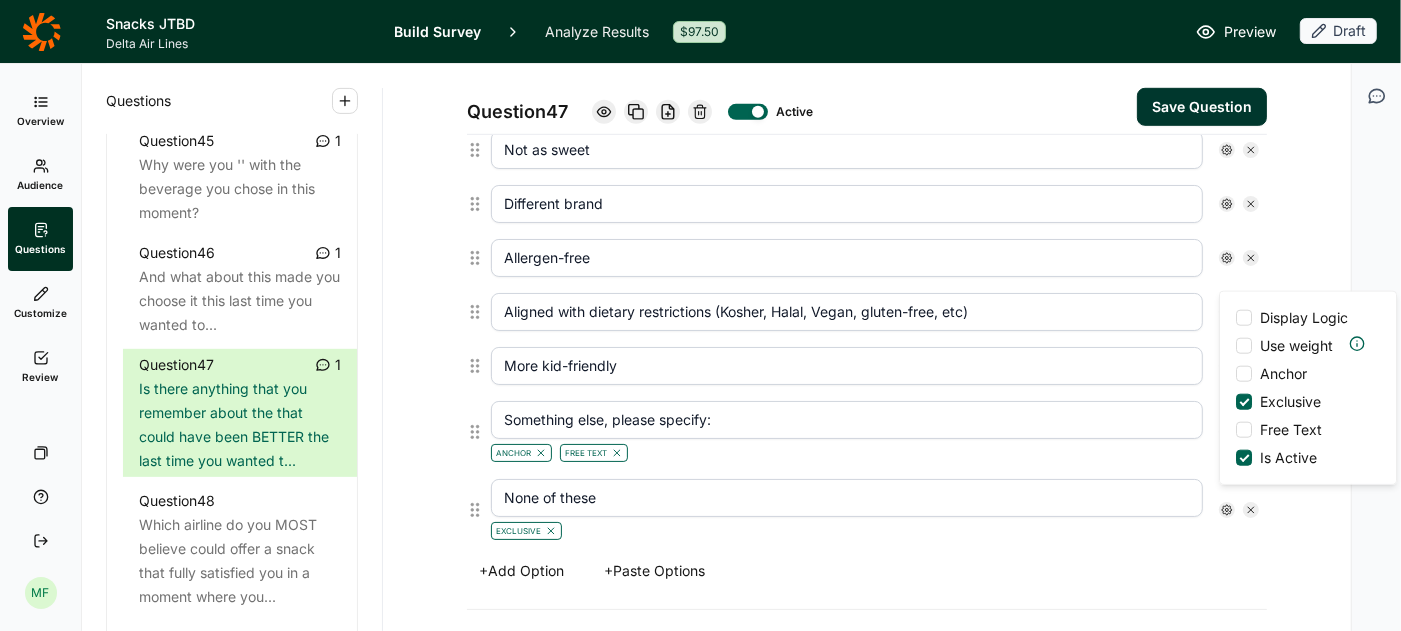 click at bounding box center (1244, 374) 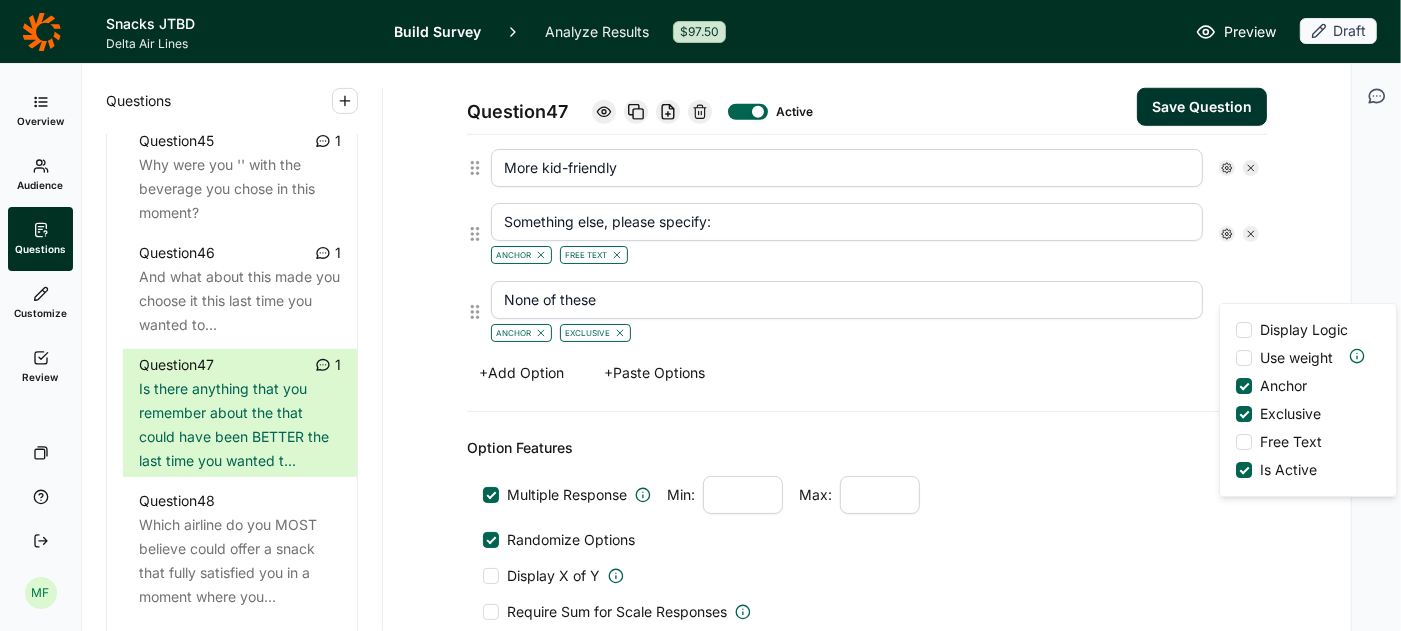 scroll, scrollTop: 1217, scrollLeft: 0, axis: vertical 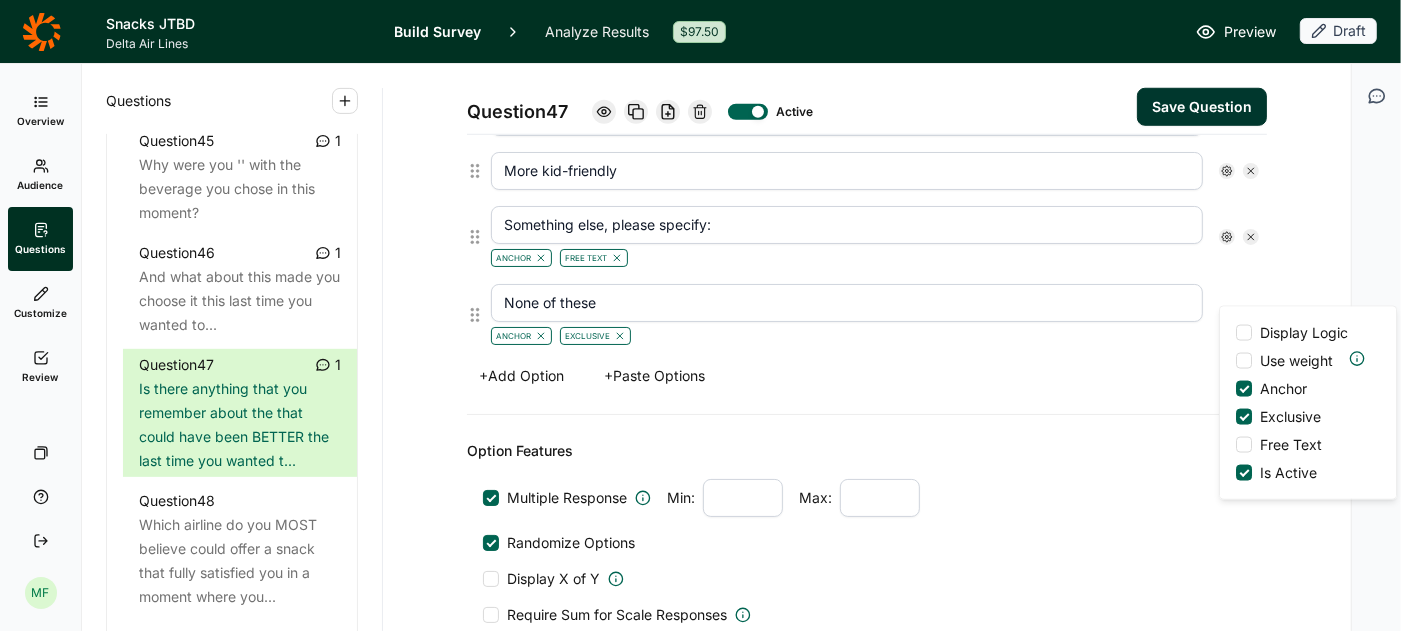 click on "Save Question" at bounding box center [1202, 107] 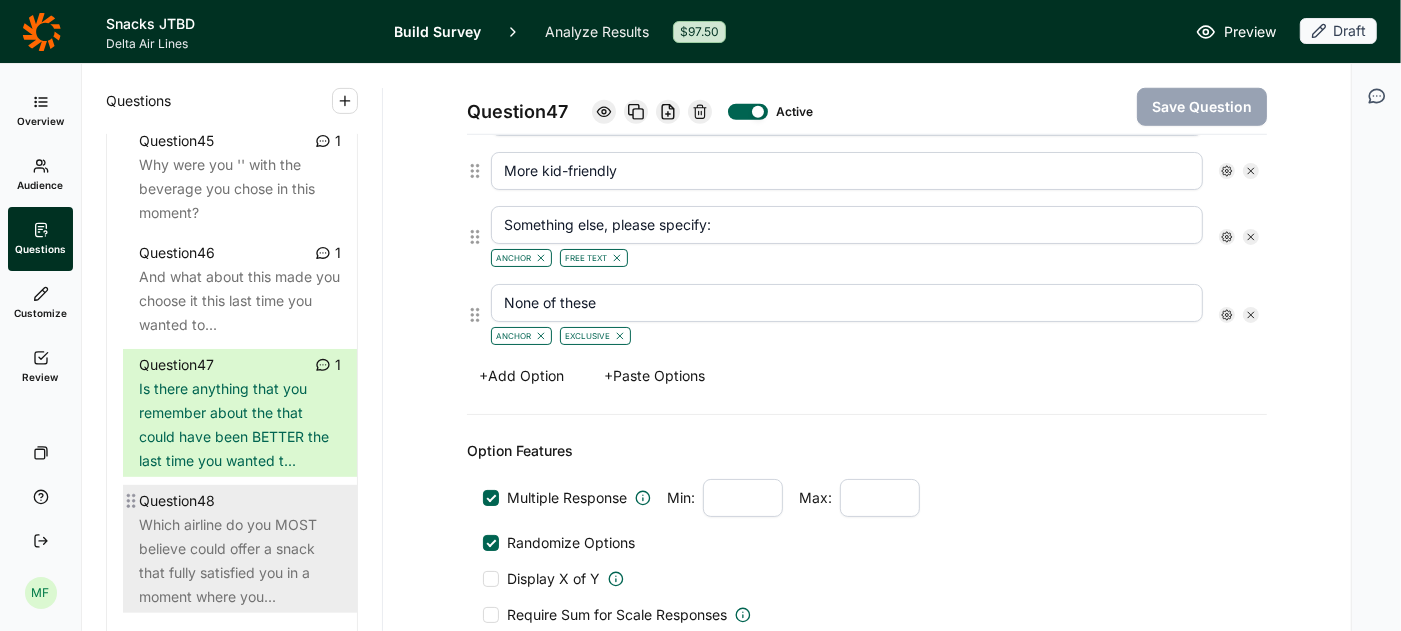 click on "Which airline do you MOST believe could offer a snack that fully satisfied you in a moment where you..." at bounding box center [240, 561] 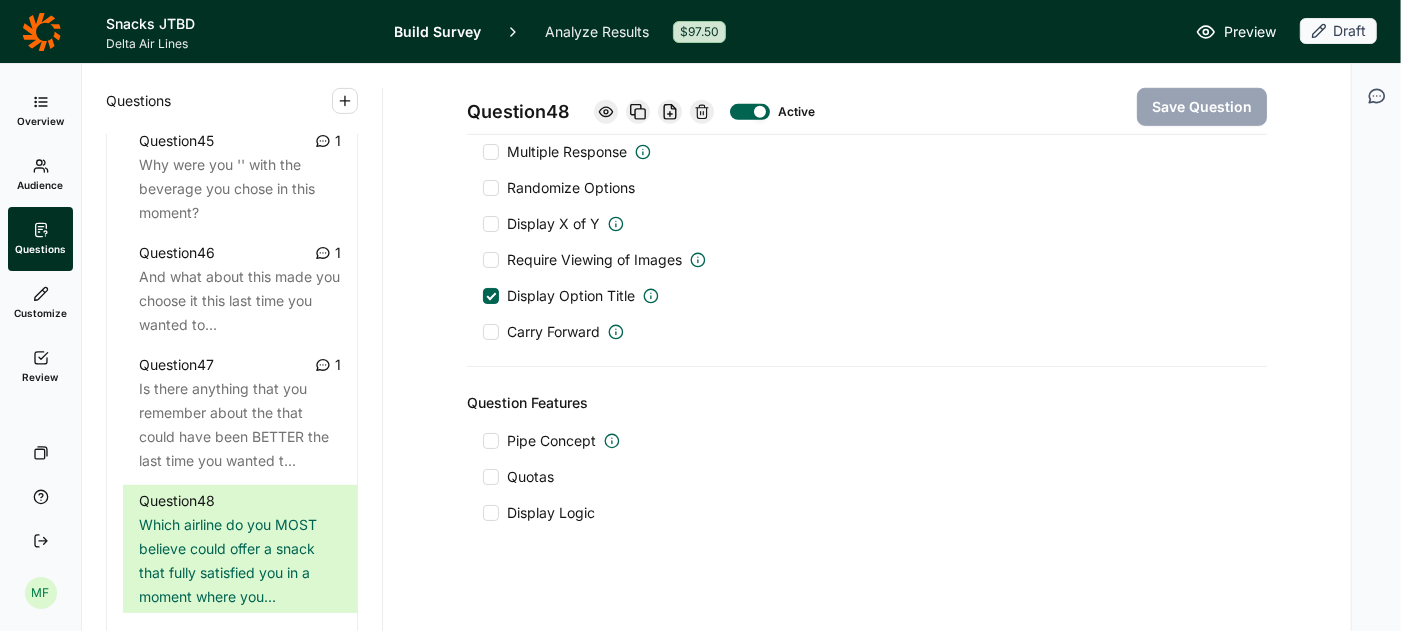click at bounding box center (491, 441) 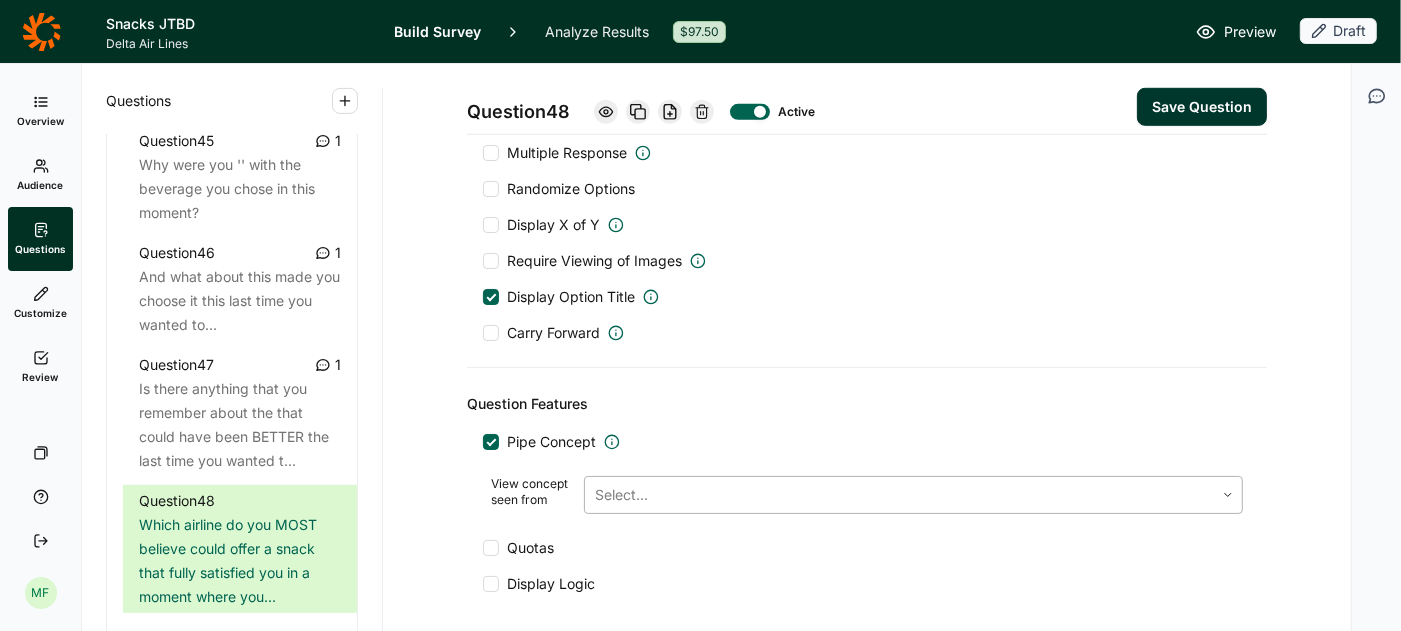 click at bounding box center (899, 495) 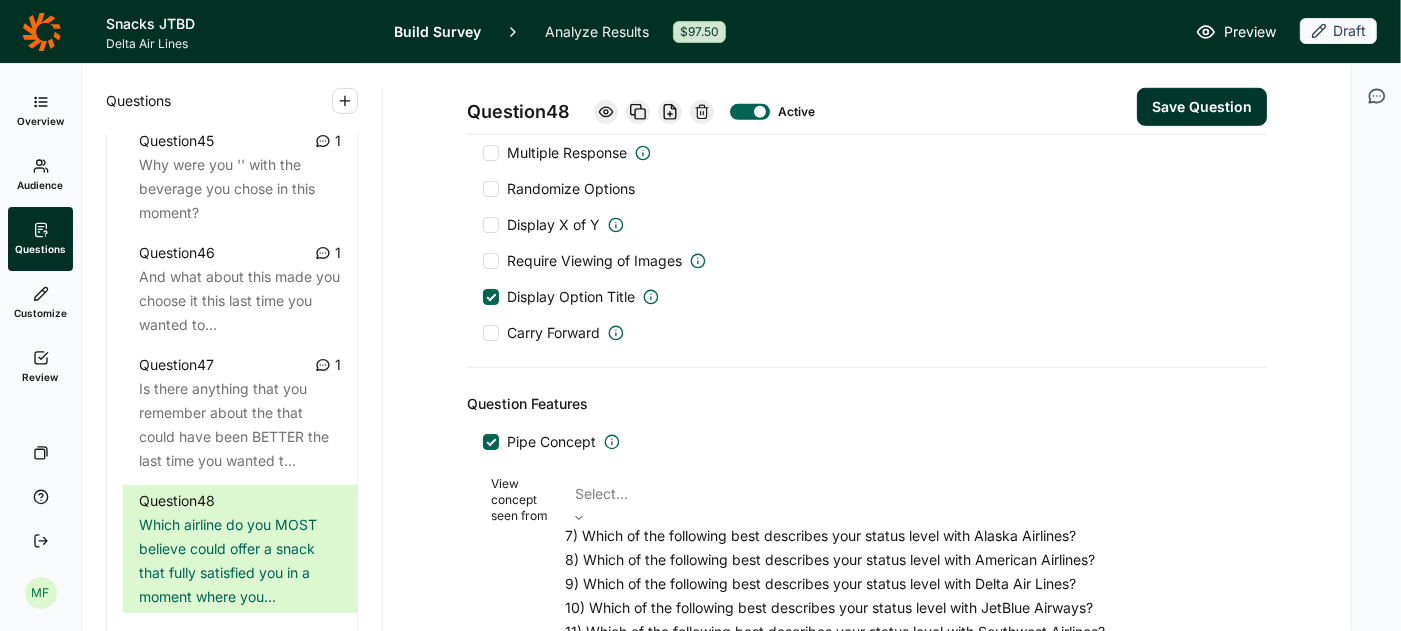 scroll, scrollTop: 140, scrollLeft: 0, axis: vertical 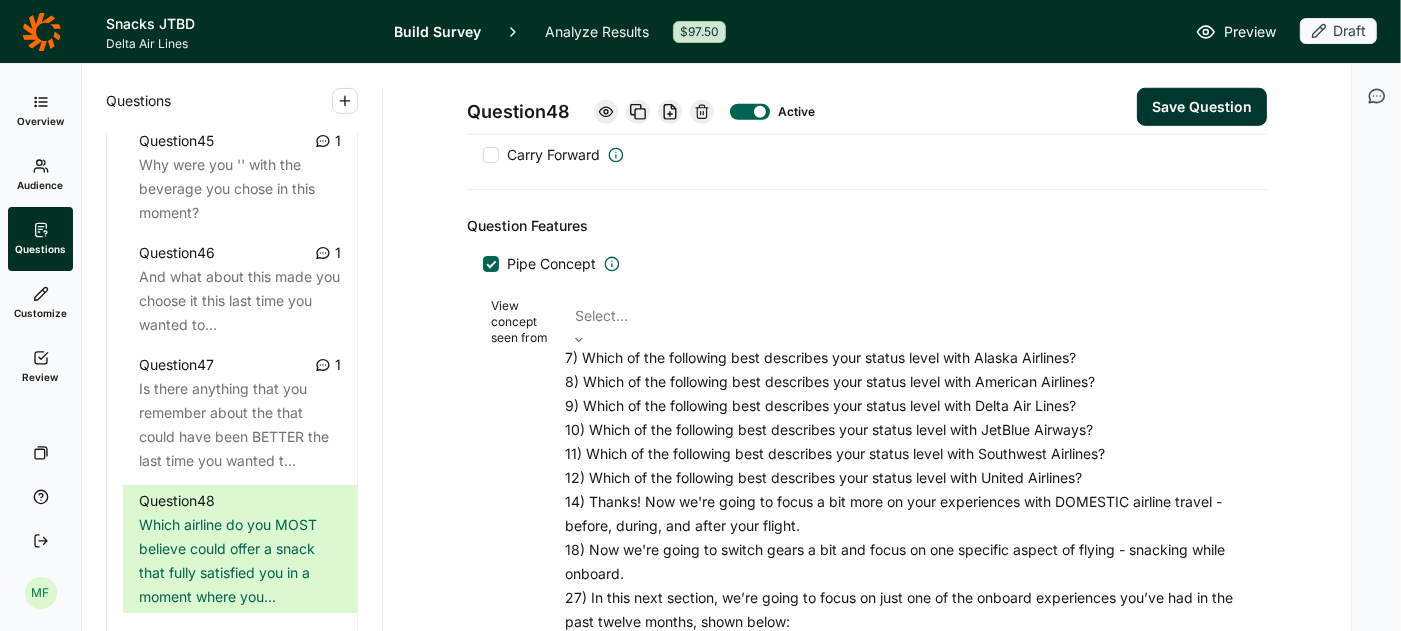 click on "27) In this next section, we’re going to focus on just one of the onboard experiences you’ve had in the past twelve months, shown below:" at bounding box center (904, 610) 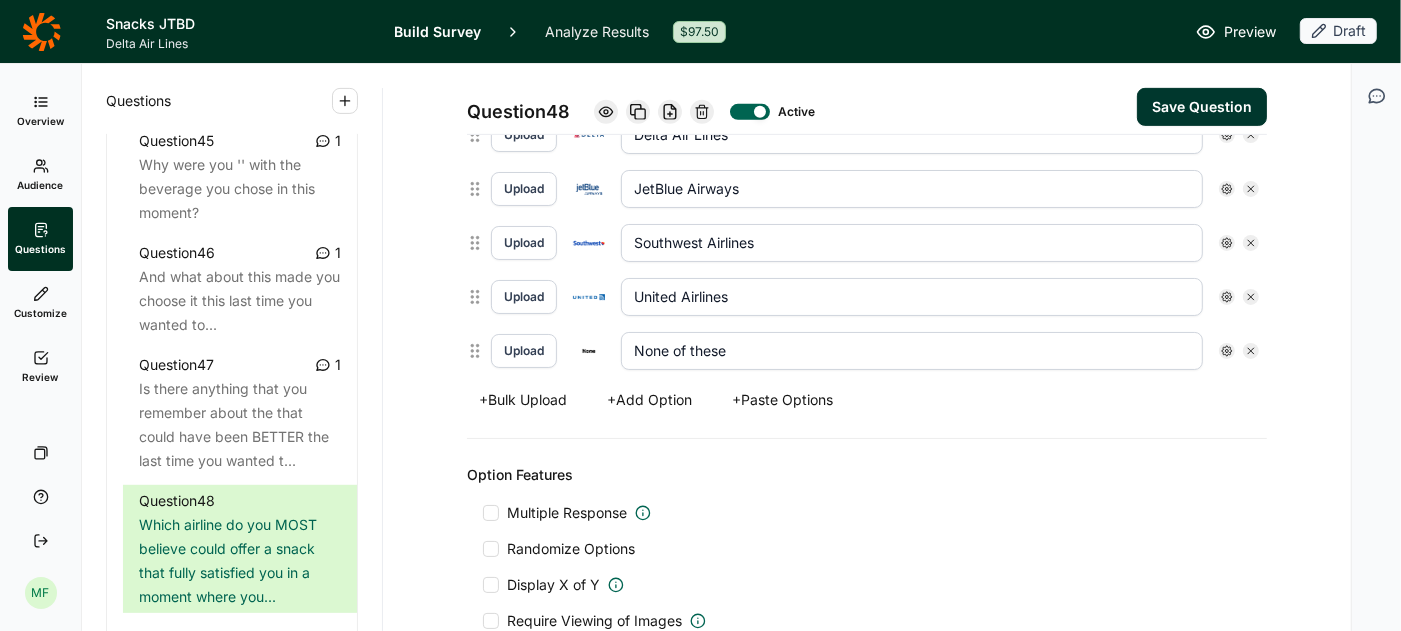 scroll, scrollTop: 709, scrollLeft: 0, axis: vertical 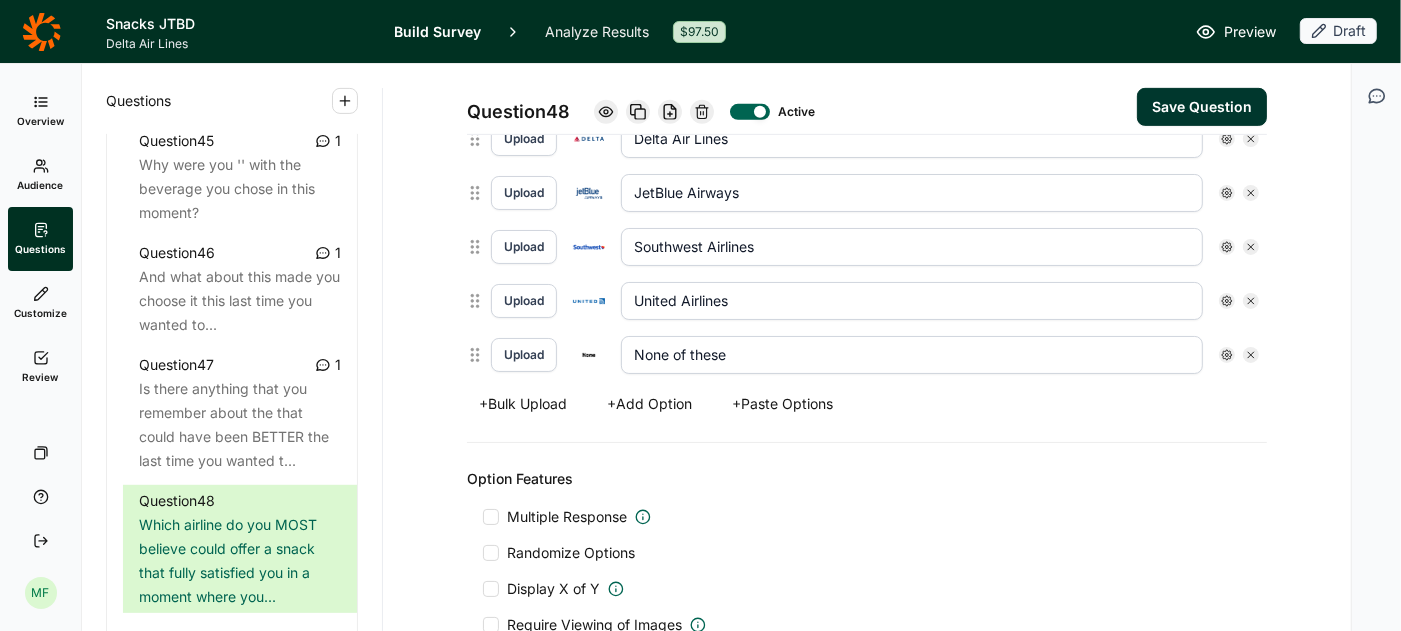 click on "Save Question" at bounding box center (1202, 107) 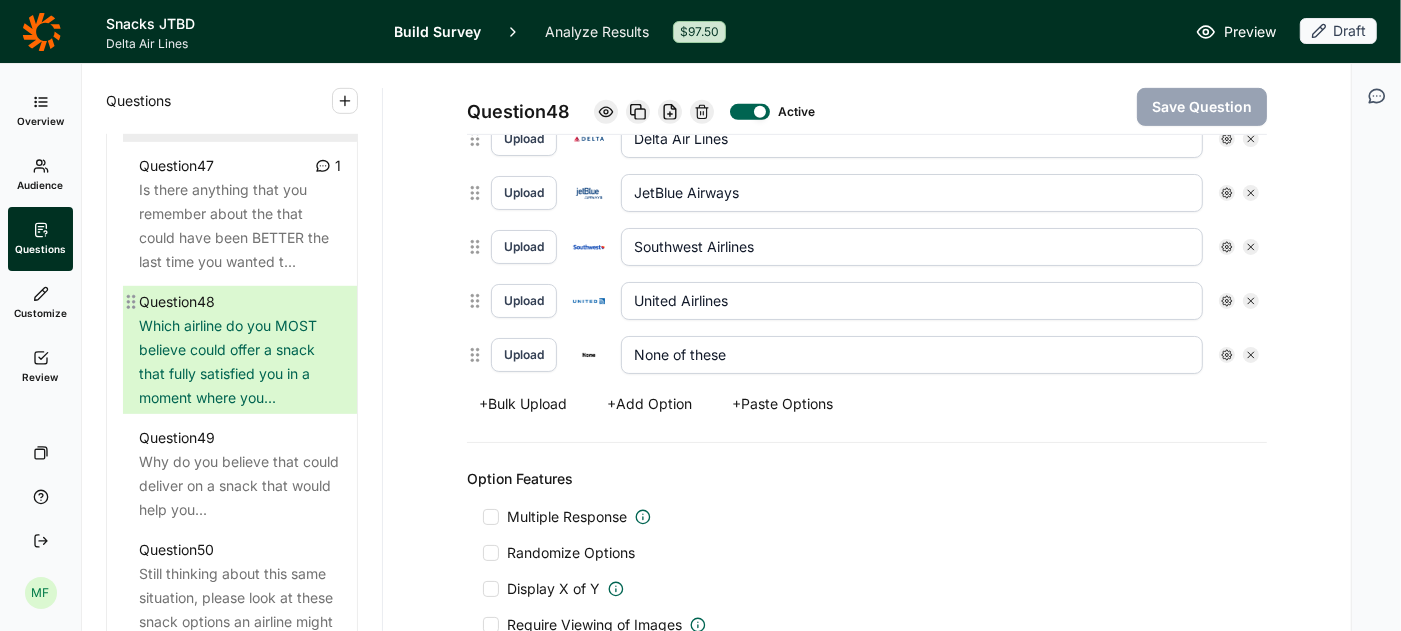 scroll, scrollTop: 6461, scrollLeft: 0, axis: vertical 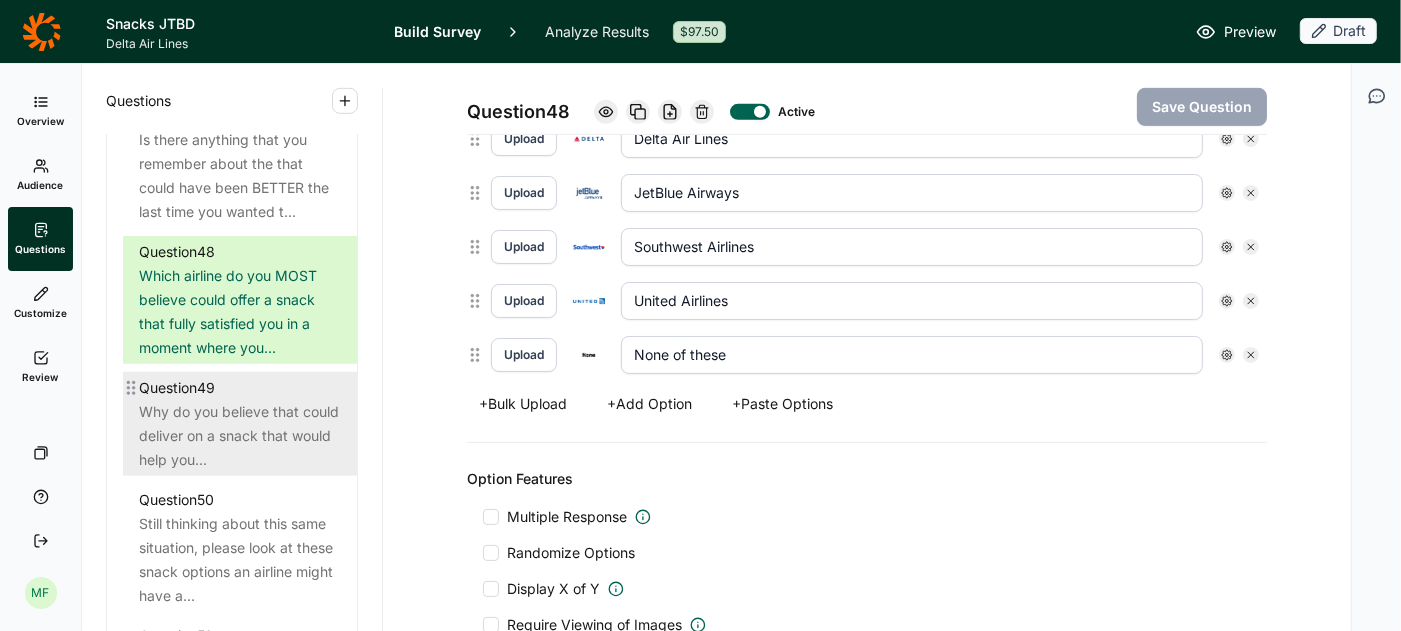 click on "Why do you believe that could deliver on a snack that would help you..." at bounding box center (240, 436) 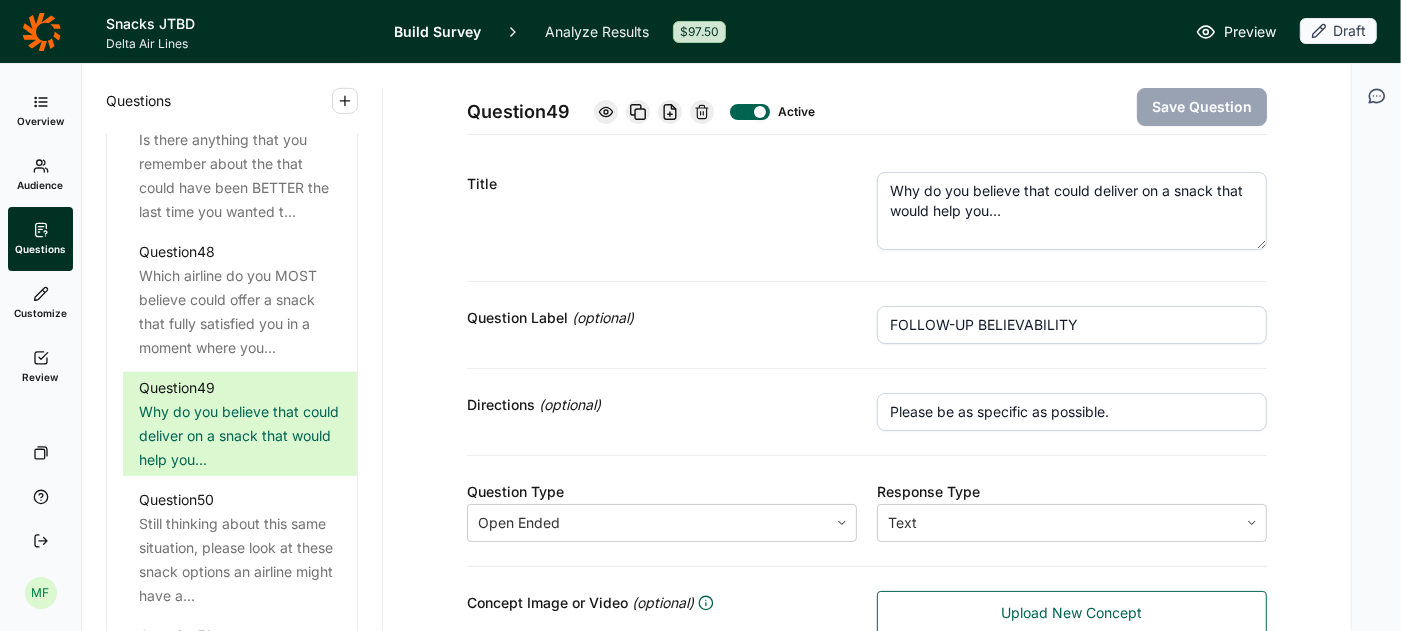 scroll, scrollTop: 0, scrollLeft: 0, axis: both 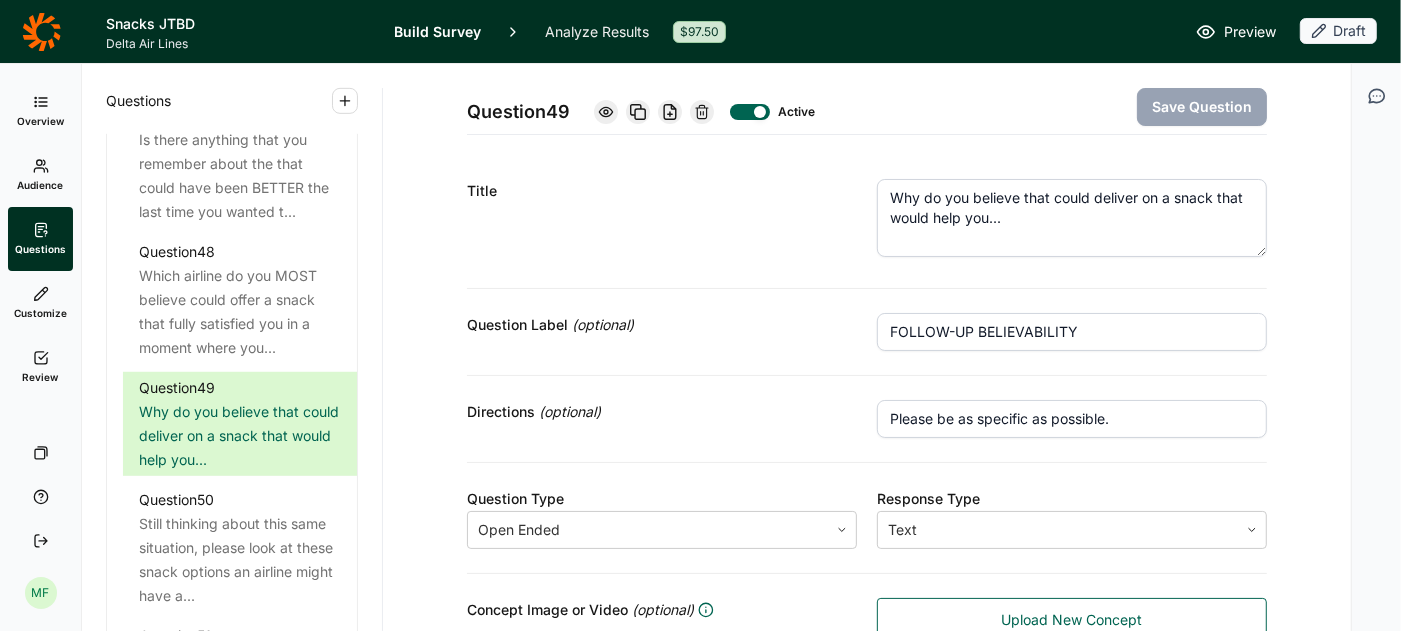 click 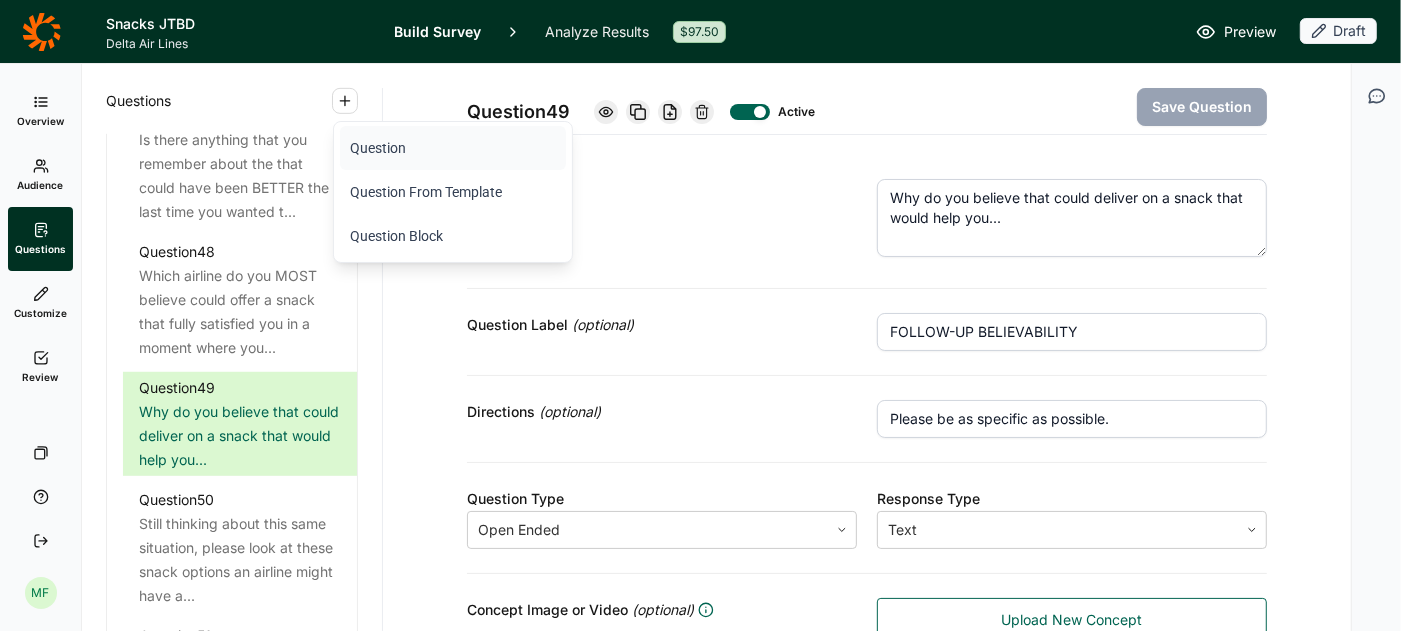 click on "Question" at bounding box center [453, 148] 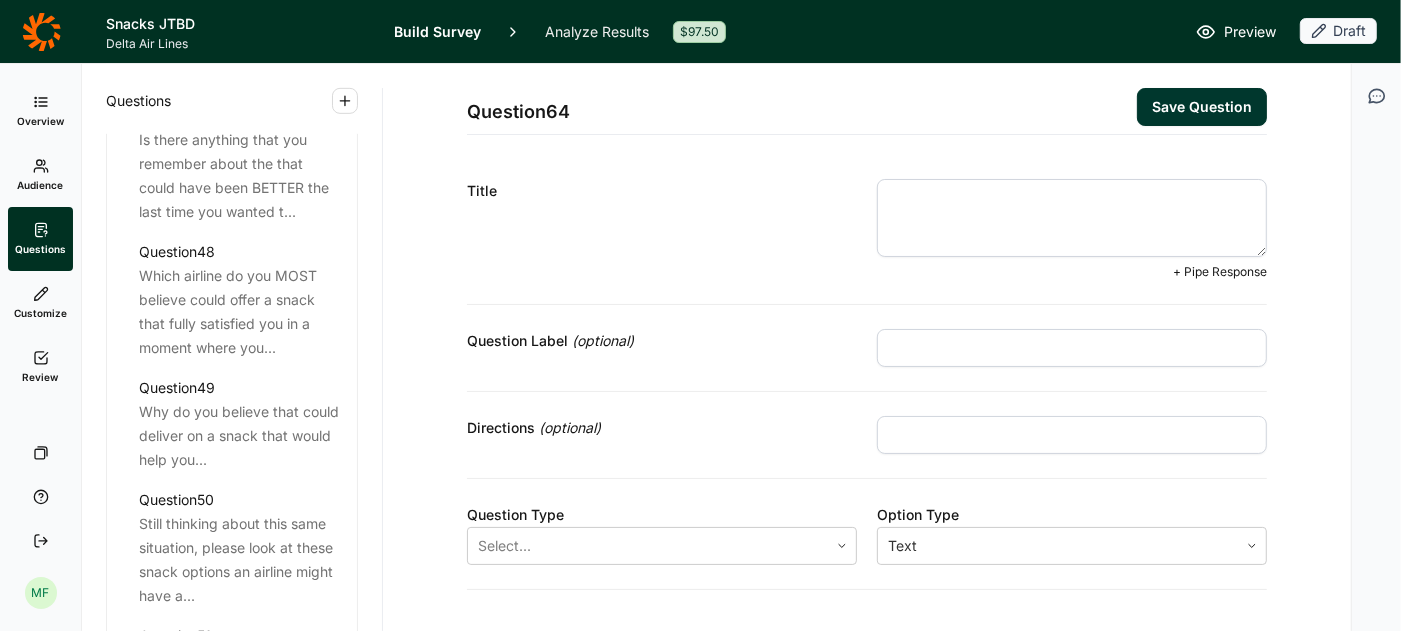 click at bounding box center [1072, 218] 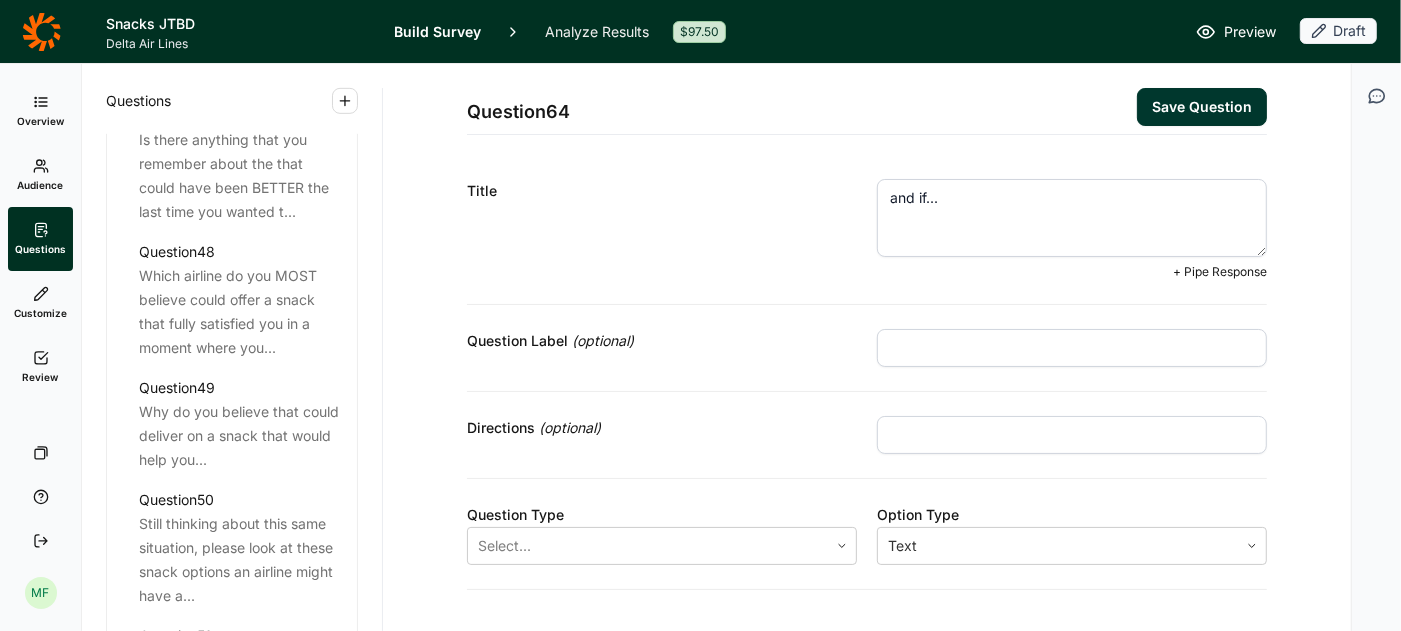 type on "and if..." 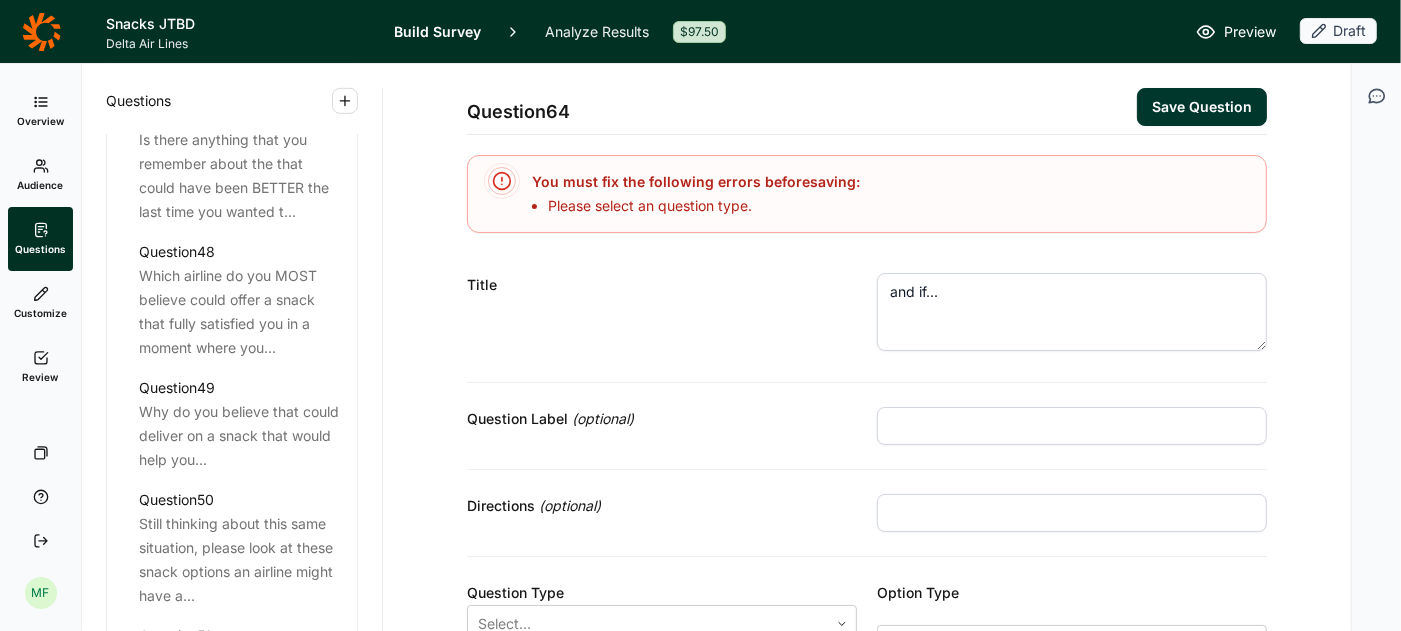 scroll, scrollTop: 146, scrollLeft: 0, axis: vertical 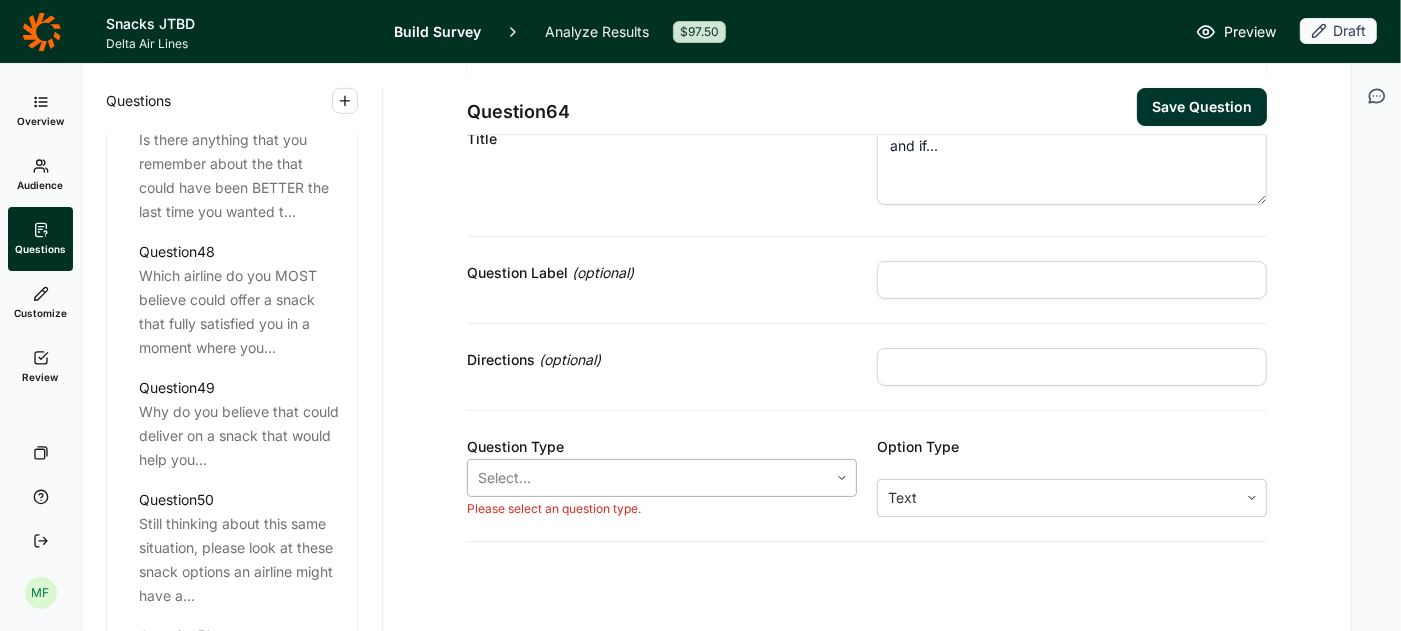 click at bounding box center [842, 478] 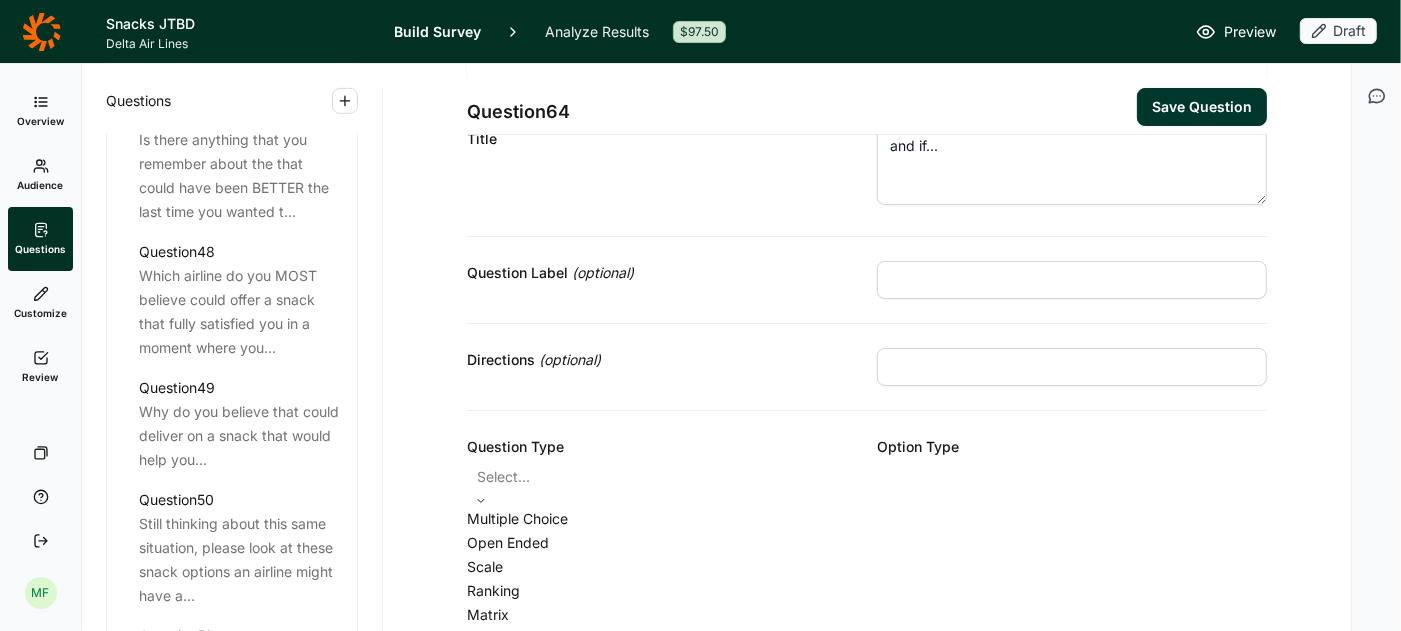 click on "Multiple Choice" at bounding box center [662, 519] 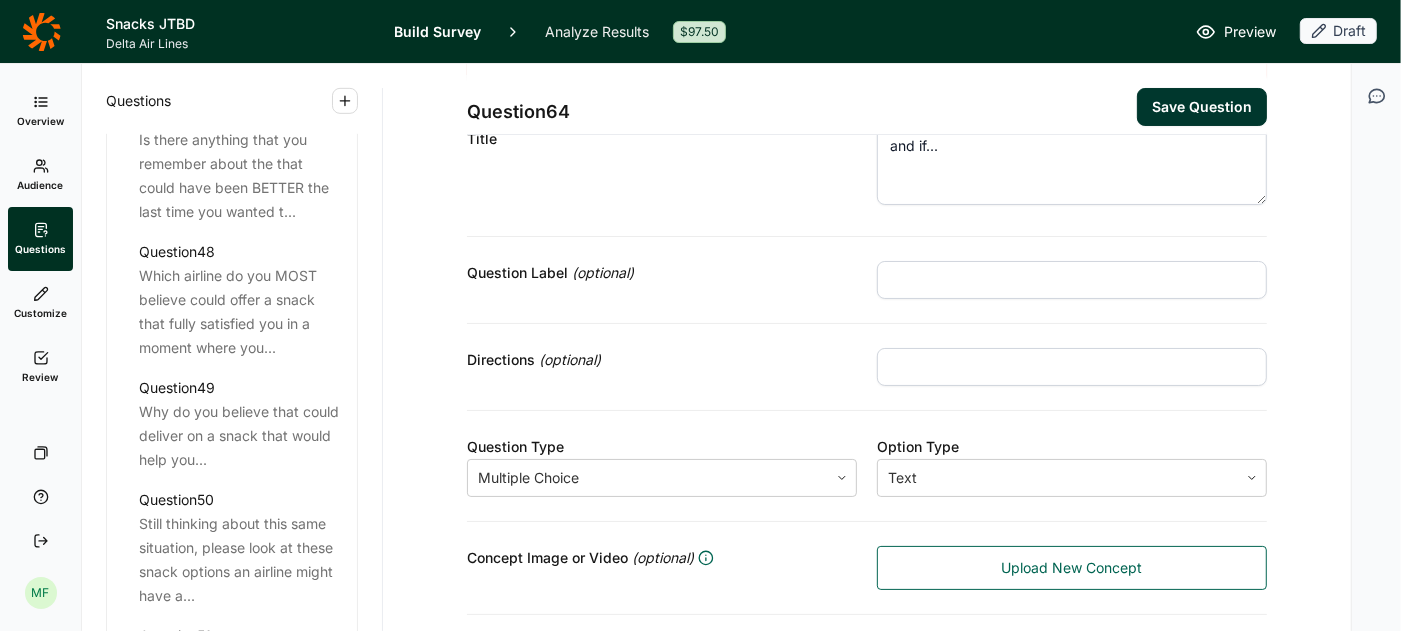 click on "Save Question" at bounding box center [1202, 107] 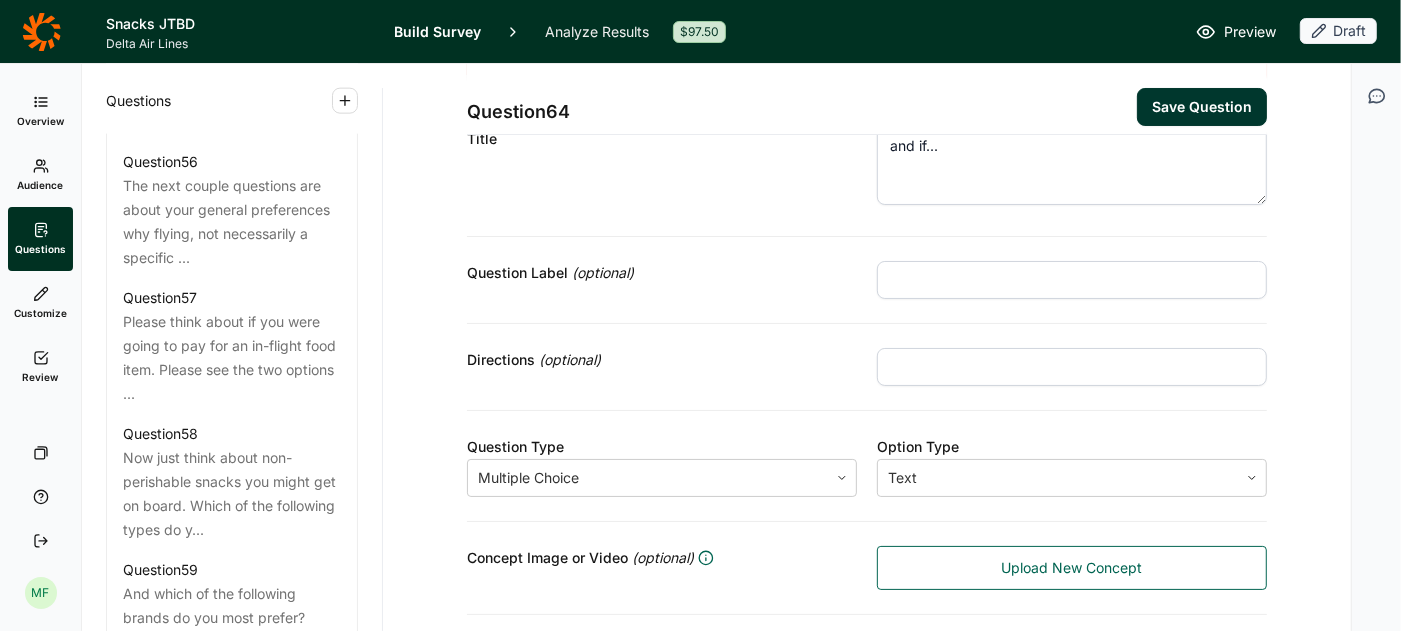 scroll, scrollTop: 8281, scrollLeft: 0, axis: vertical 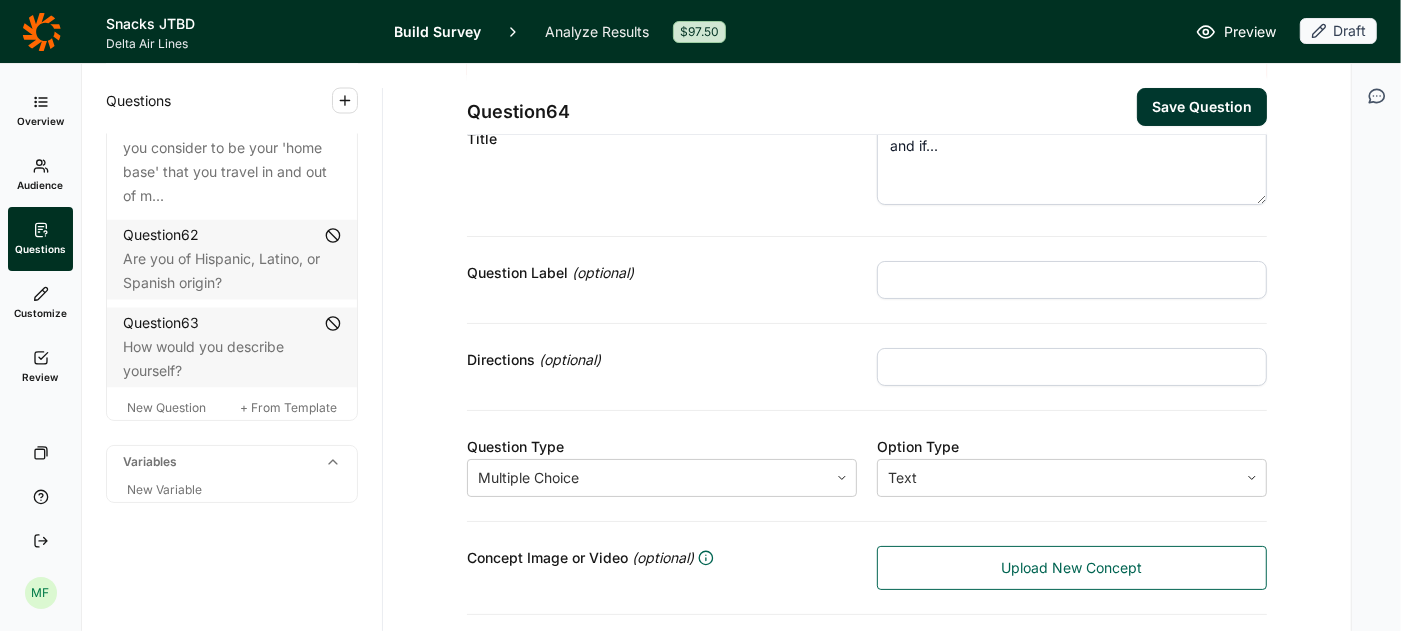 click on "Save Question" at bounding box center [1202, 107] 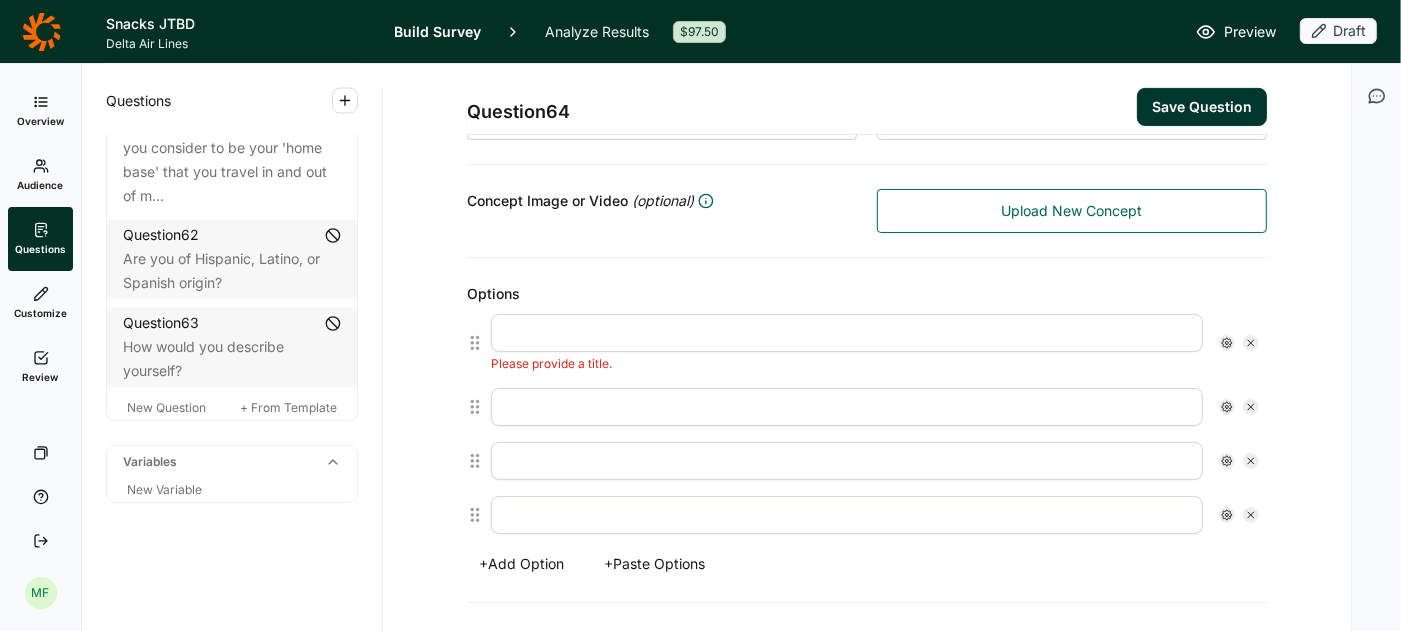 scroll, scrollTop: 506, scrollLeft: 0, axis: vertical 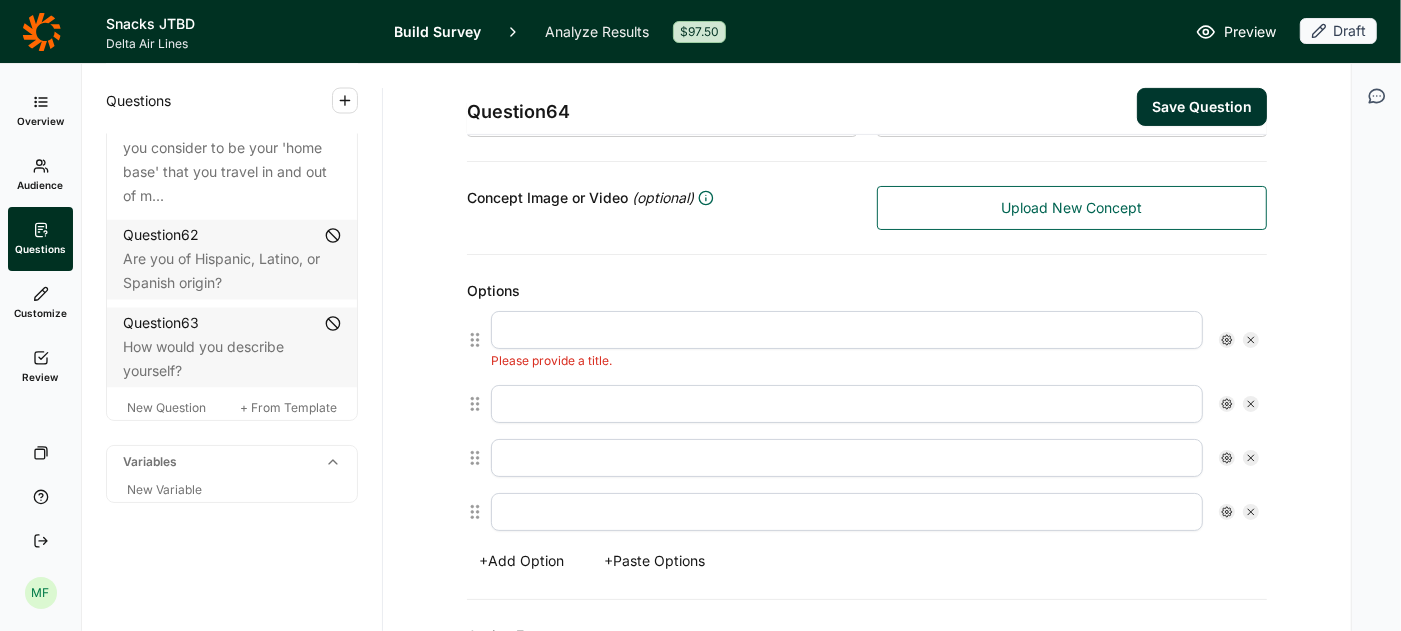 click at bounding box center (847, 330) 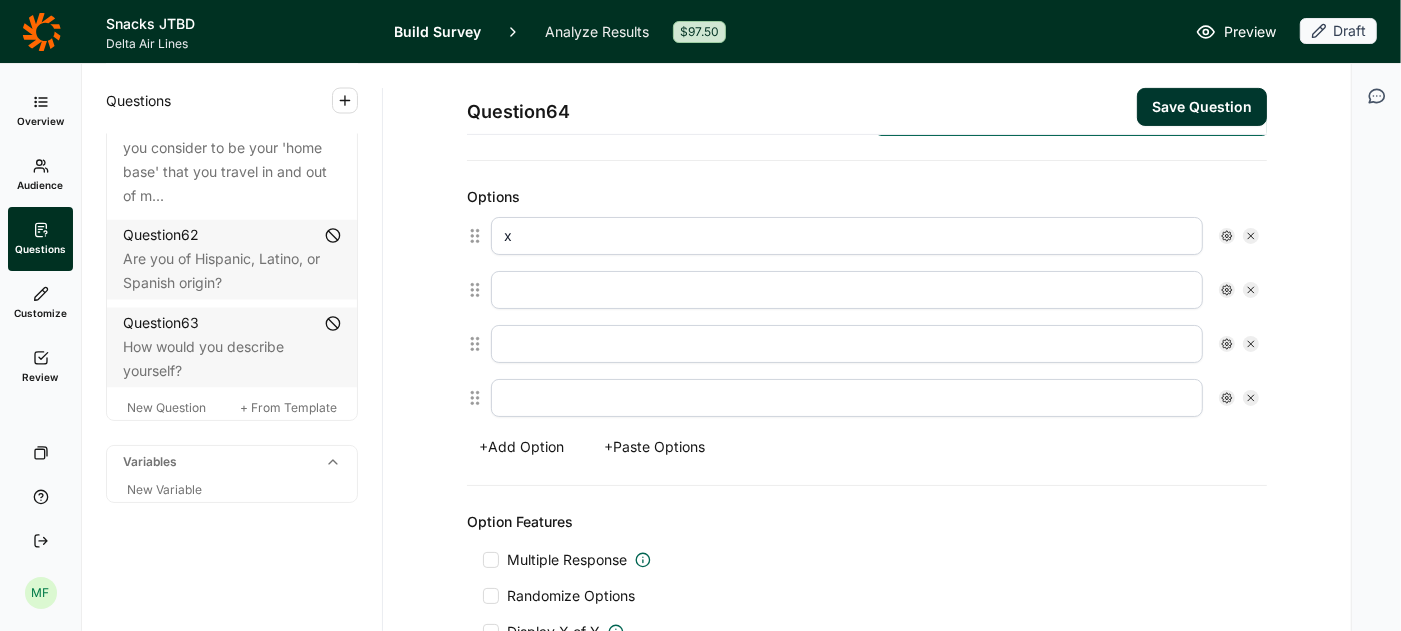 scroll, scrollTop: 413, scrollLeft: 0, axis: vertical 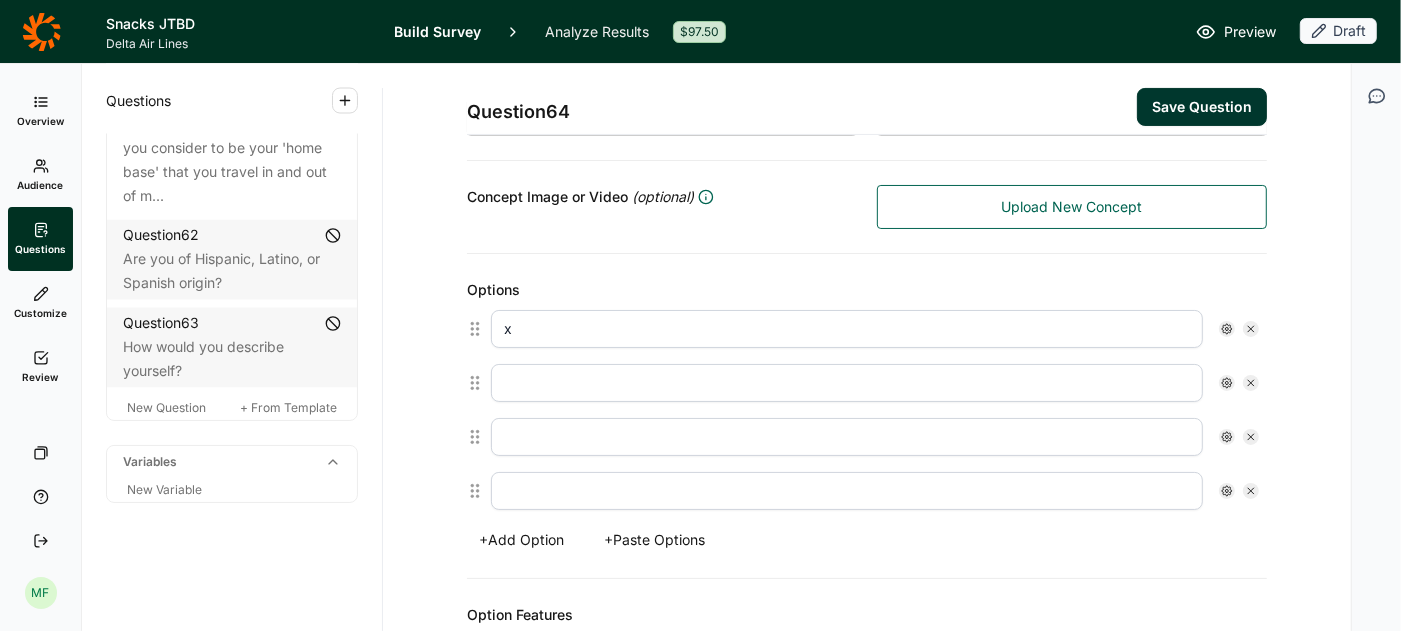 type on "x" 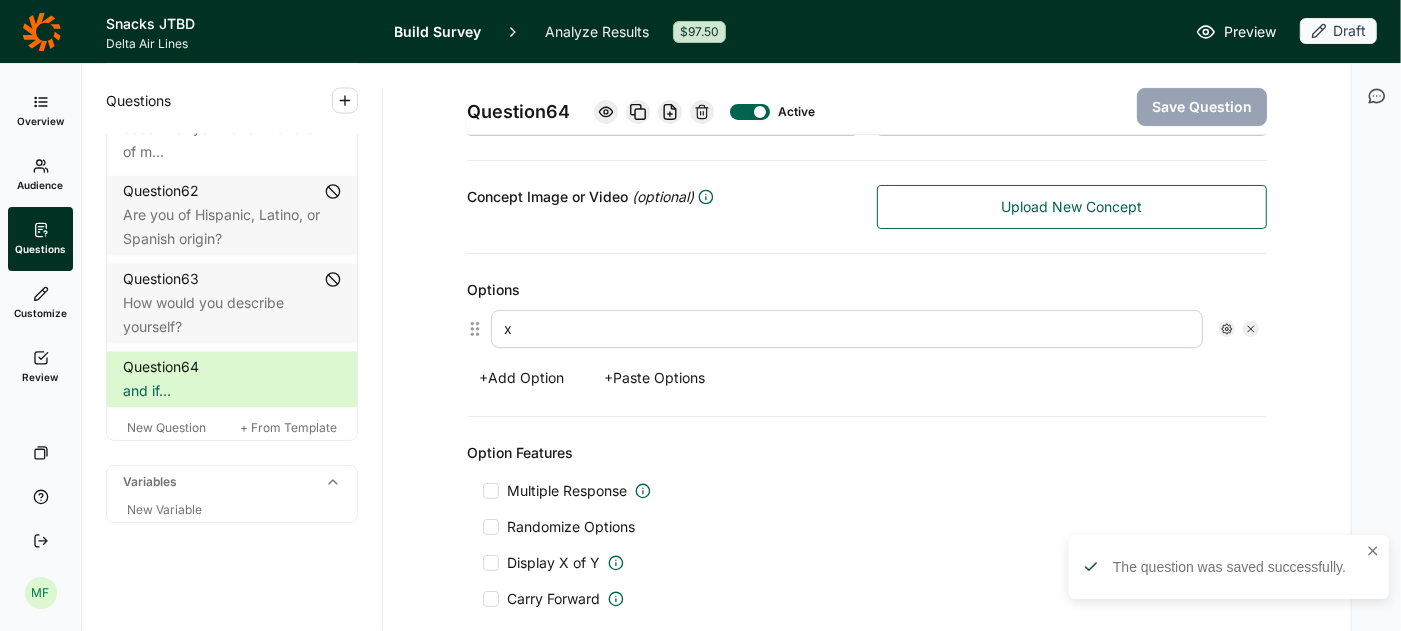 scroll, scrollTop: 33, scrollLeft: 0, axis: vertical 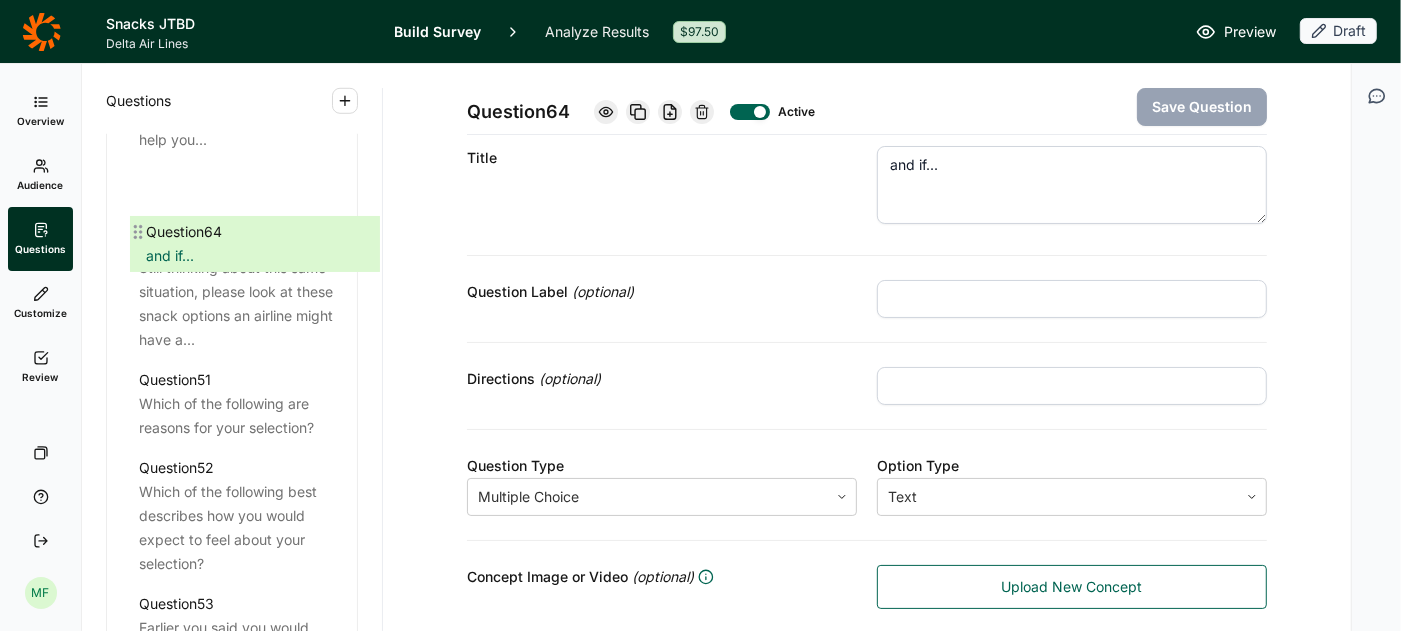 drag, startPoint x: 115, startPoint y: 413, endPoint x: 137, endPoint y: 219, distance: 195.24344 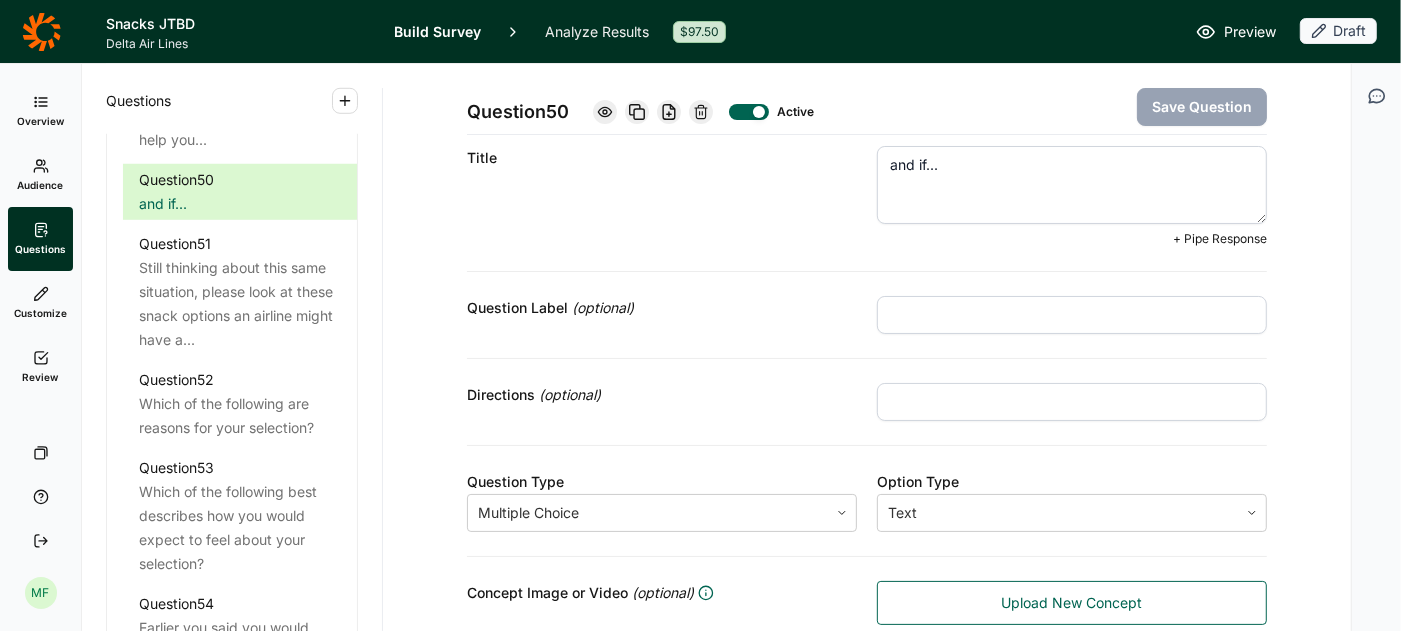 drag, startPoint x: 951, startPoint y: 166, endPoint x: 862, endPoint y: 162, distance: 89.08984 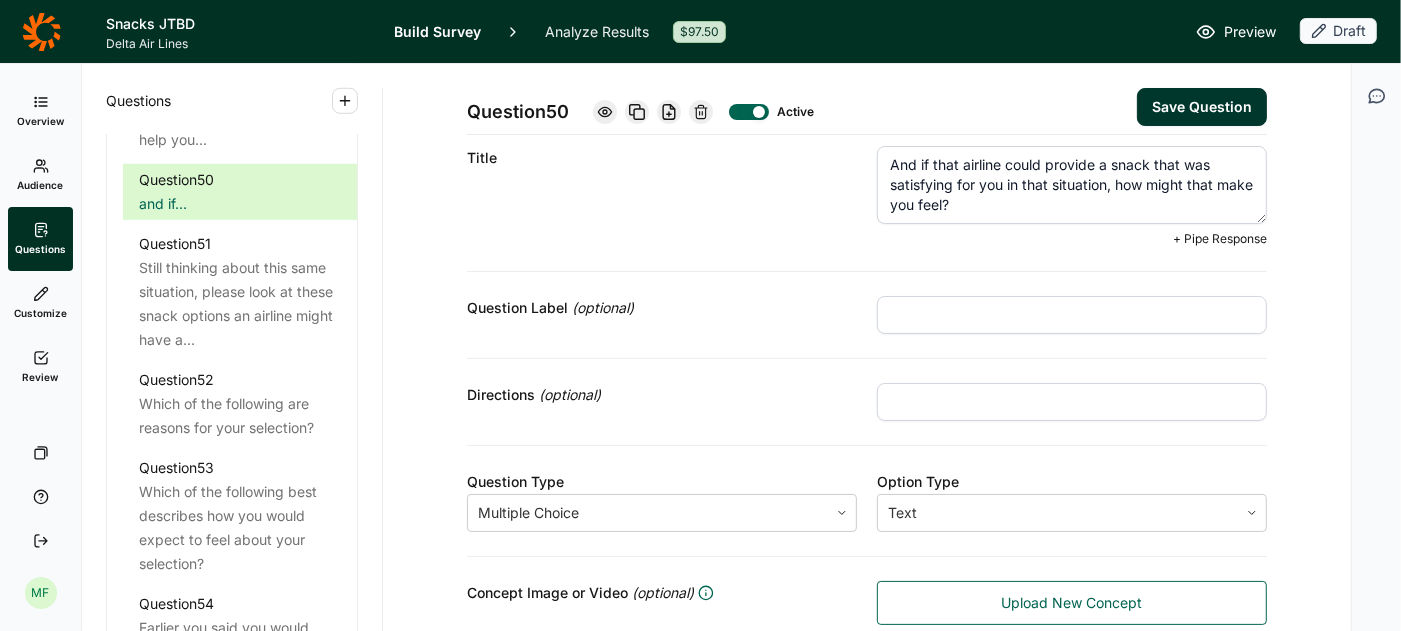 type on "And if that airline could provide a snack that was satisfying for you in that situation, how might that make you feel?" 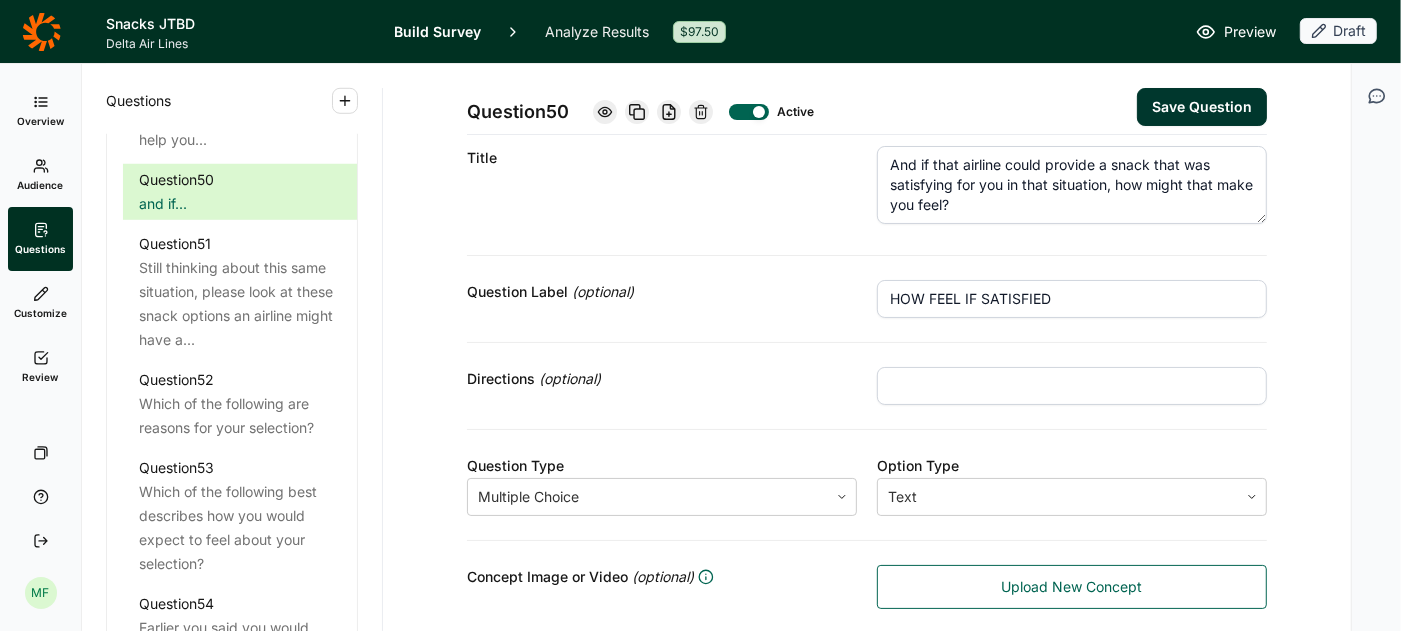 type on "HOW FEEL IF SATISFIED" 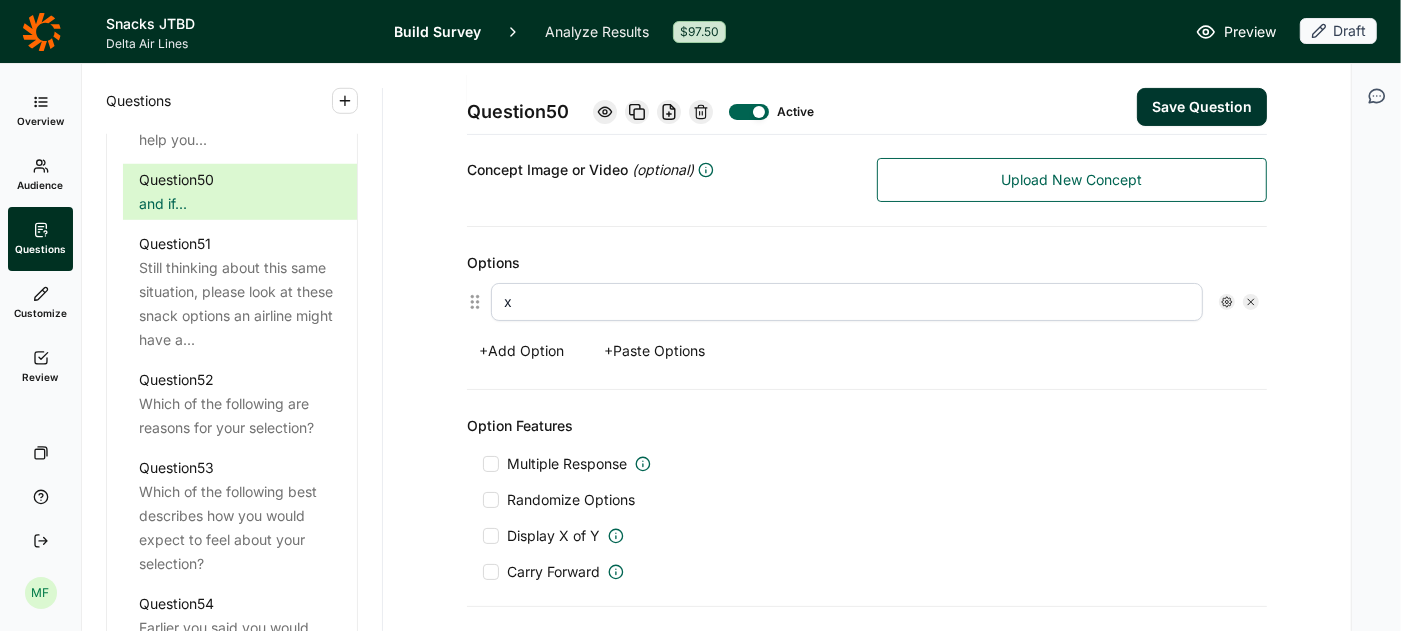 scroll, scrollTop: 457, scrollLeft: 0, axis: vertical 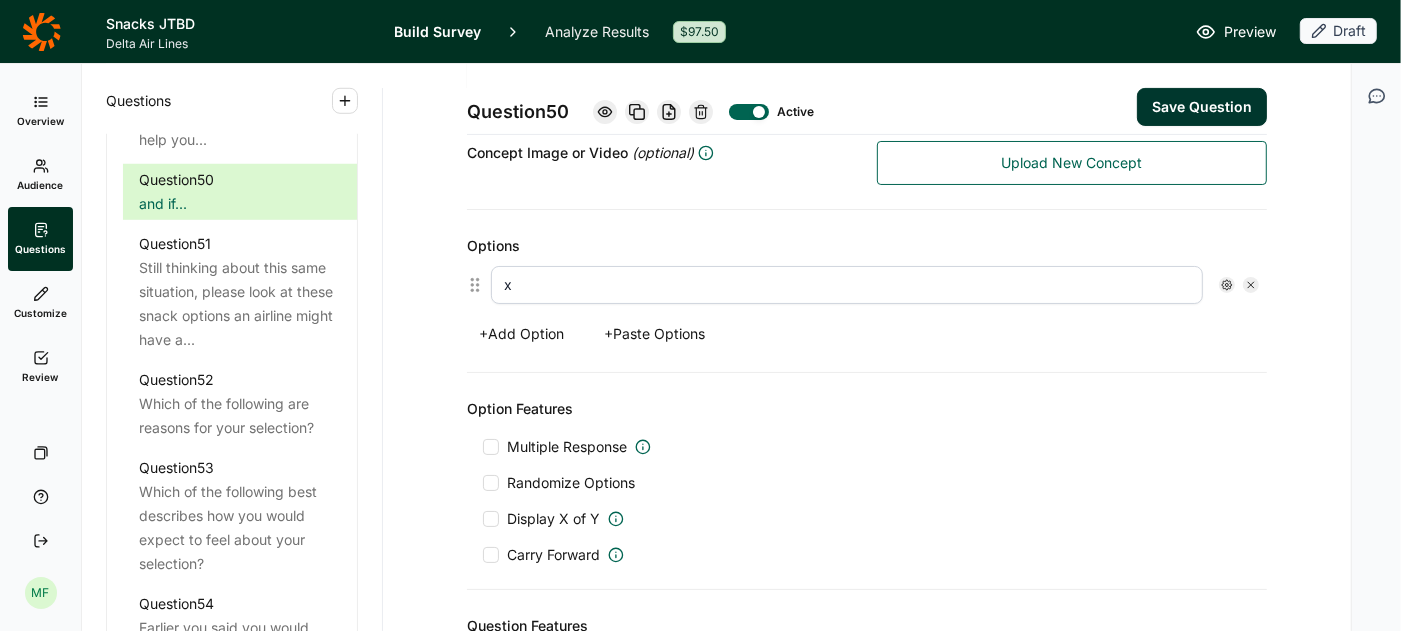 click on "x" at bounding box center [847, 285] 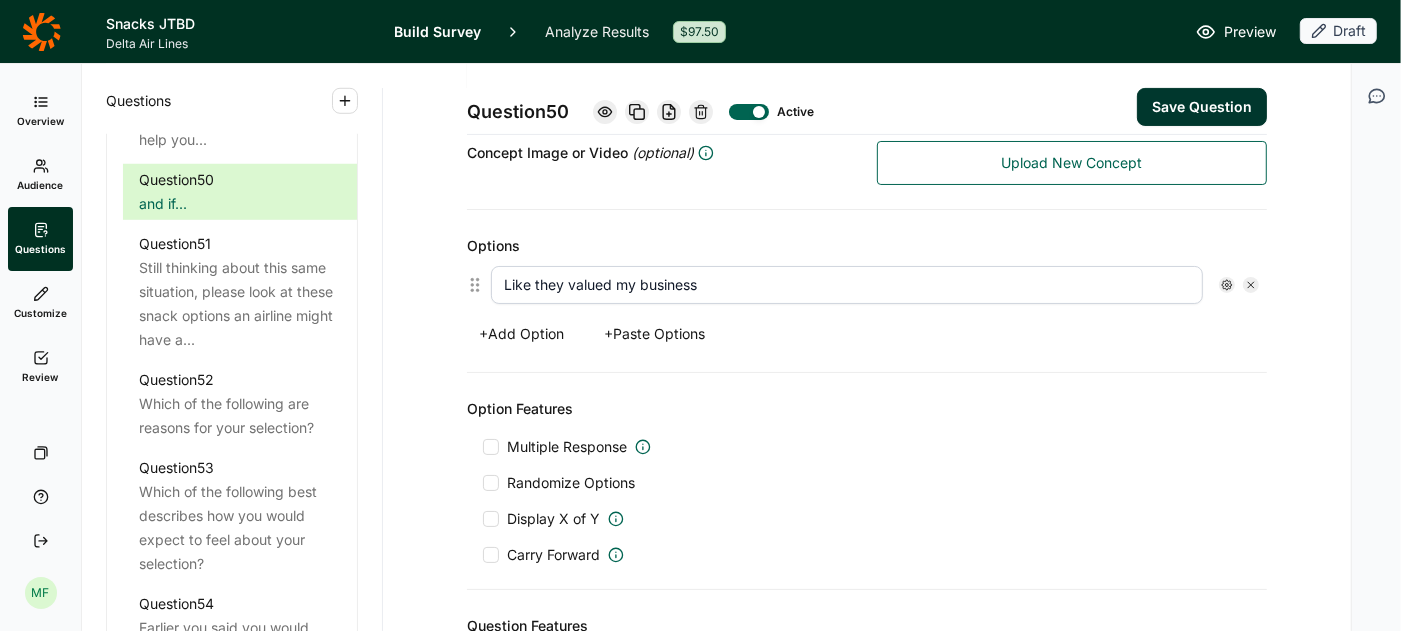 type on "Like they valued my business" 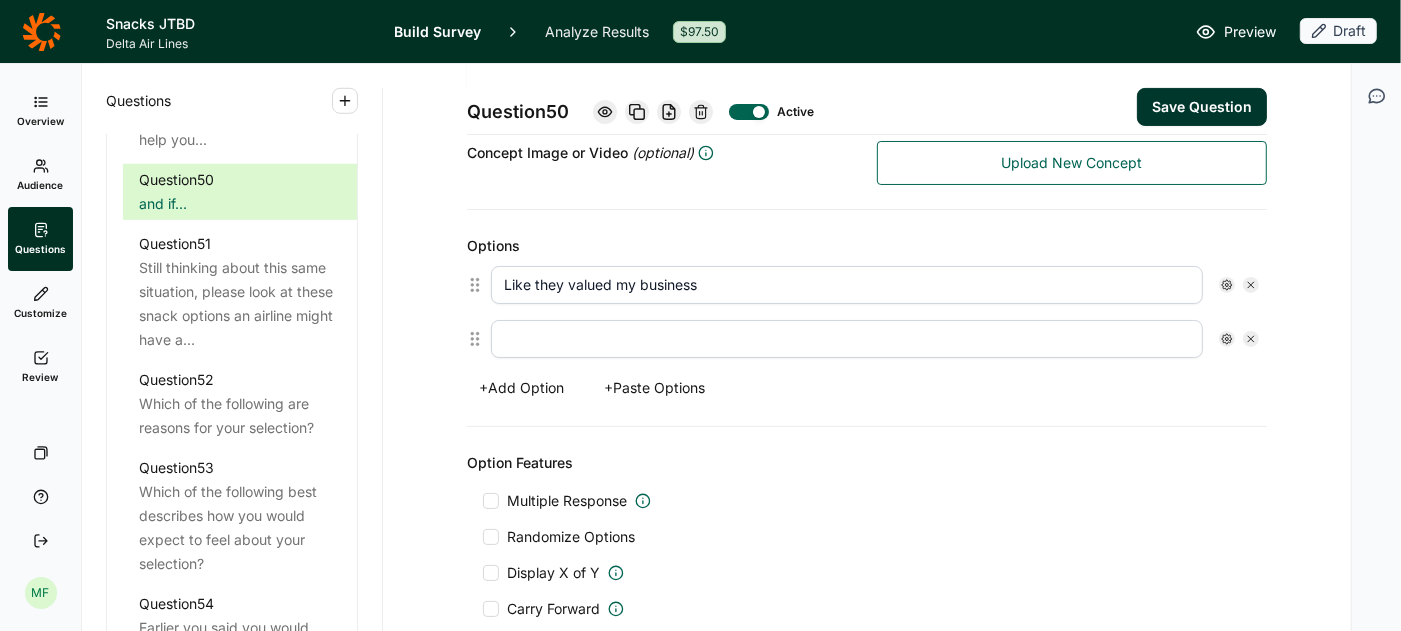 click at bounding box center [847, 339] 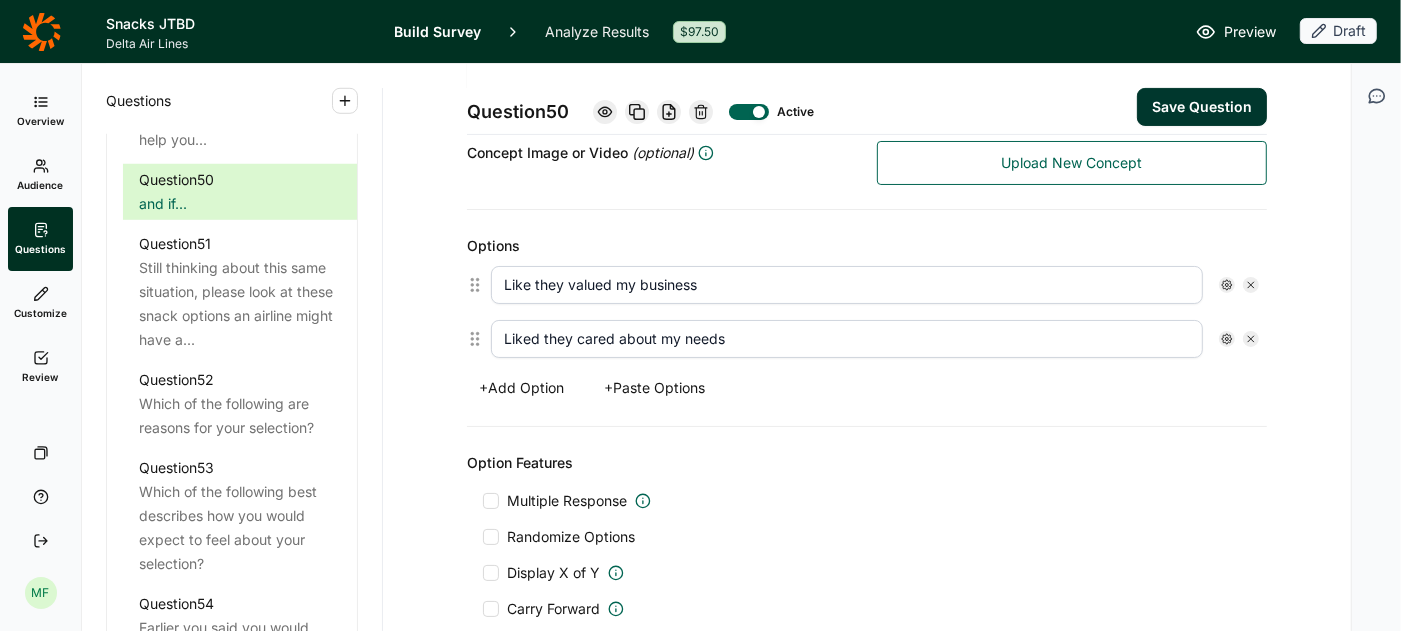 type on "Liked they cared about my needs" 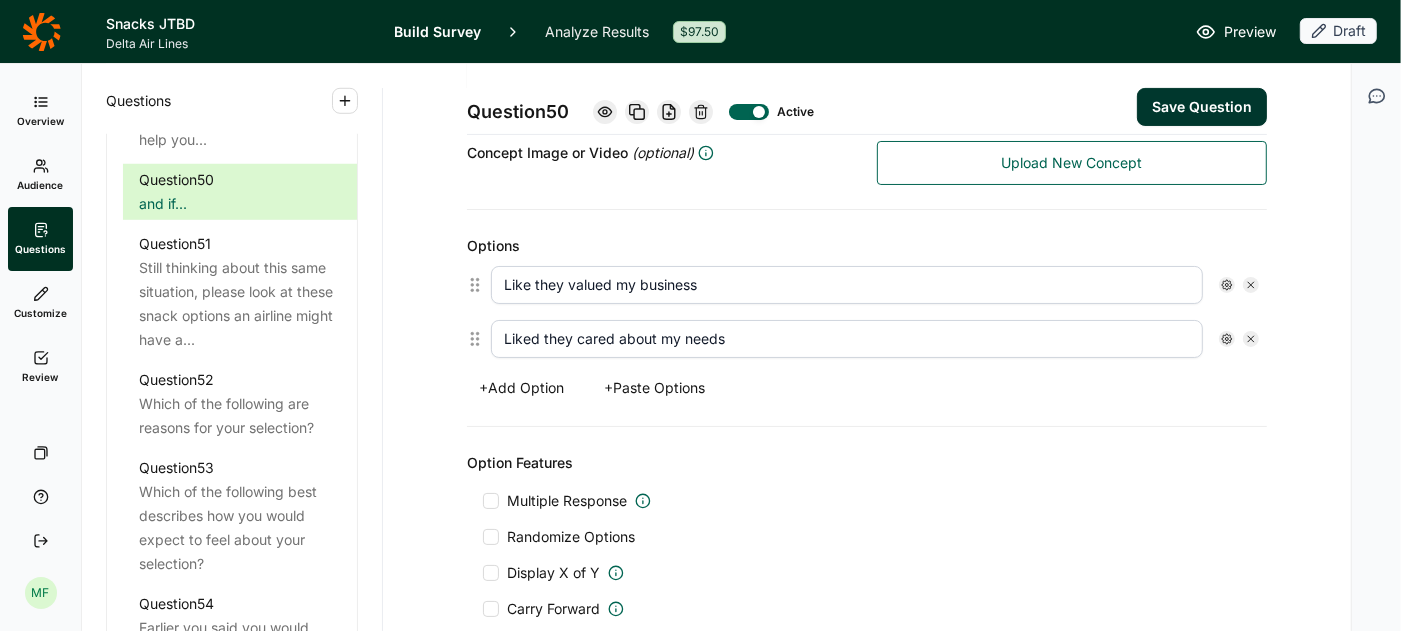 click on "+  Add Option" at bounding box center (521, 388) 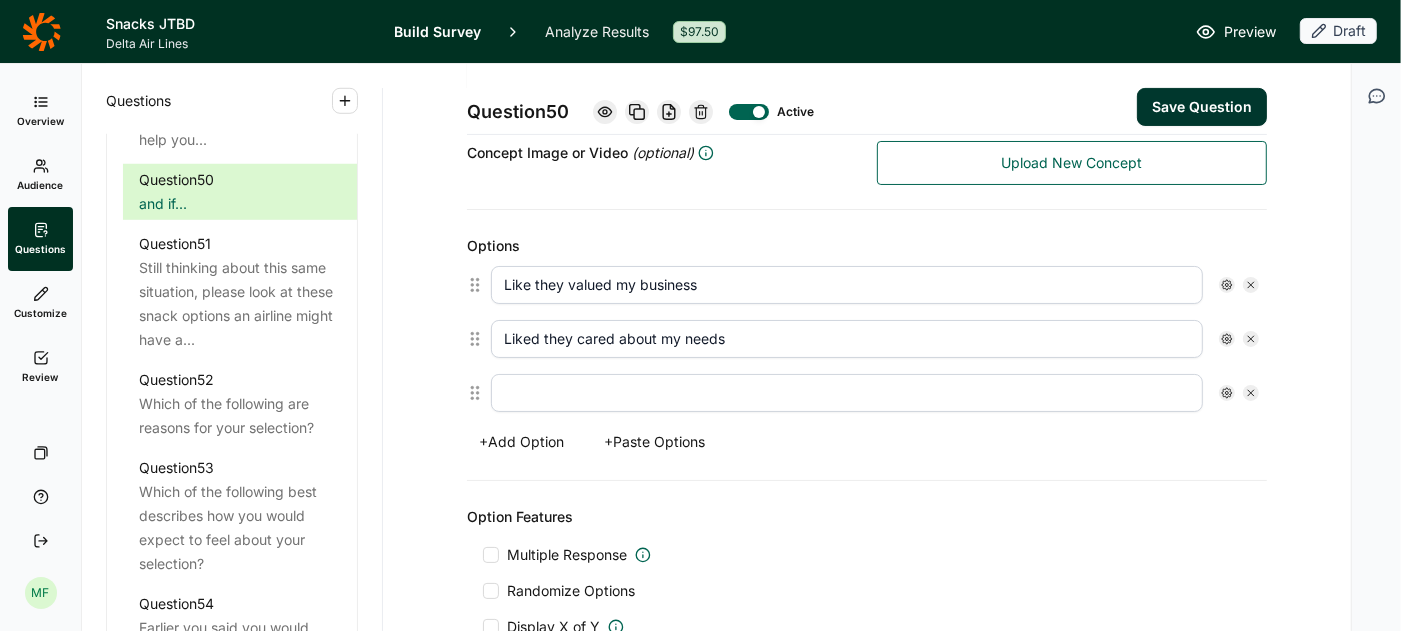 click at bounding box center (847, 393) 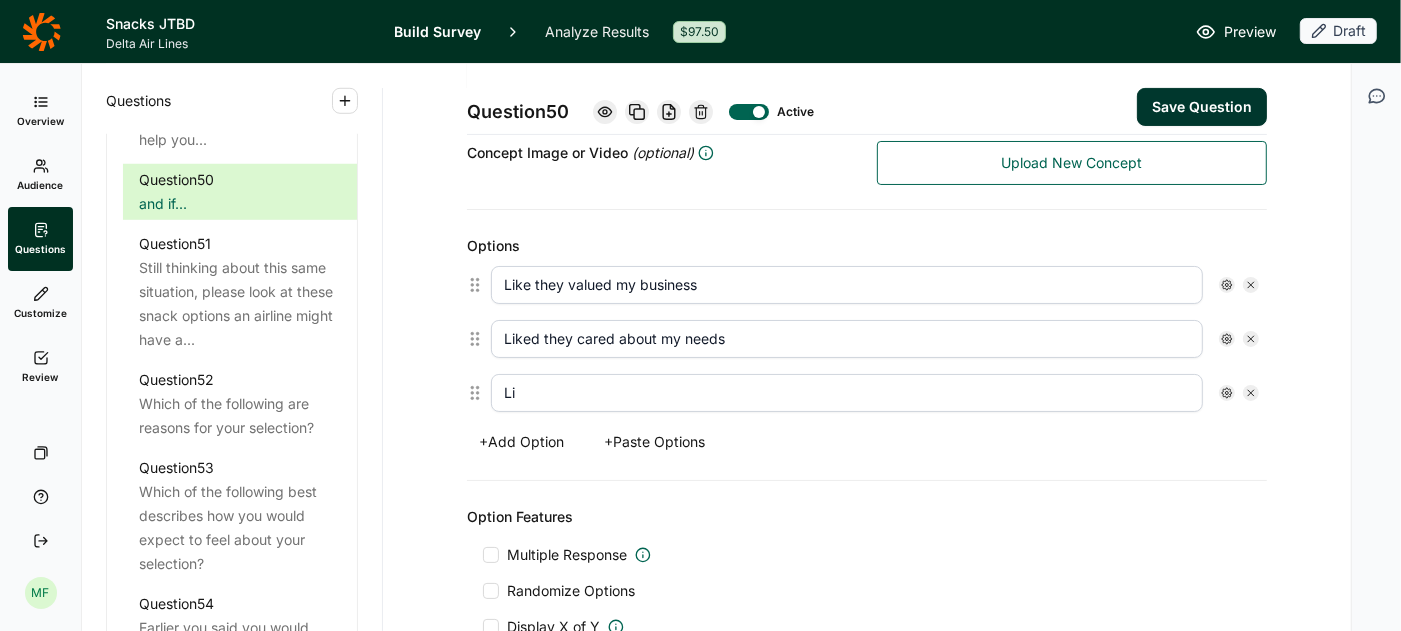 type on "L" 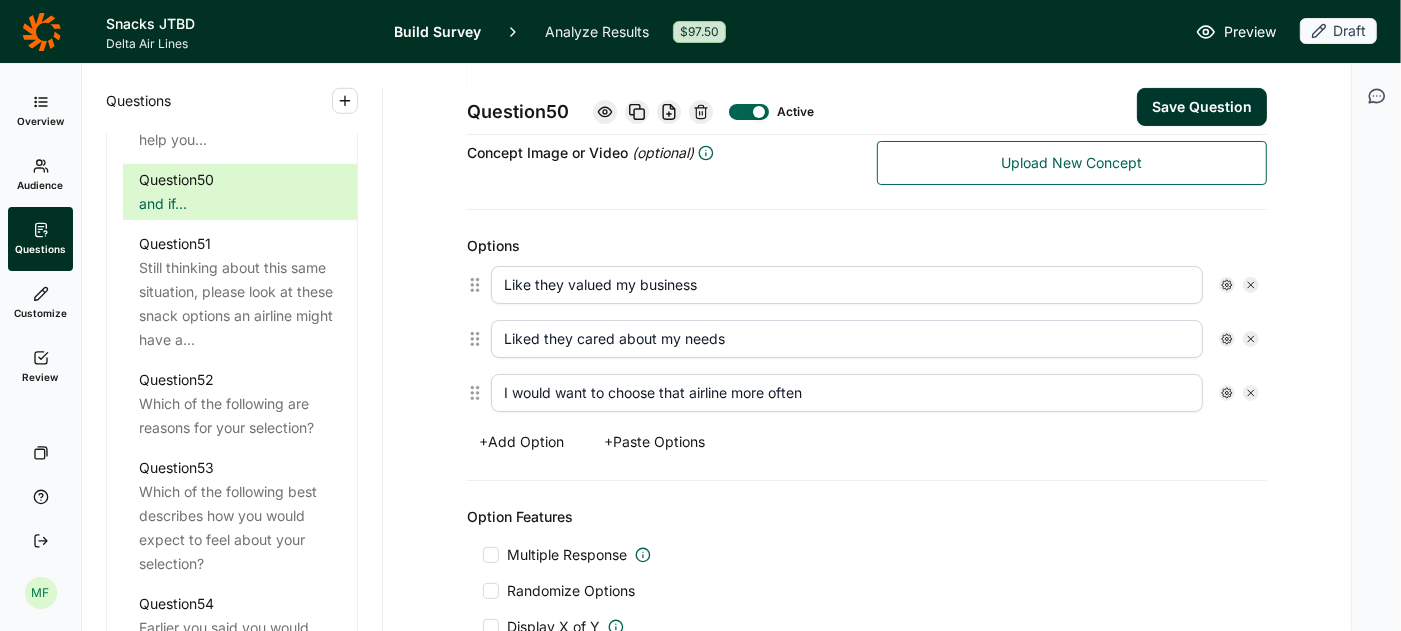 type on "I would want to choose that airline more often" 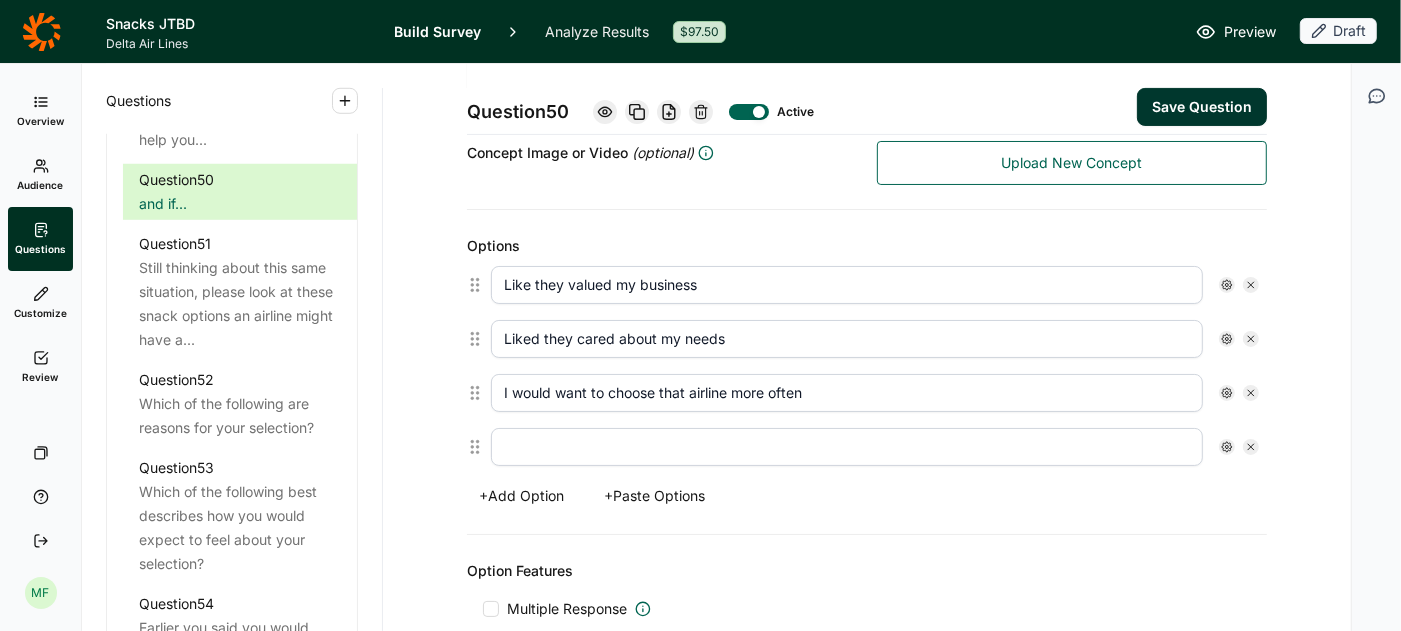 click at bounding box center (847, 447) 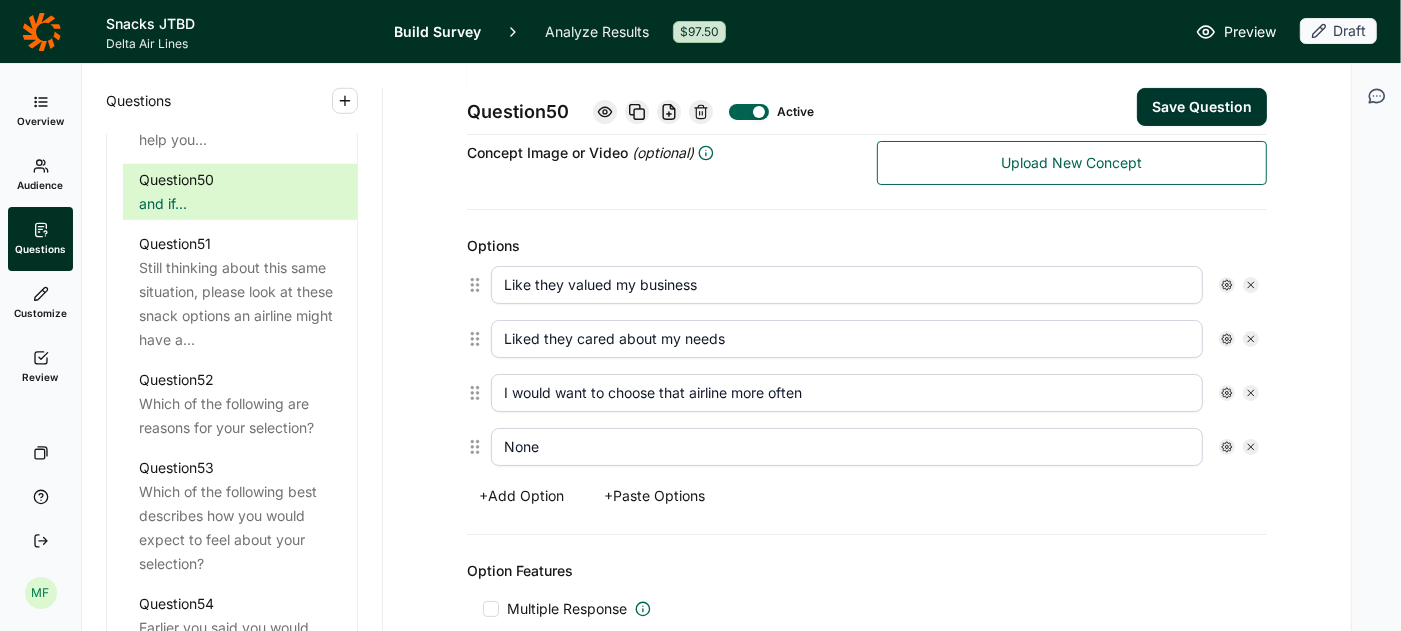 type on "None of the above" 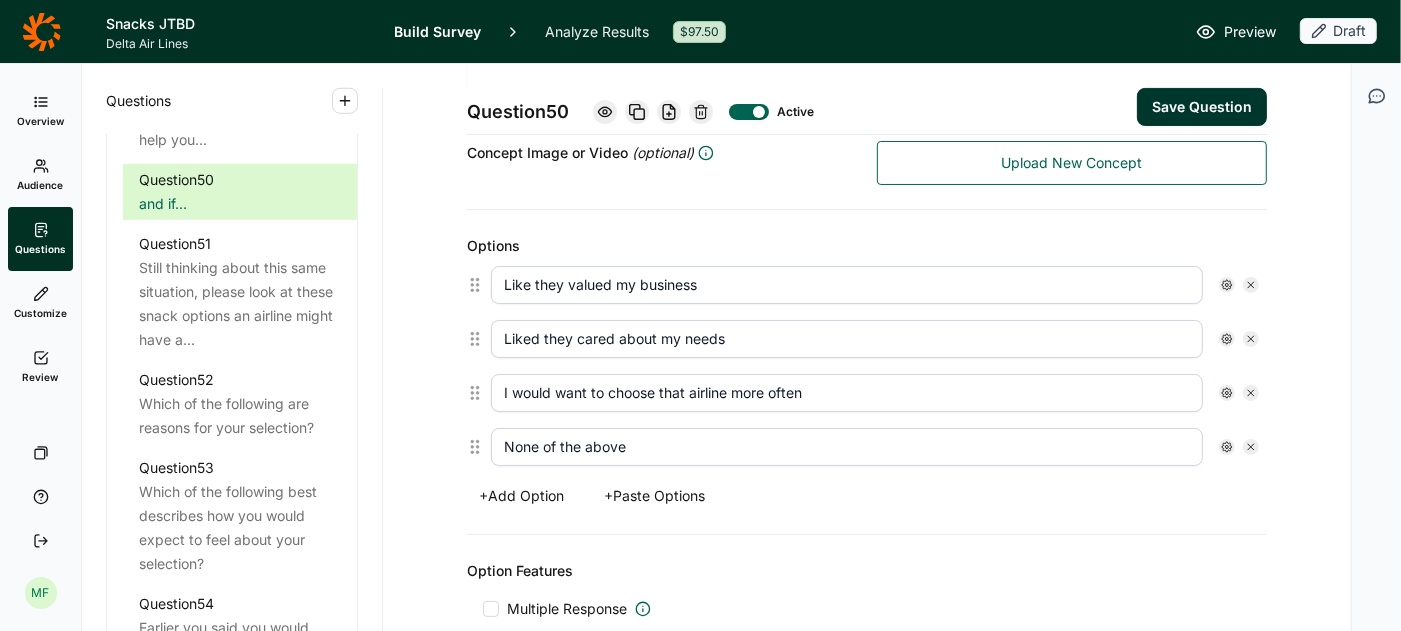 click on "+  Add Option" at bounding box center (521, 496) 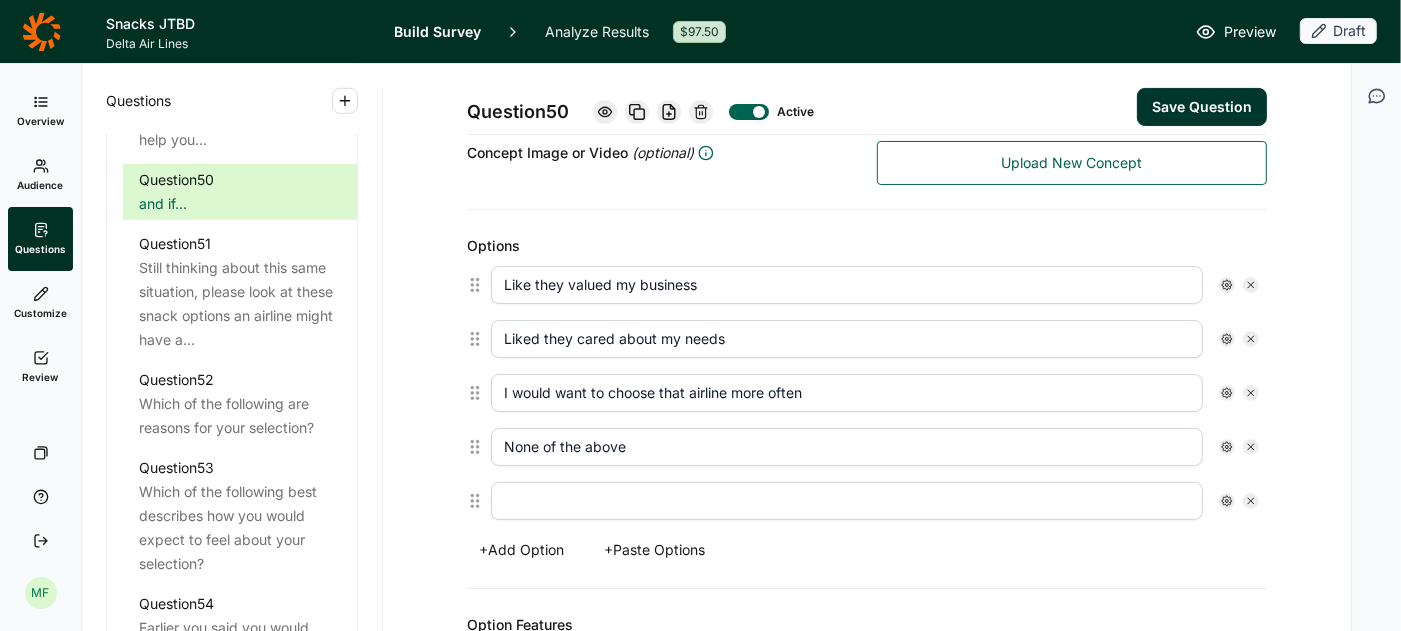 type 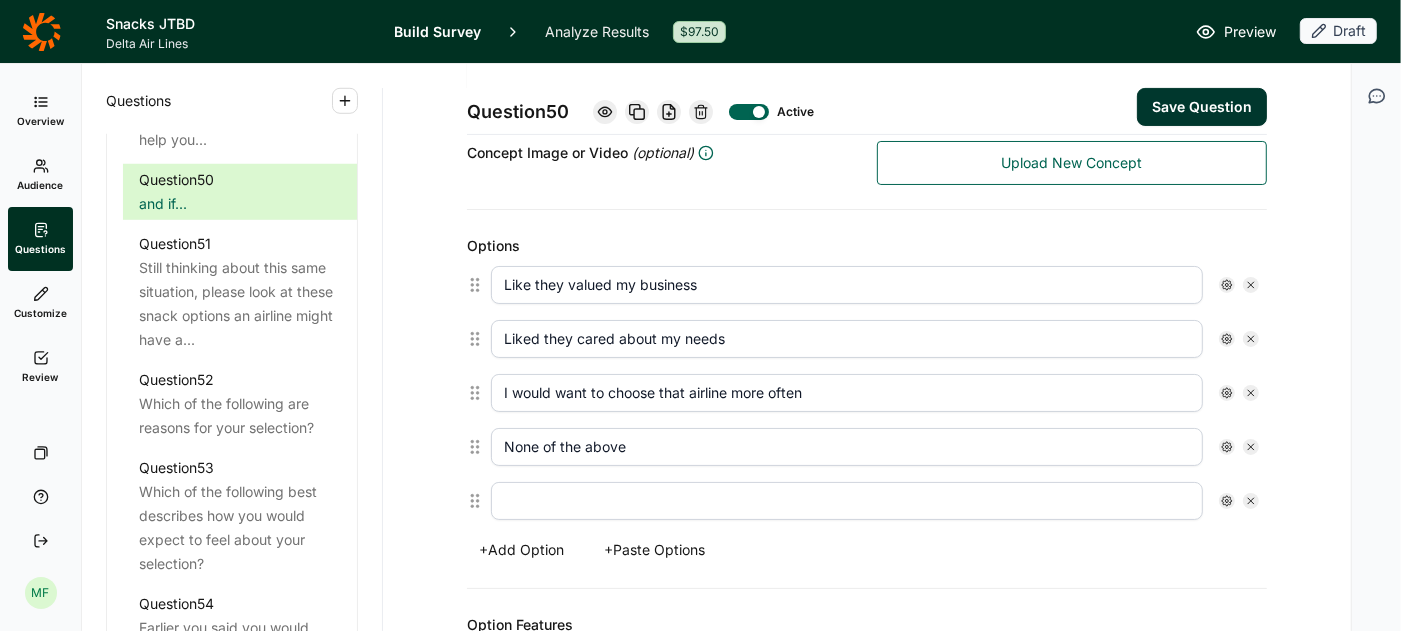click at bounding box center (847, 501) 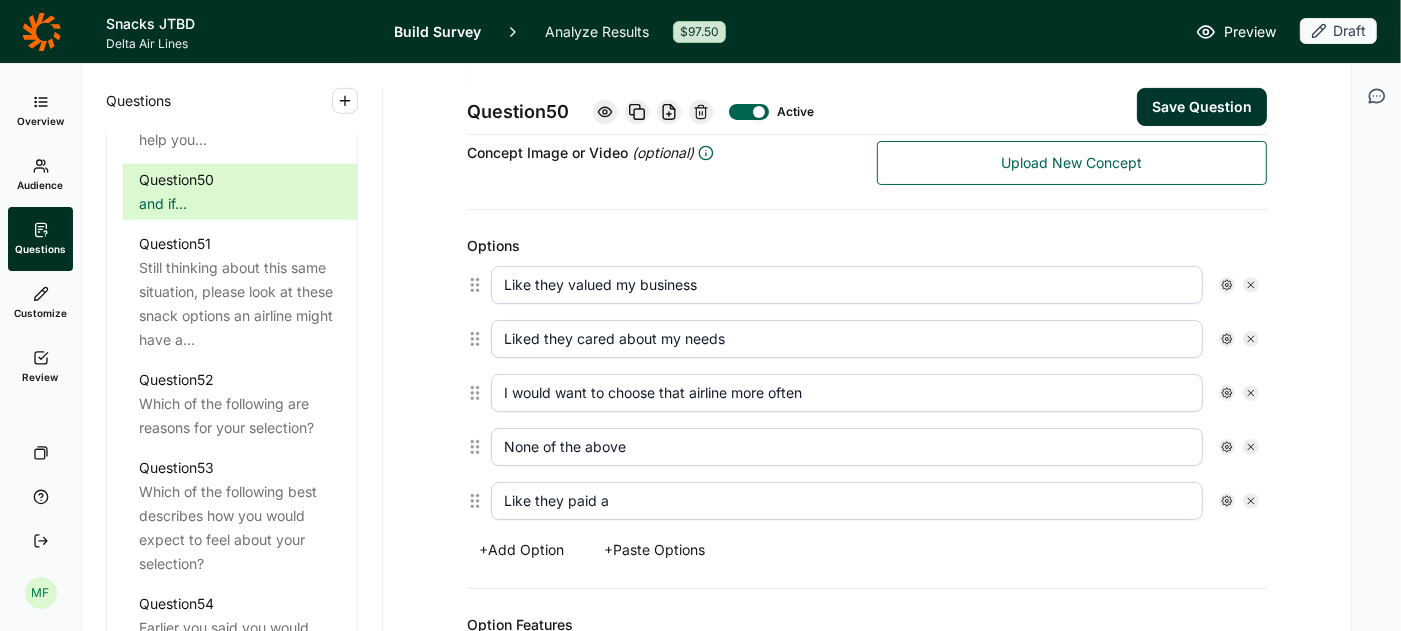 type on "Like they paid a" 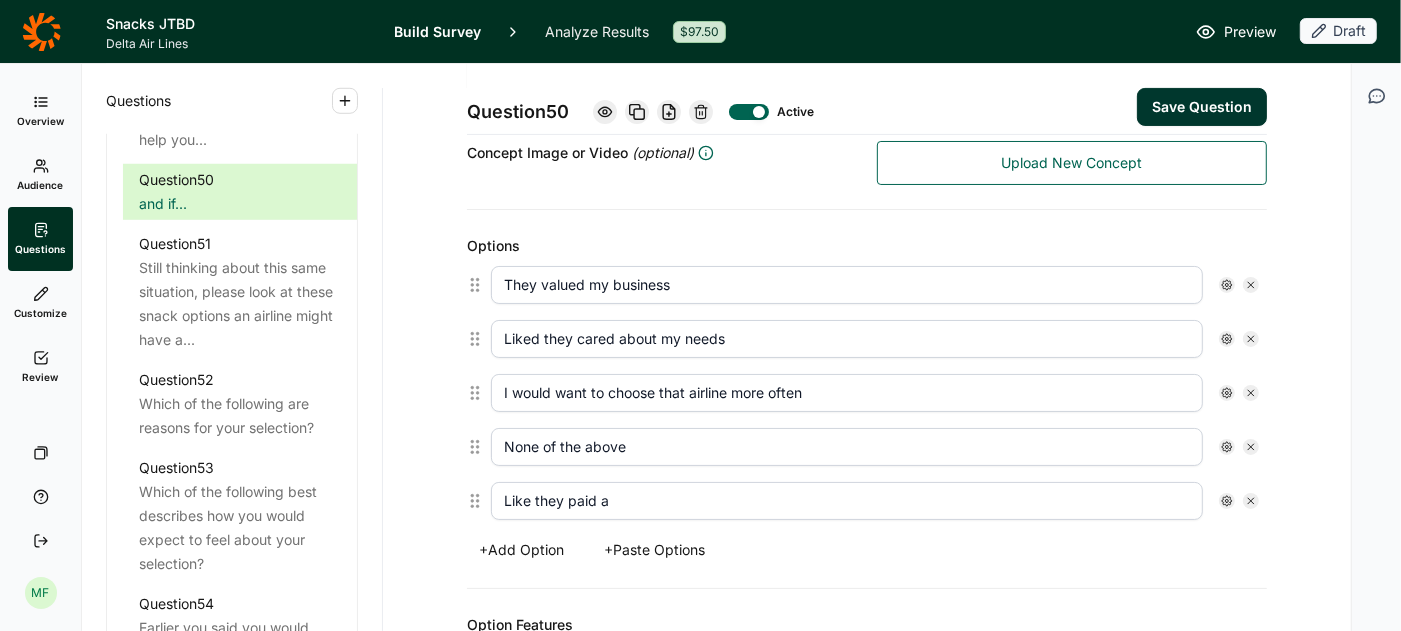 type on "They valued my business" 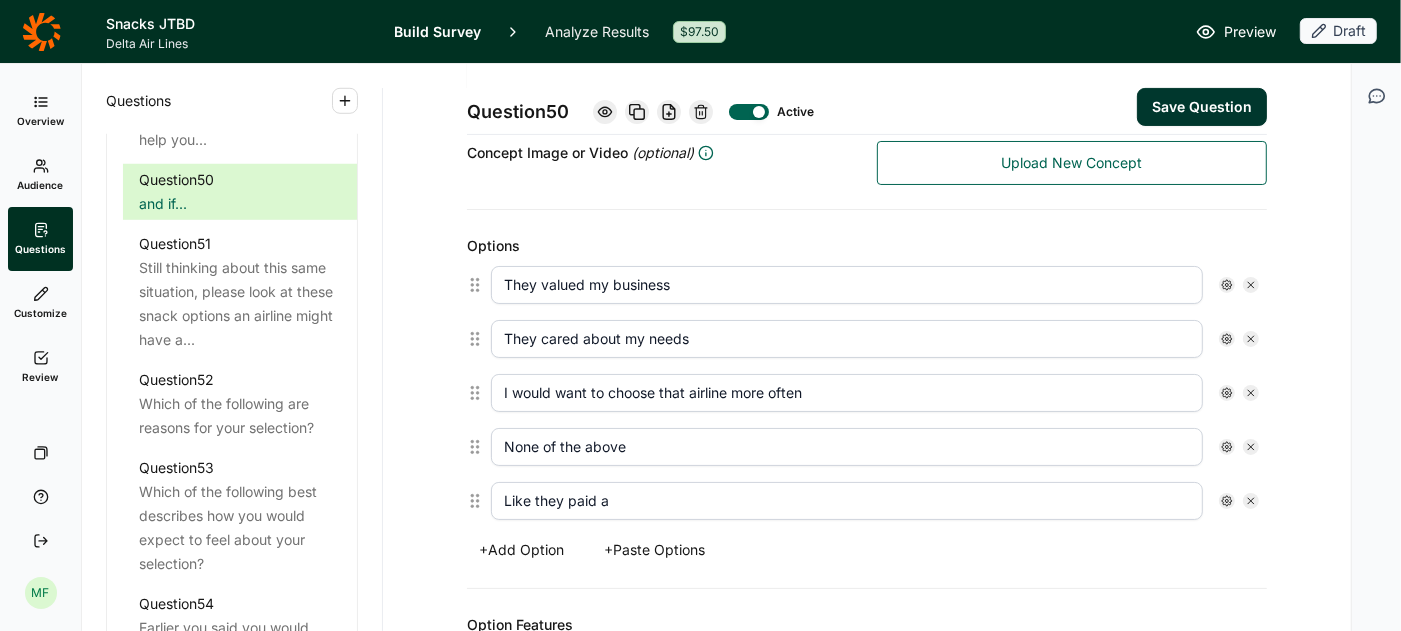 type on "They cared about my needs" 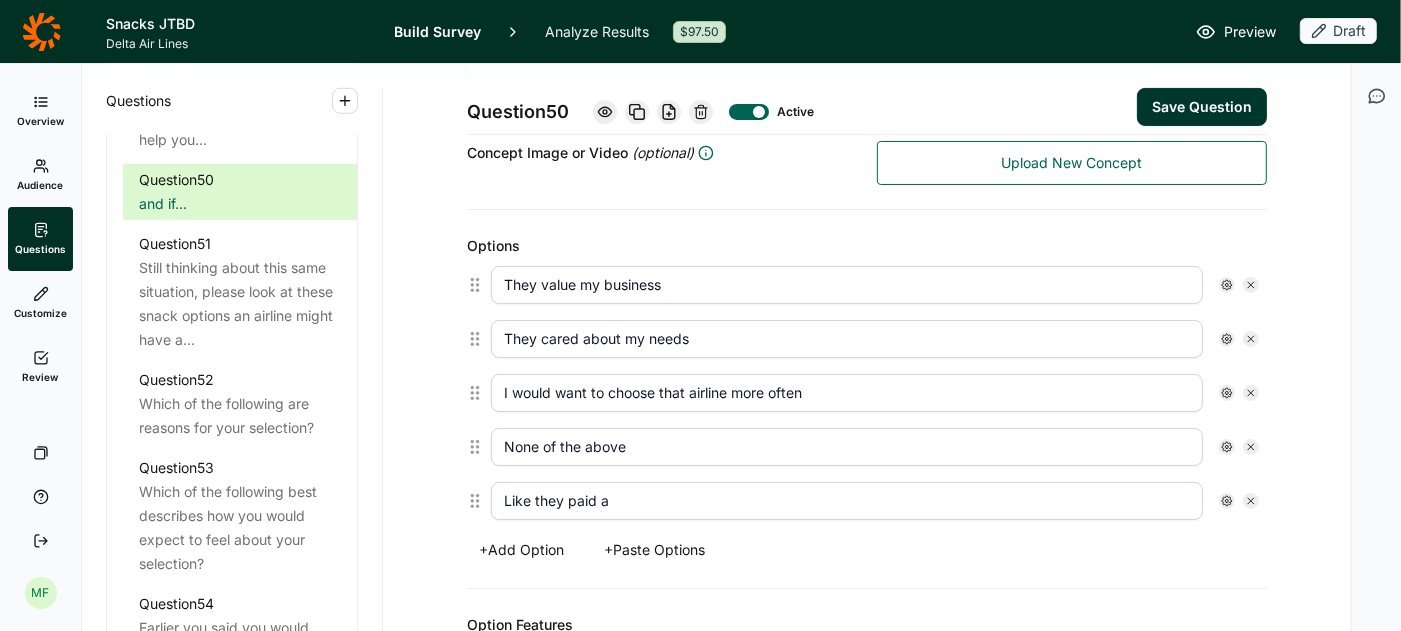 type on "They value my business" 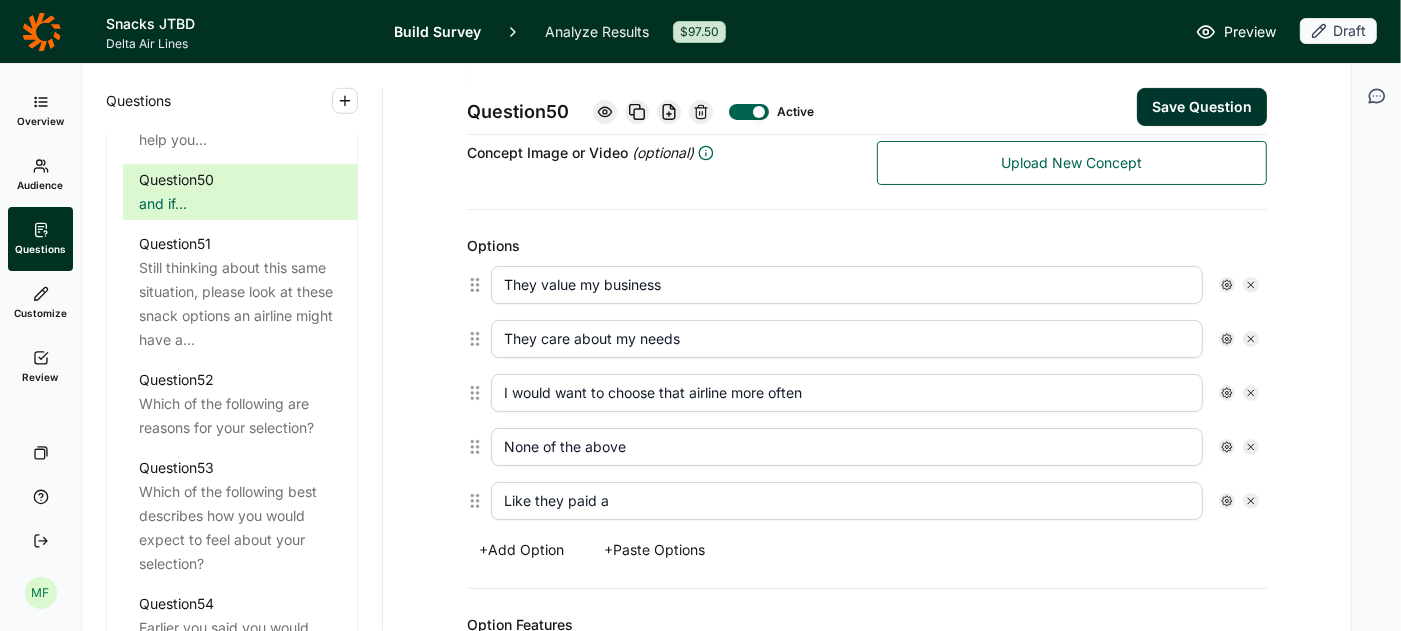 type on "They care about my needs" 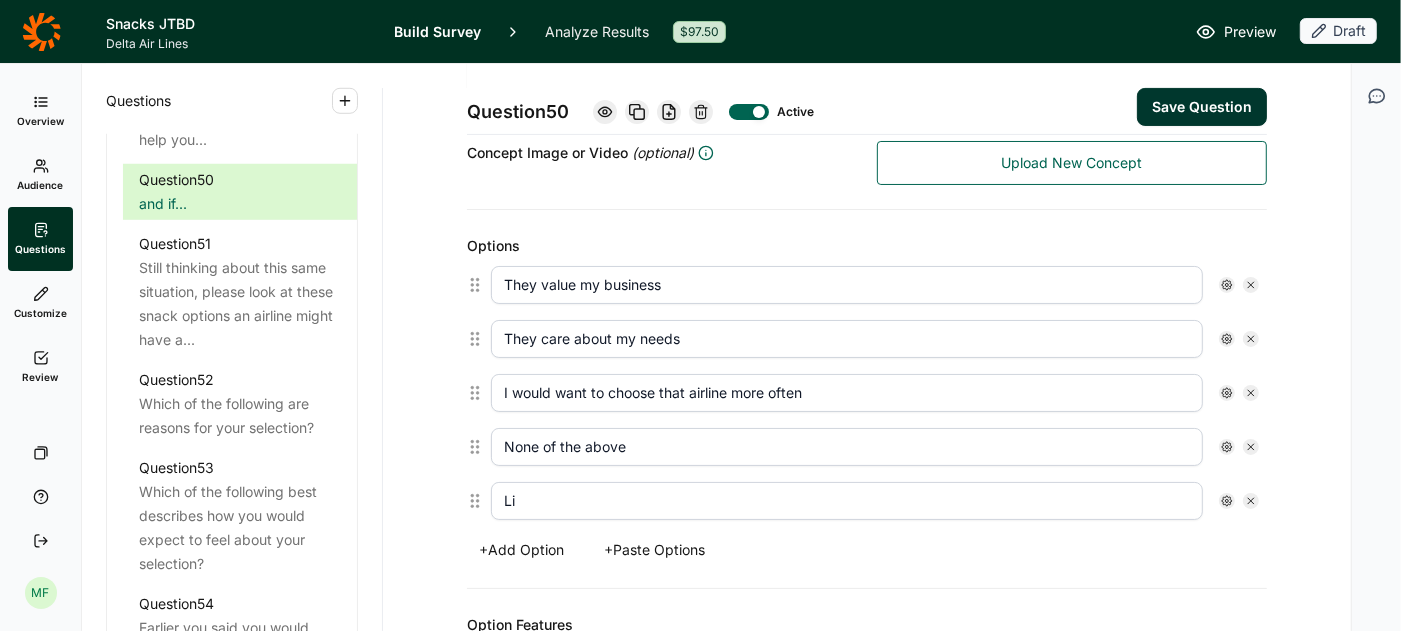 type on "L" 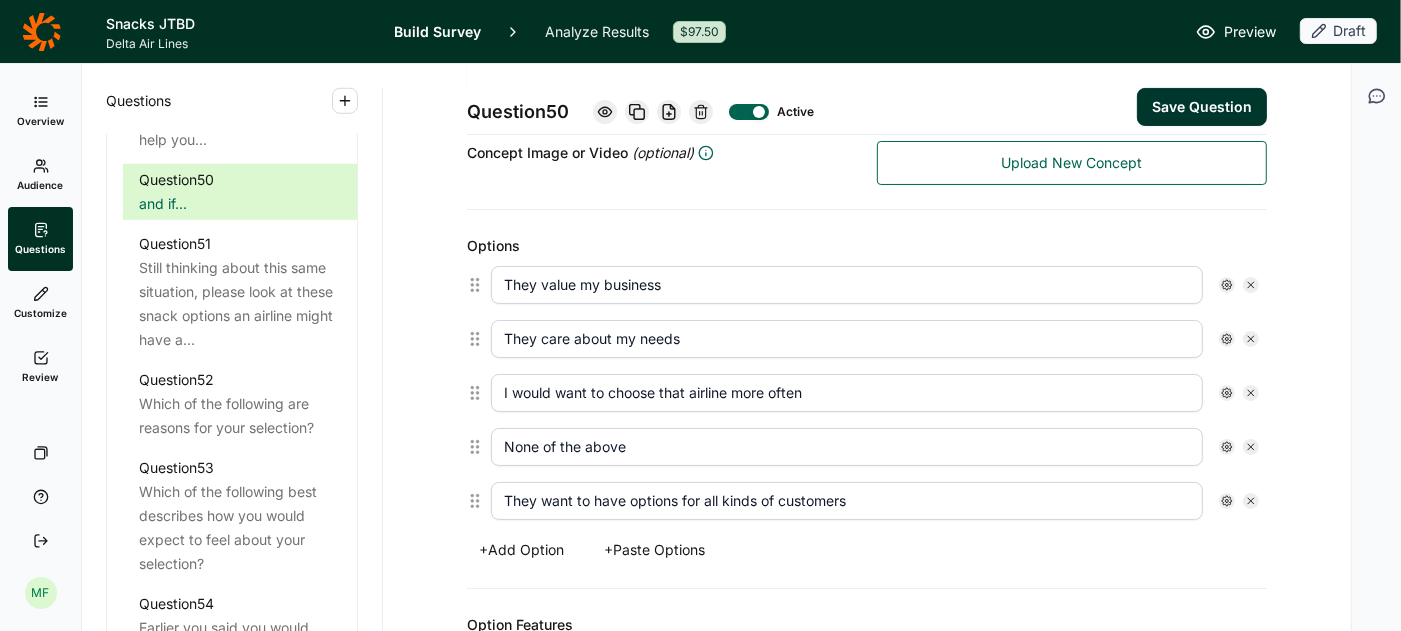 type on "They want to have options for all kinds of customers" 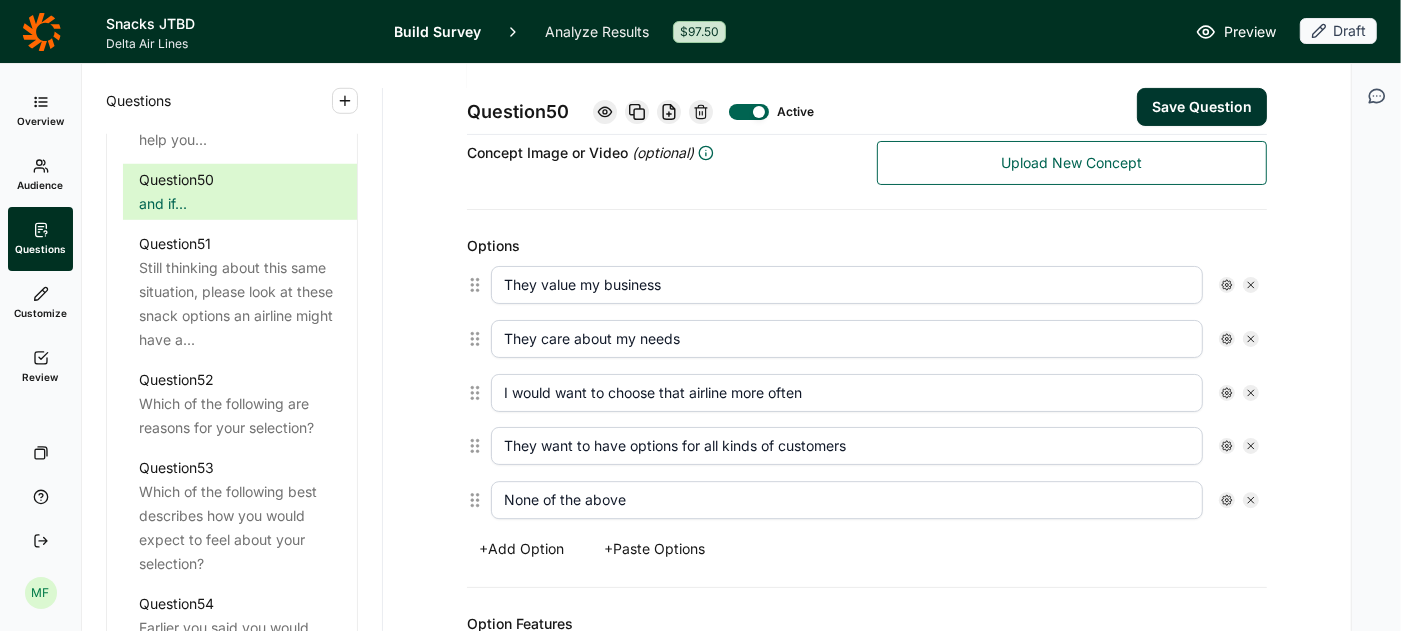 drag, startPoint x: 474, startPoint y: 491, endPoint x: 473, endPoint y: 438, distance: 53.009434 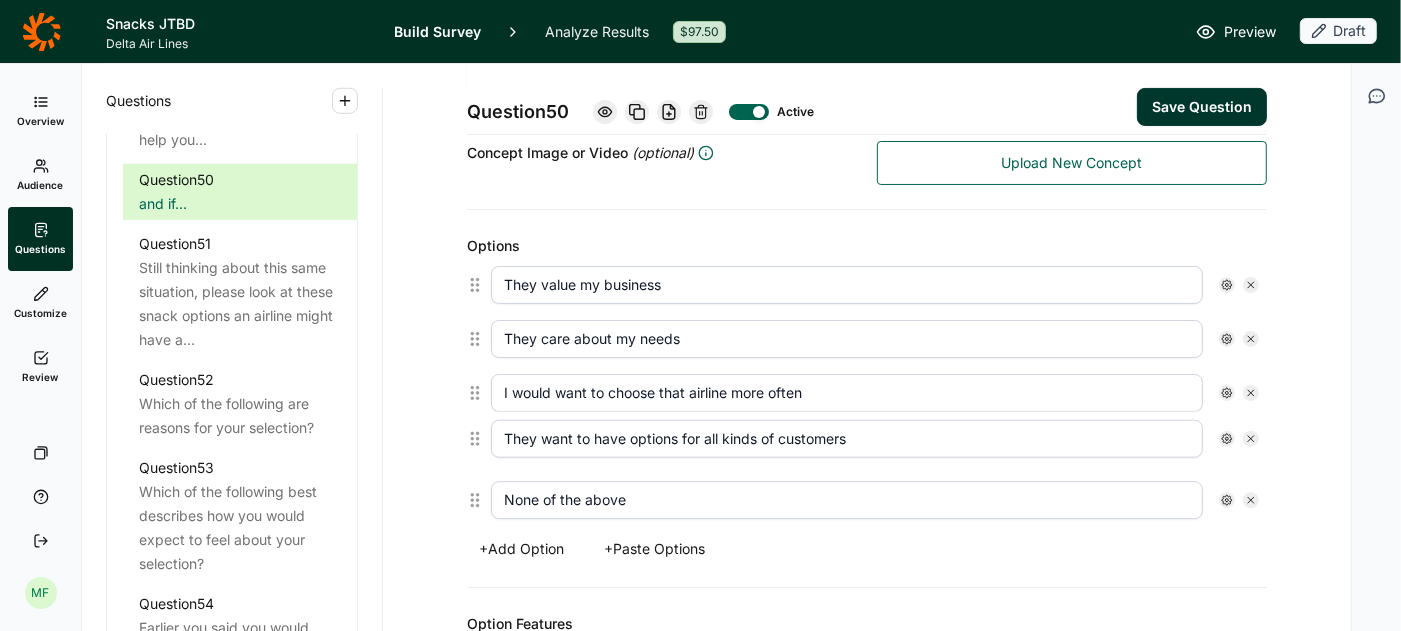 type on "They want to have options for all kinds of customers" 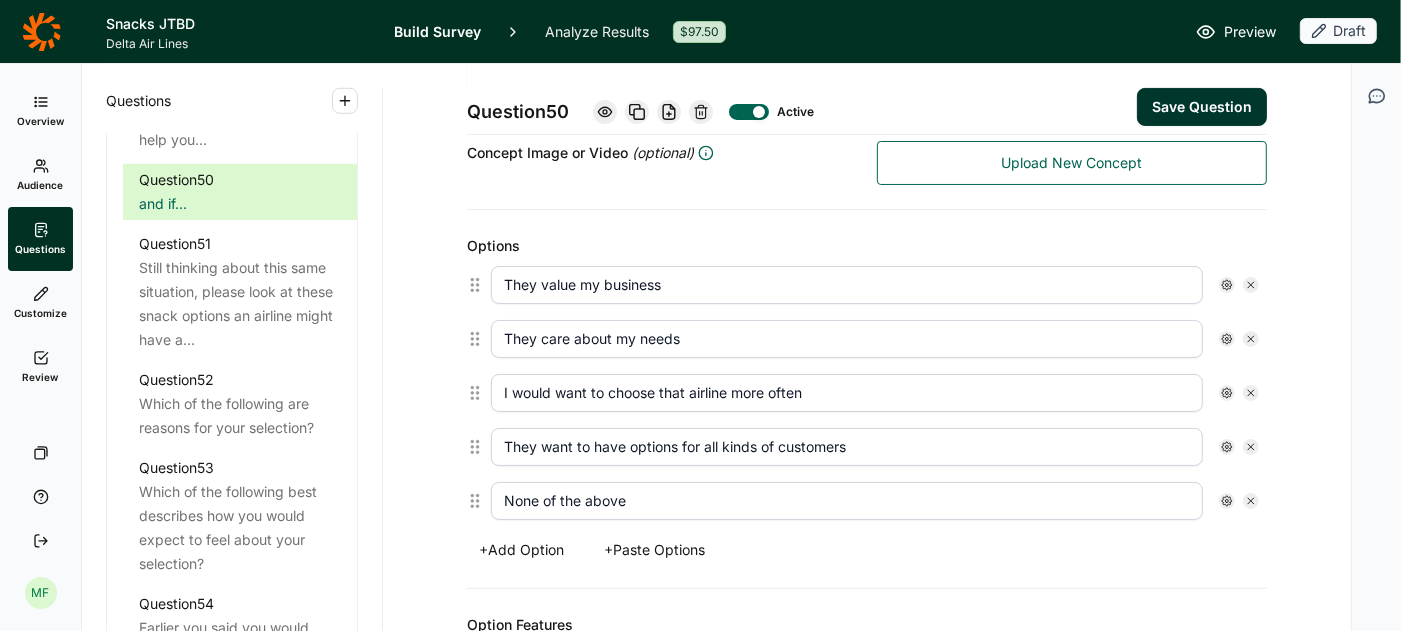click on "None of the above" at bounding box center [847, 501] 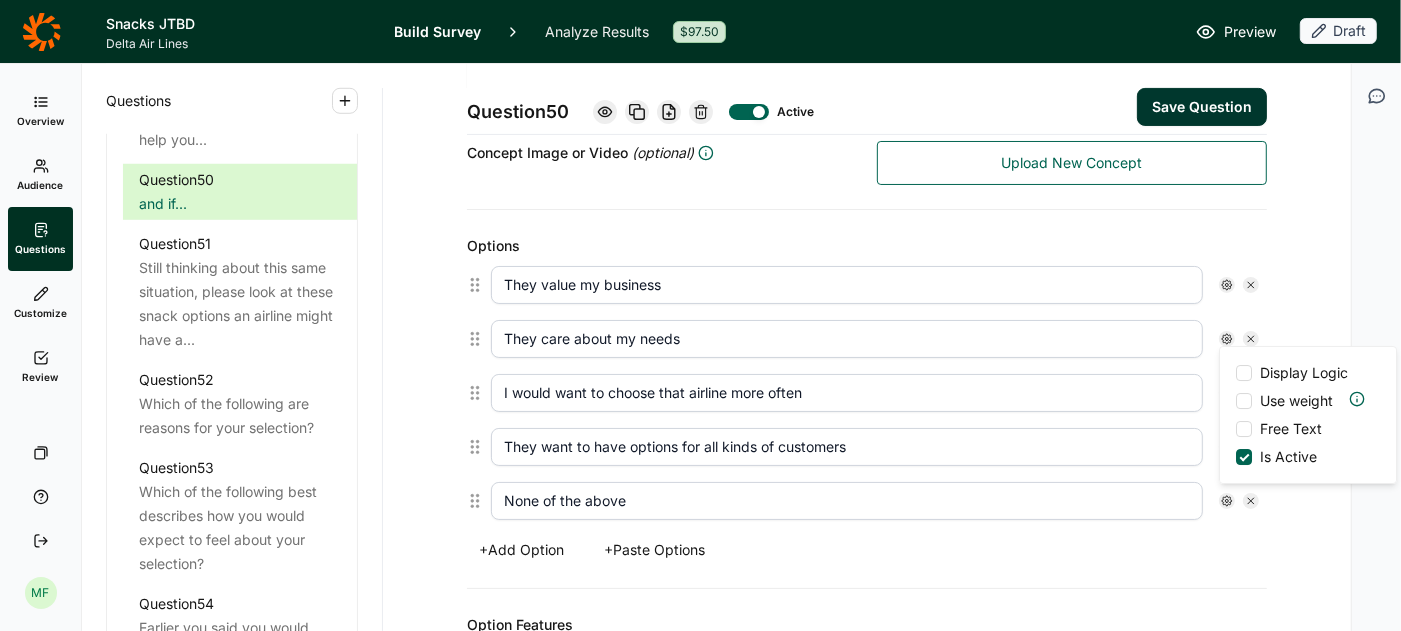 click on "None of the above" at bounding box center [847, 501] 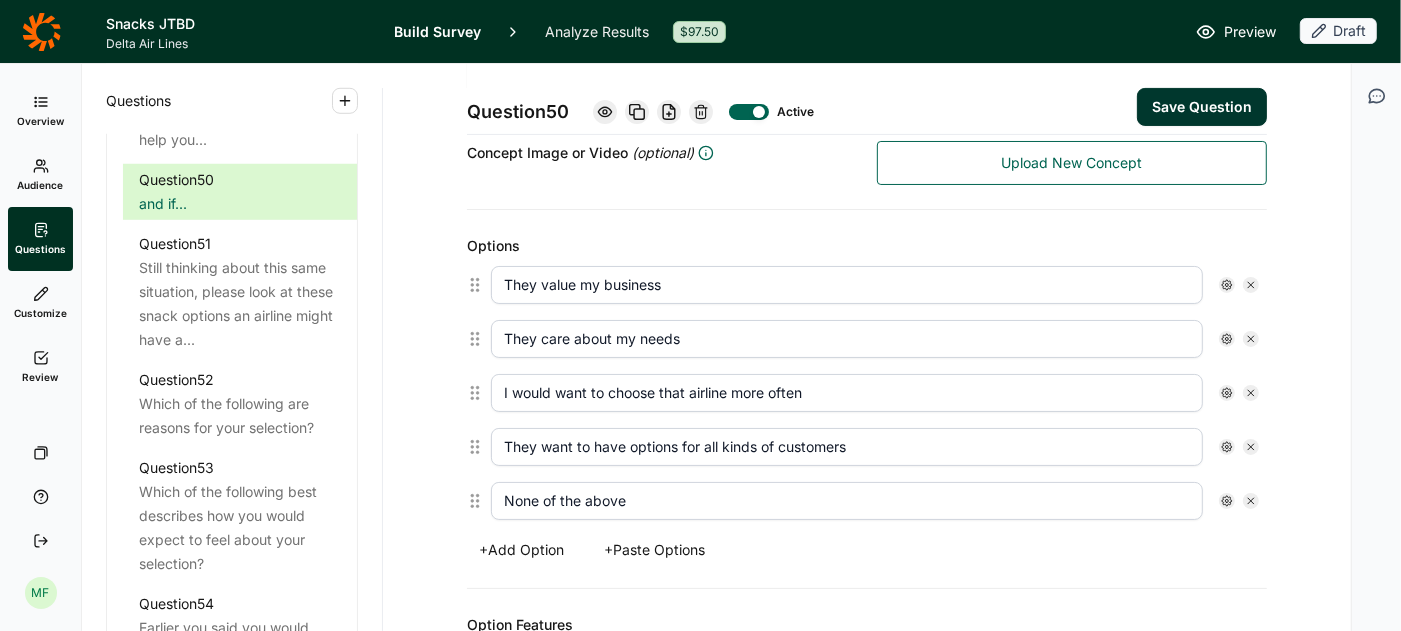 click on "Save Question" at bounding box center (1202, 107) 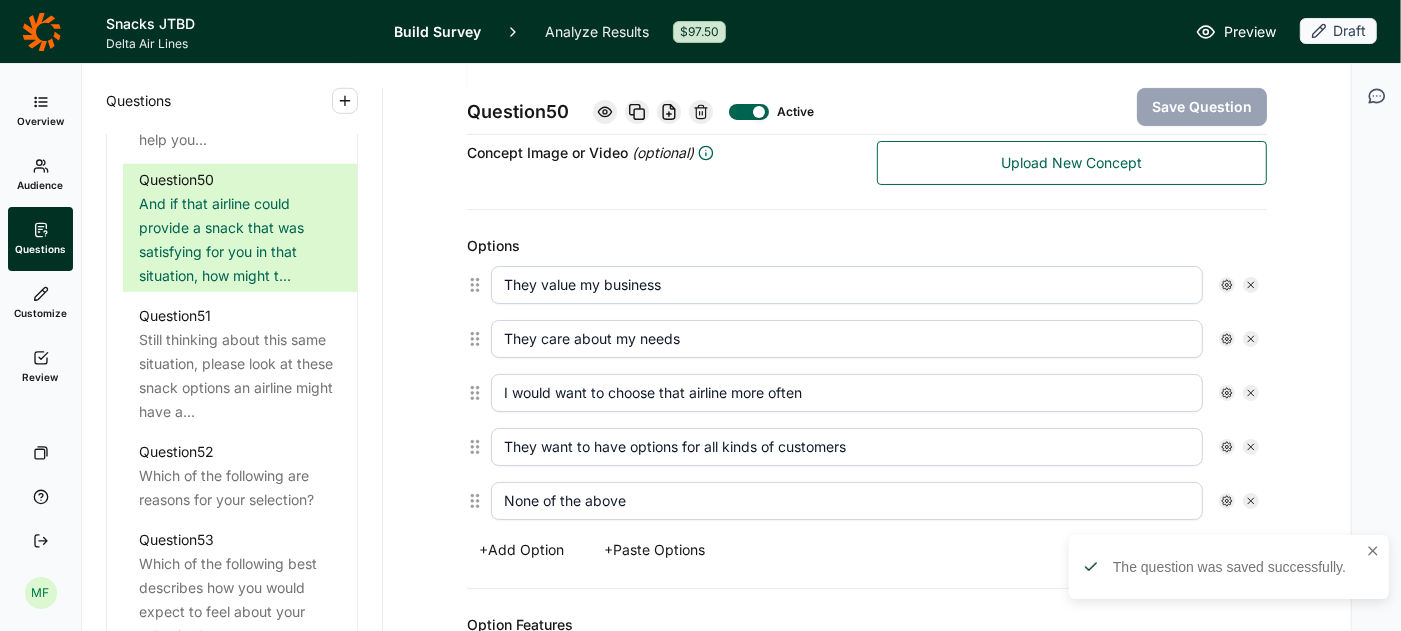 click 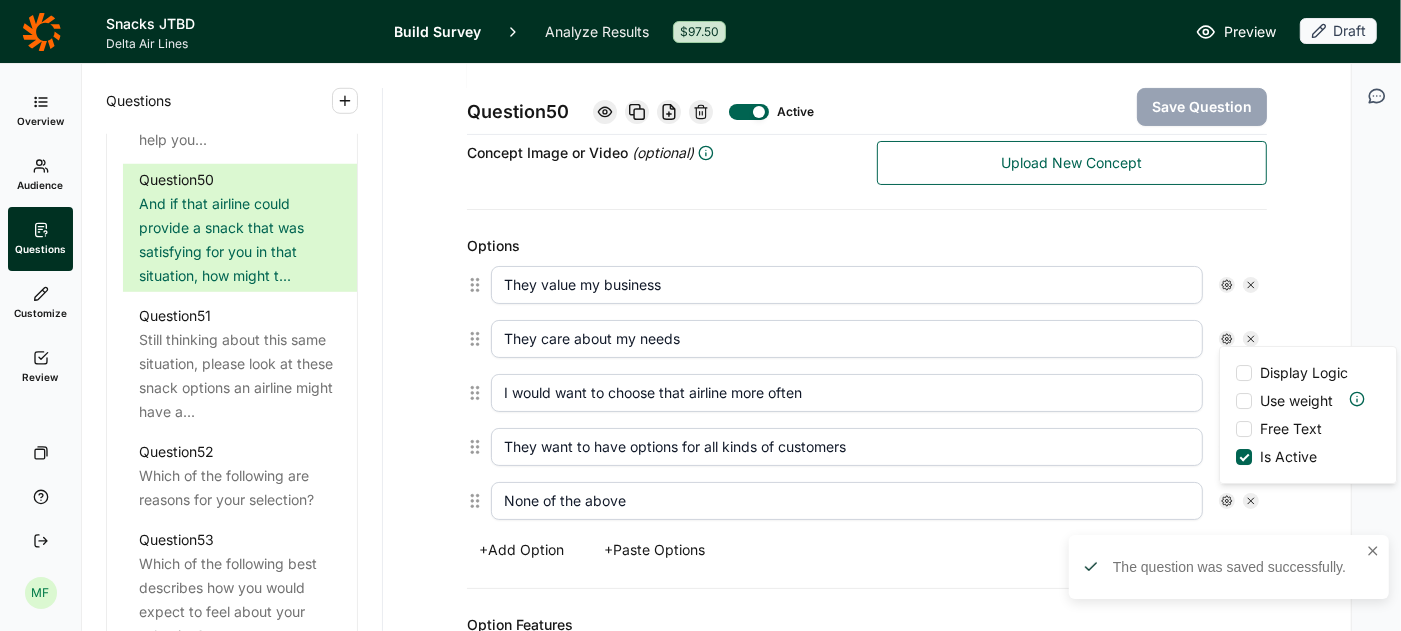 click on "+  Add Option +  Paste Options" at bounding box center (867, 550) 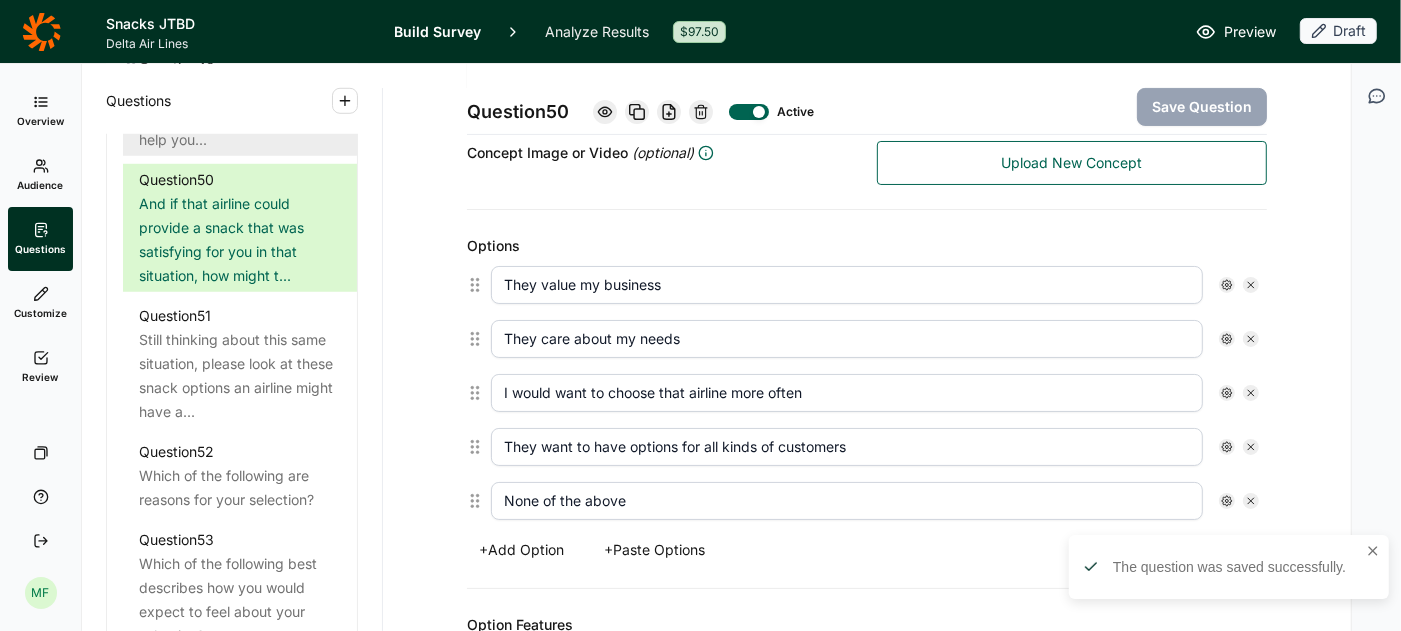 click on "Why do you believe that could deliver on a snack that would help you..." at bounding box center (240, 116) 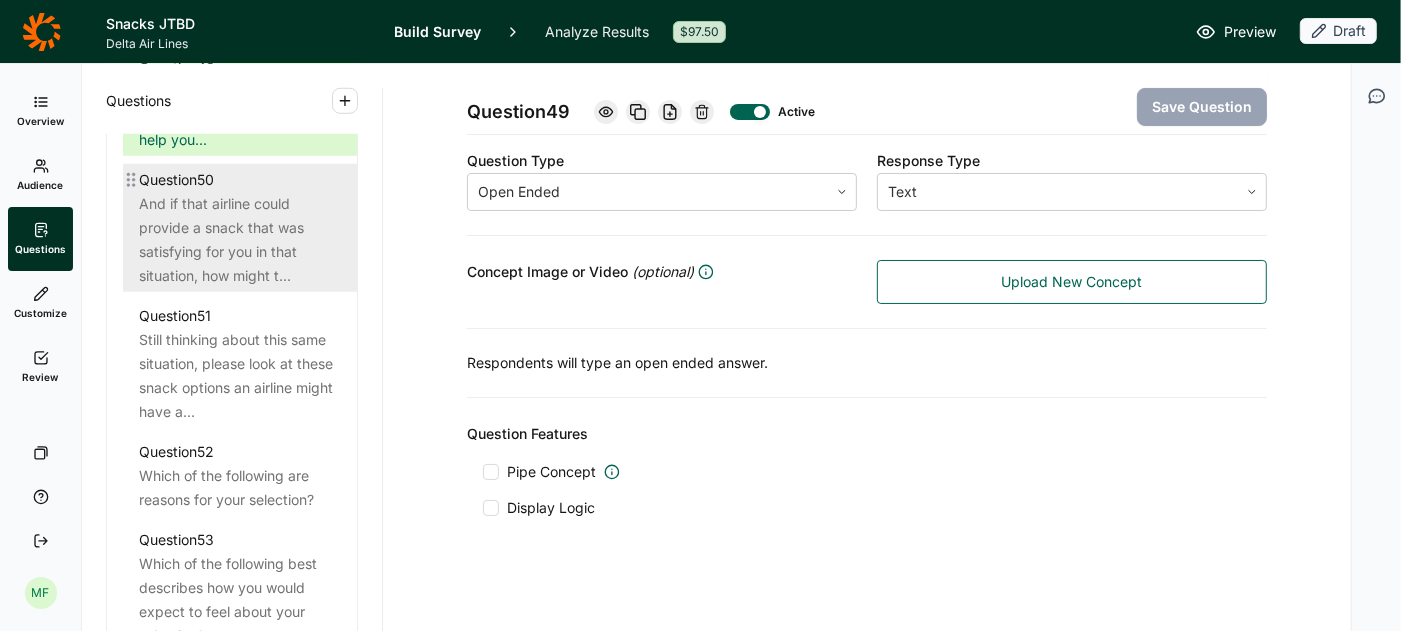 click on "And if that airline could provide a snack that was satisfying for you in that situation, how might t..." at bounding box center (240, 240) 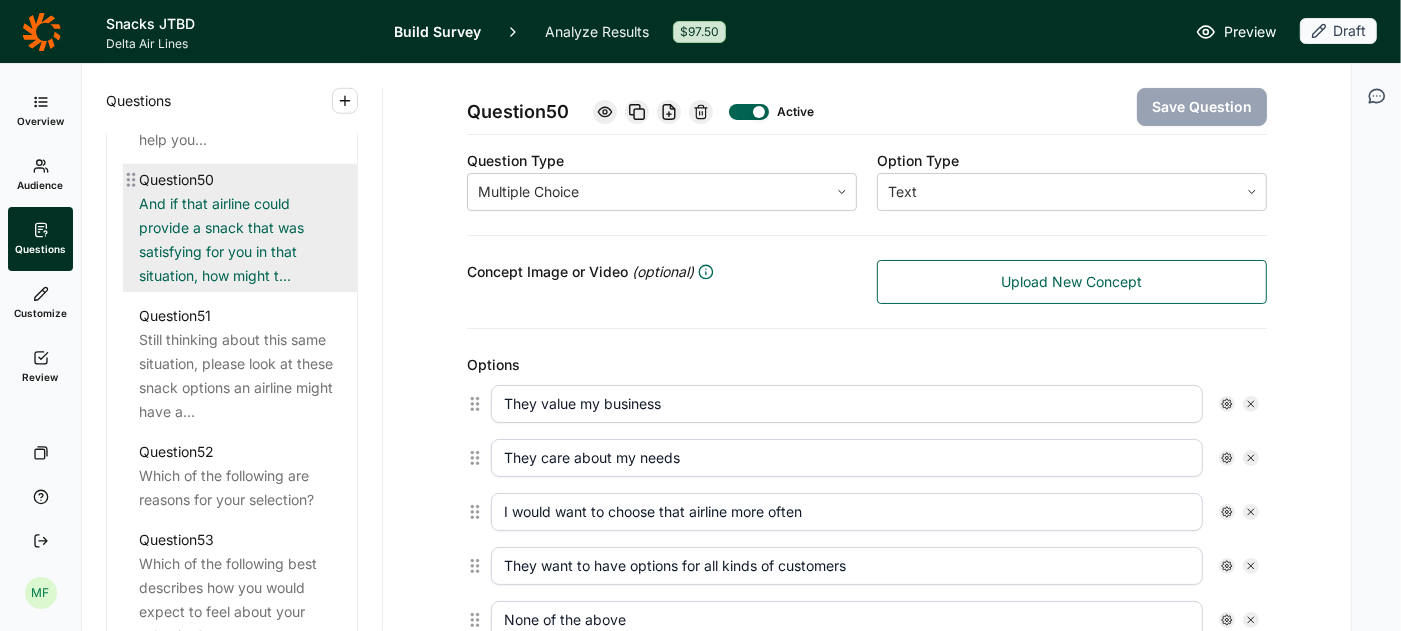 scroll, scrollTop: 457, scrollLeft: 0, axis: vertical 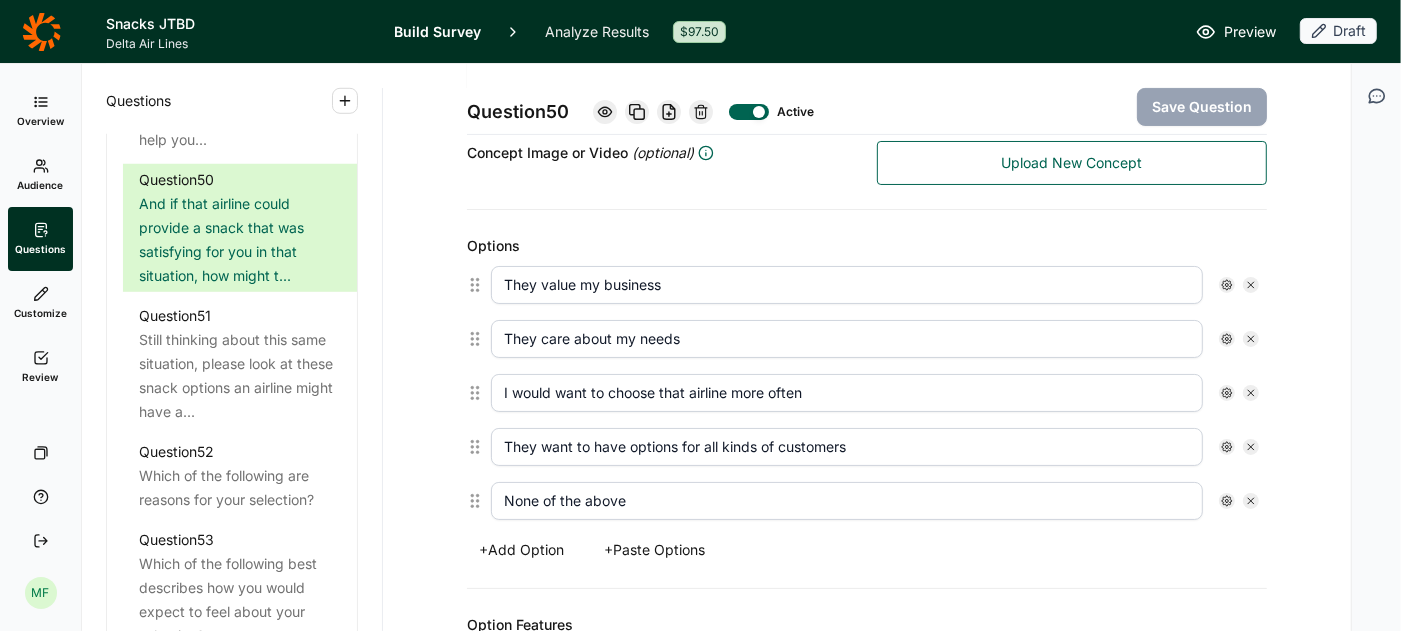 click 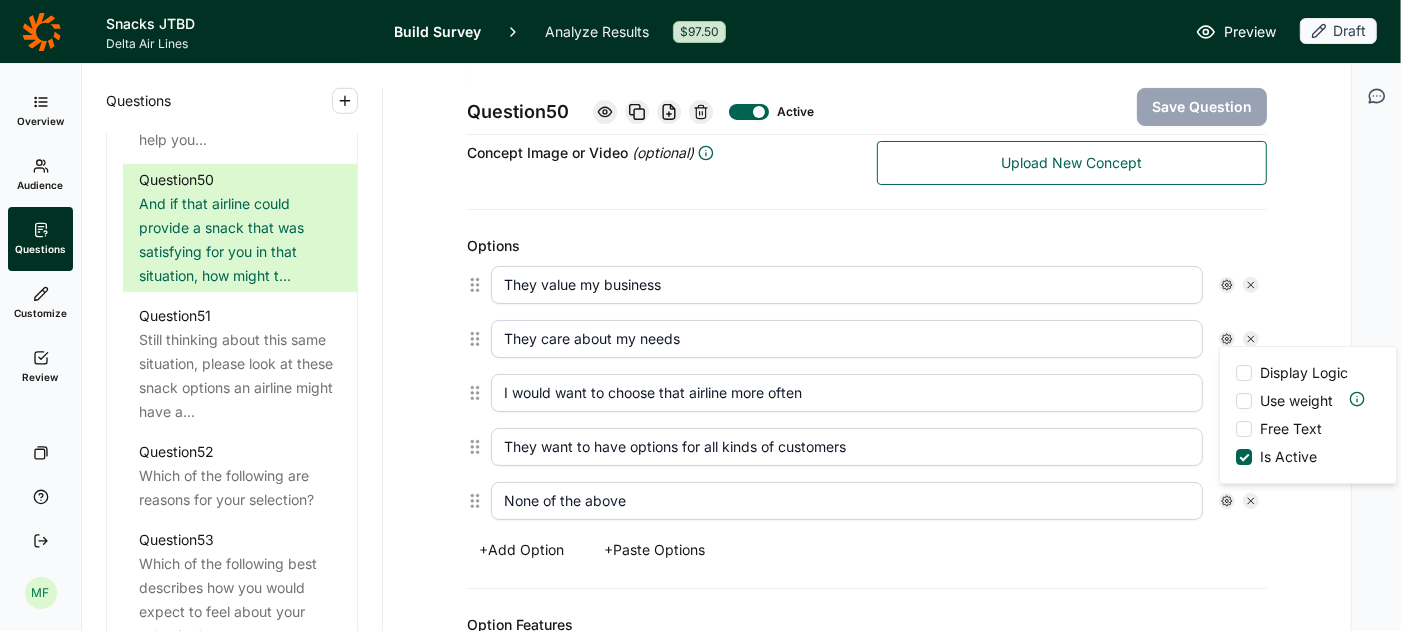click on "Options They value my business They care about my needs I would want to choose that airline more often They want to have options for all kinds of customers None of the above Display Logic Use weight Free Text Is Active +  Add Option +  Paste Options" at bounding box center [867, 399] 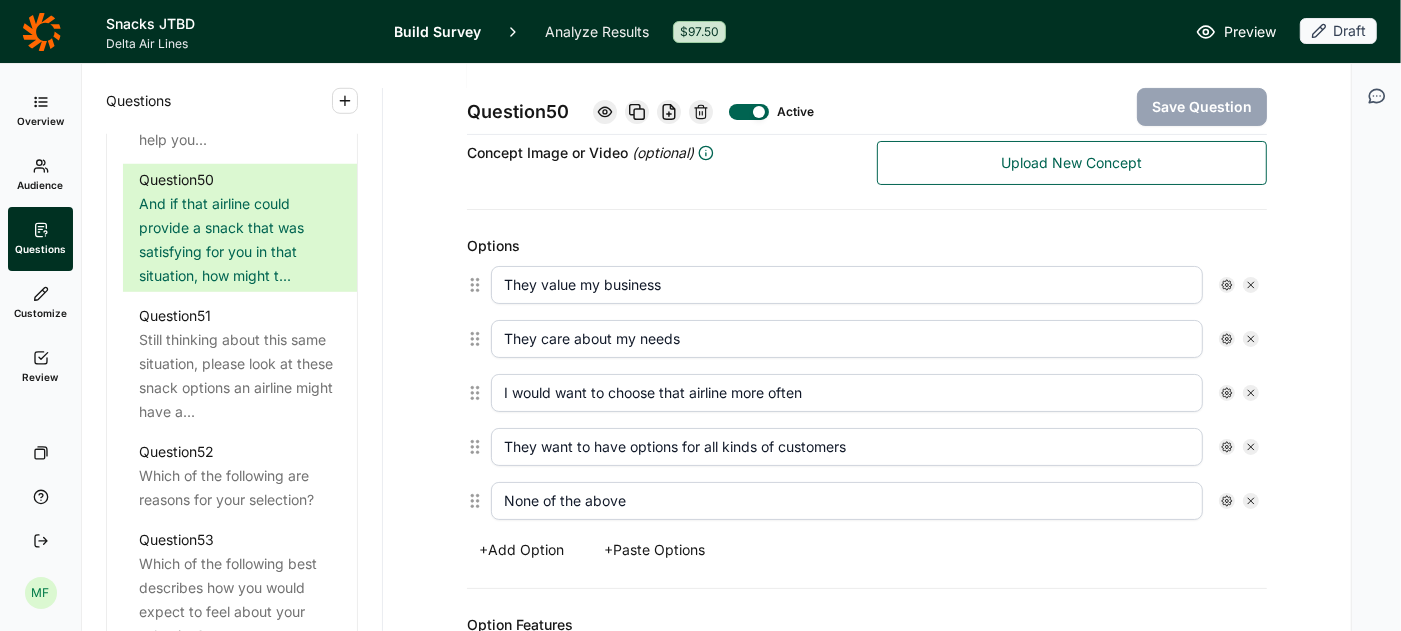 click on "+  Add Option" at bounding box center (521, 550) 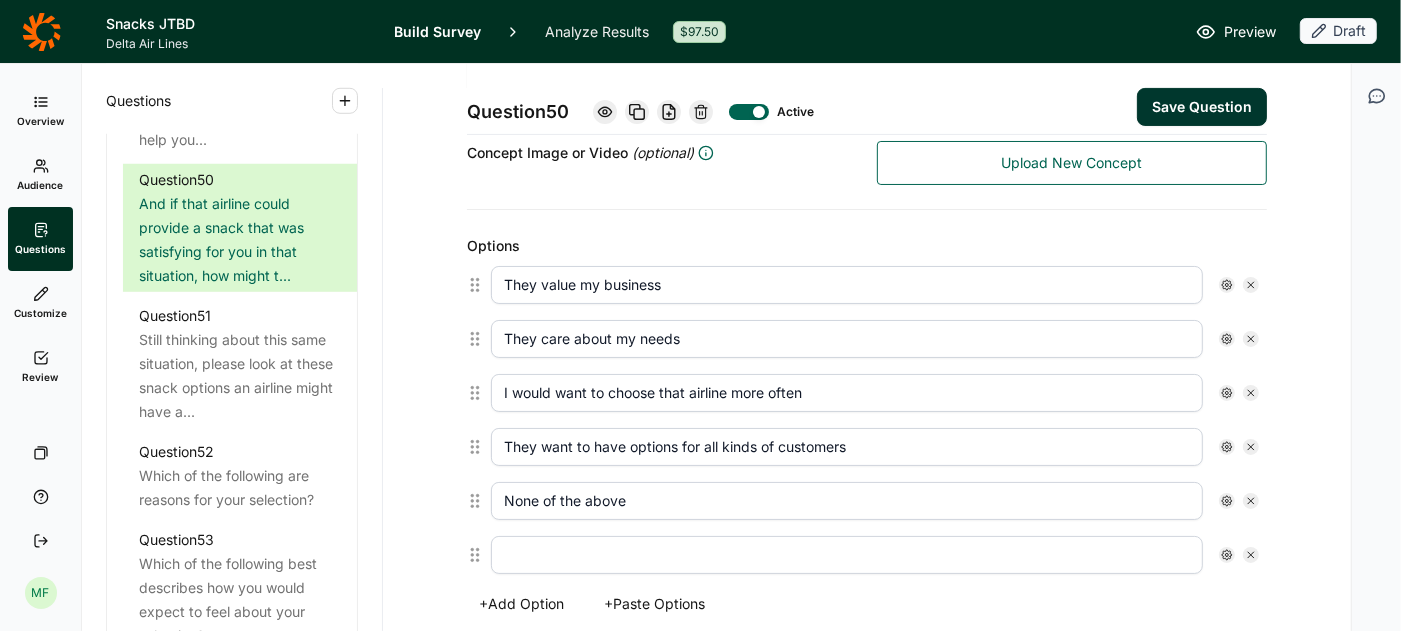 click at bounding box center [847, 555] 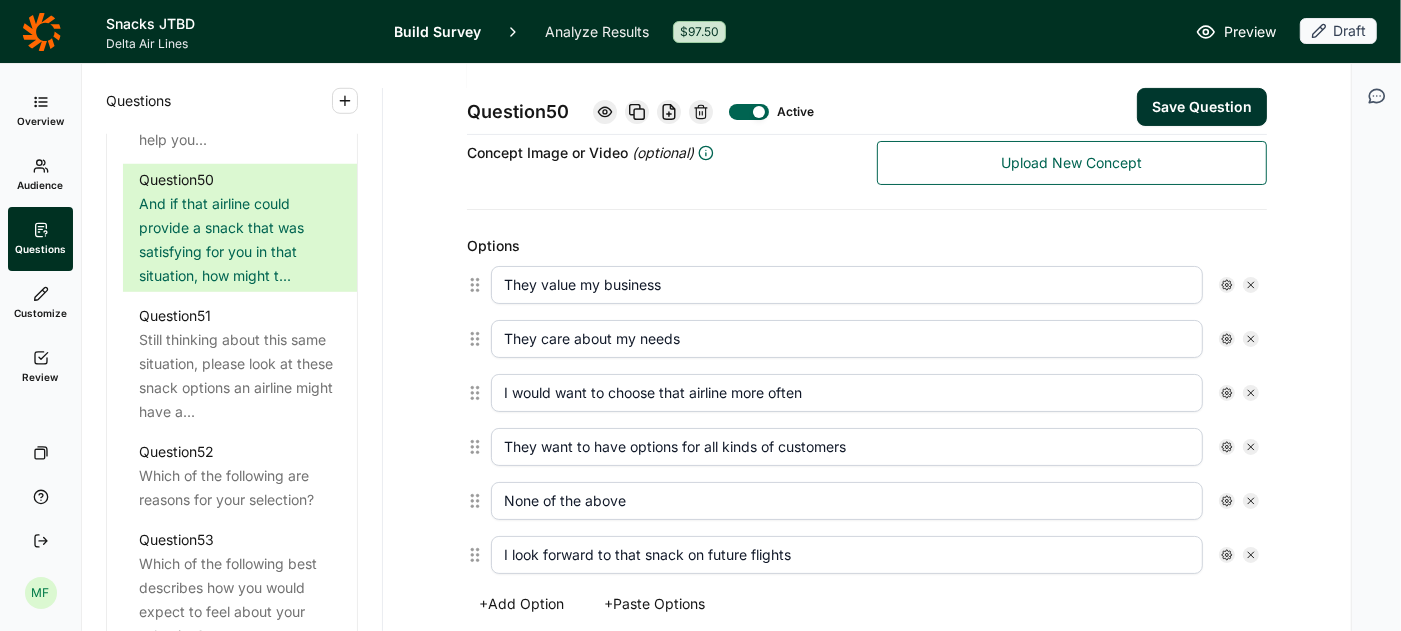 type on "I look forward to that snack on future flights" 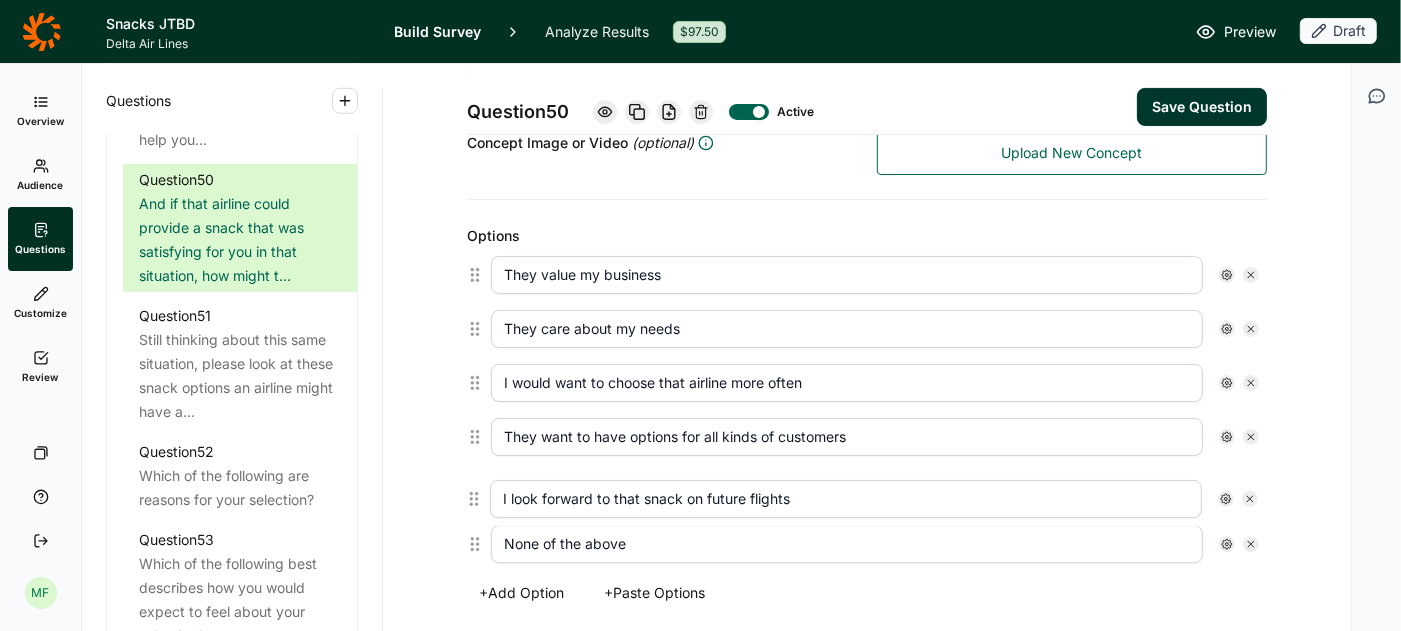 scroll, scrollTop: 476, scrollLeft: 0, axis: vertical 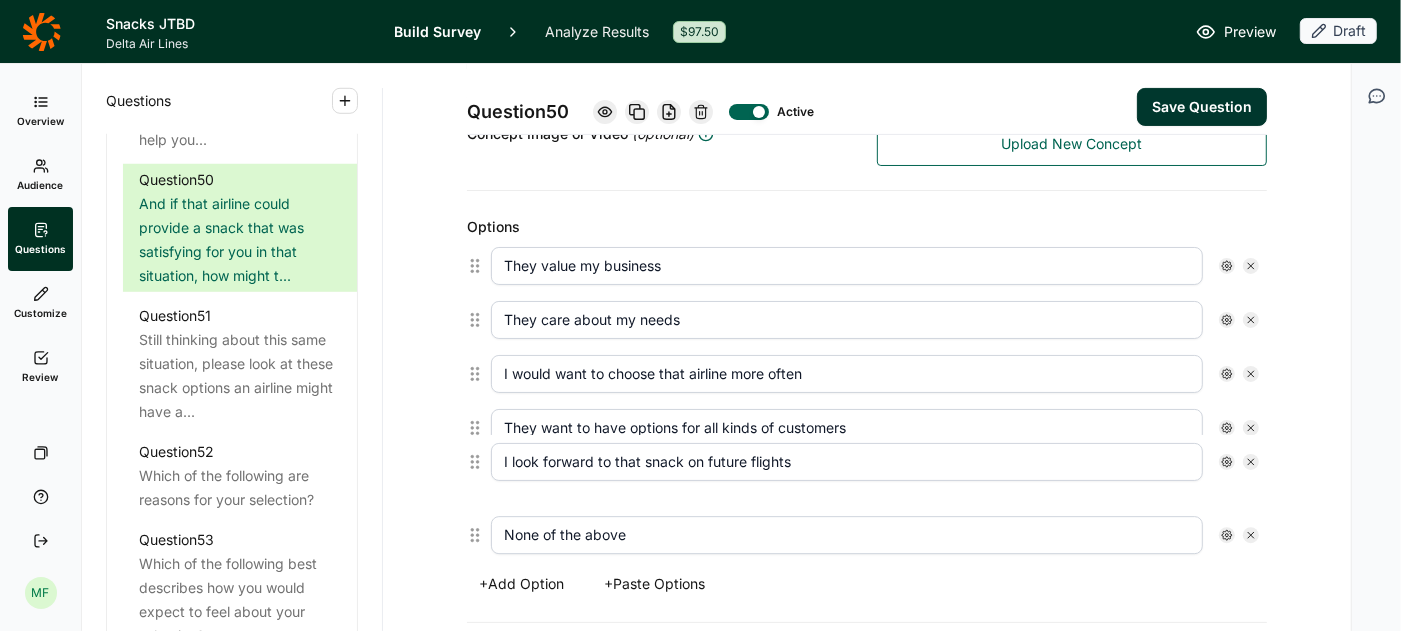 drag, startPoint x: 476, startPoint y: 544, endPoint x: 476, endPoint y: 455, distance: 89 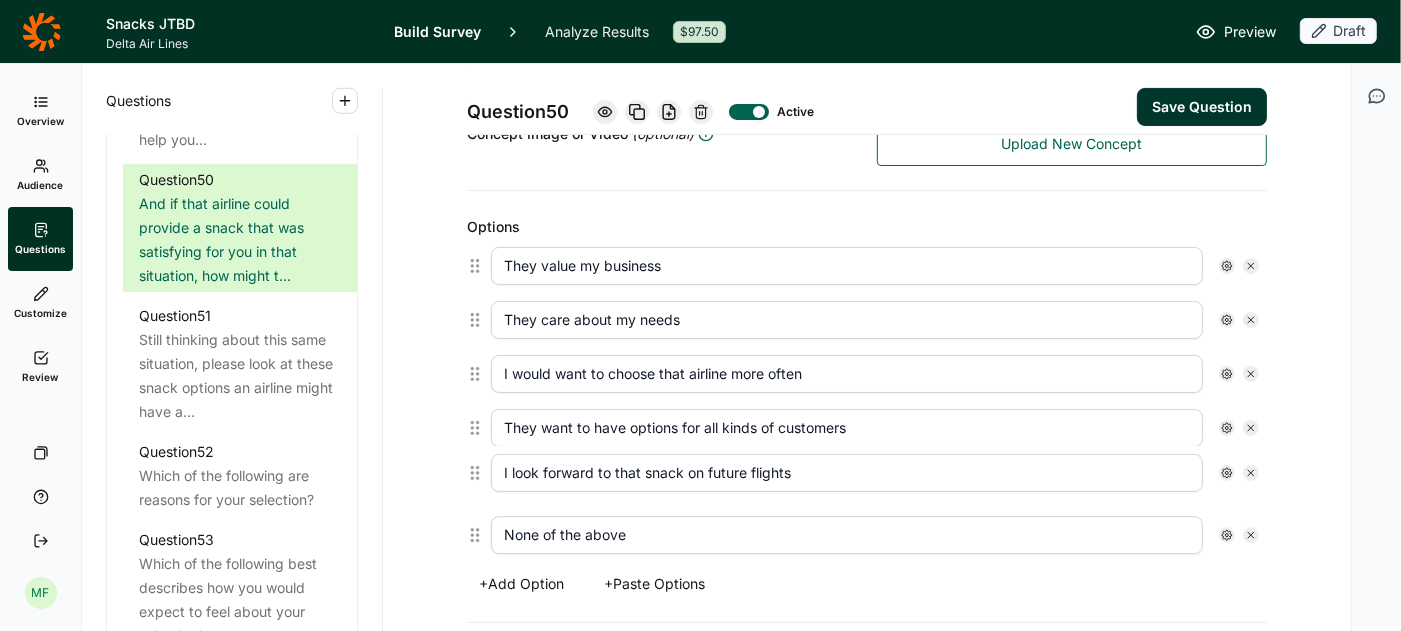 type on "I look forward to that snack on future flights" 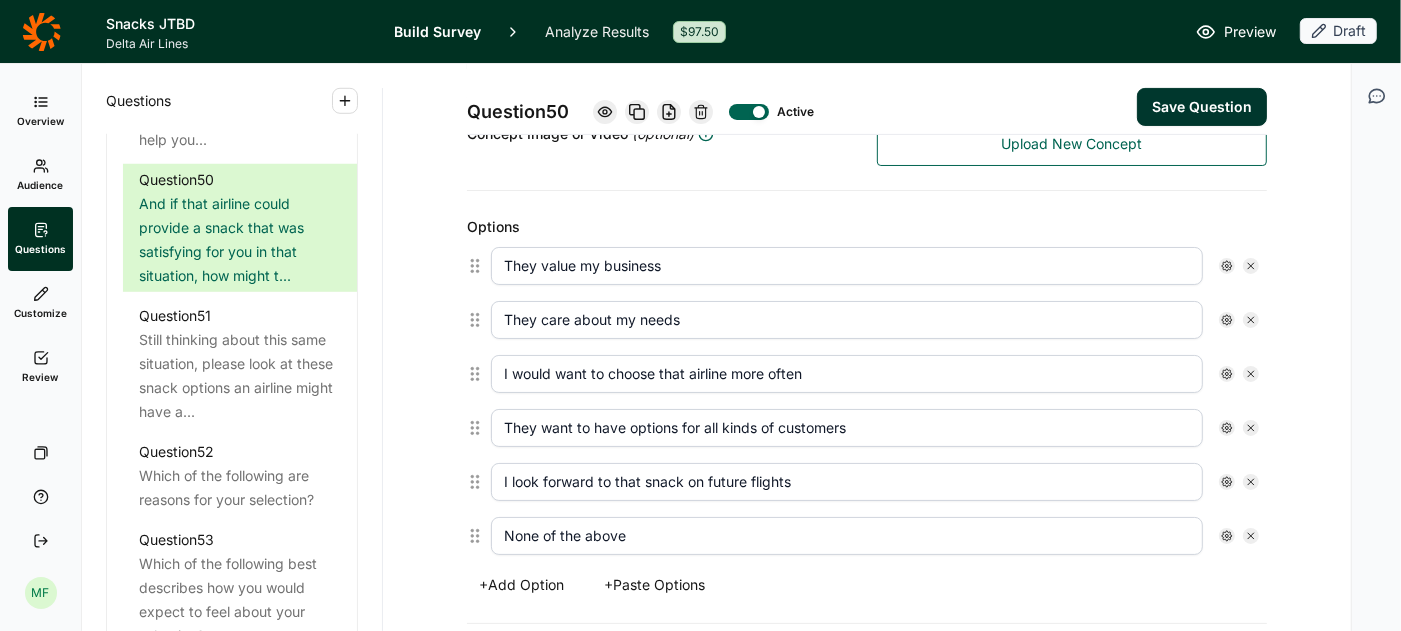 click 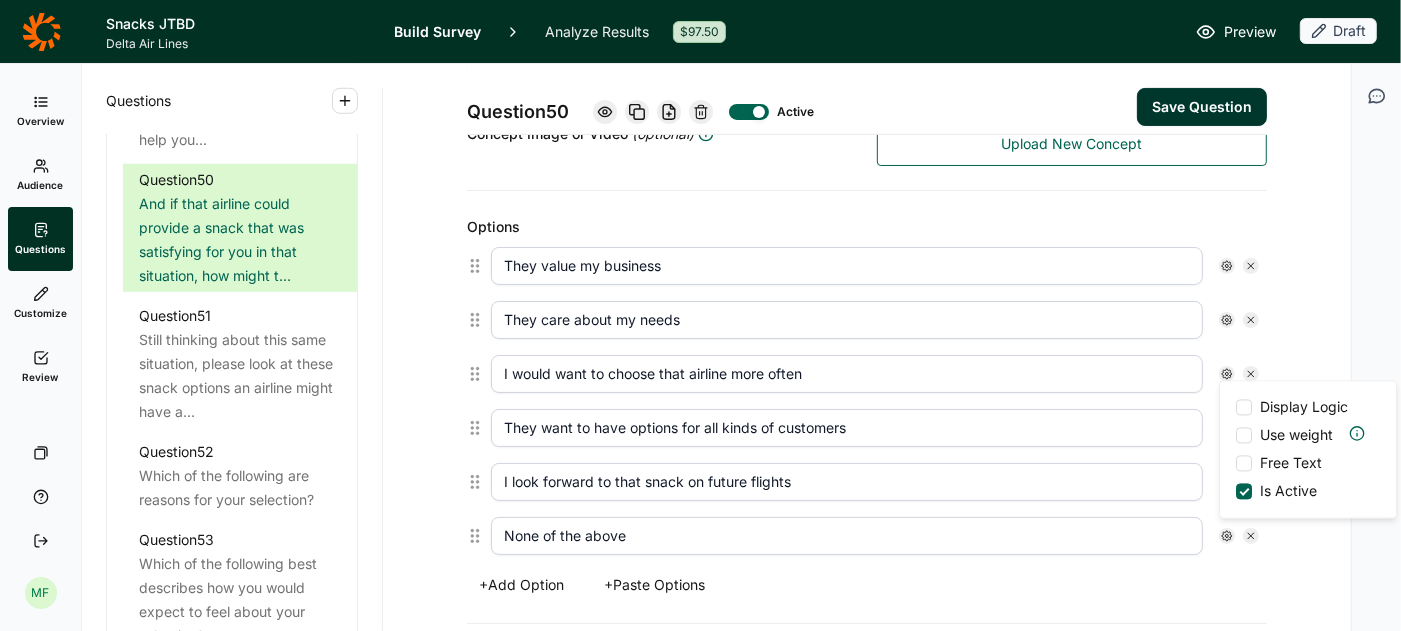 click on "Options They value my business They care about my needs I would want to choose that airline more often They want to have options for all kinds of customers I look forward to that snack on future flights None of the above Display Logic Use weight Free Text Is Active +  Add Option +  Paste Options" at bounding box center [867, 407] 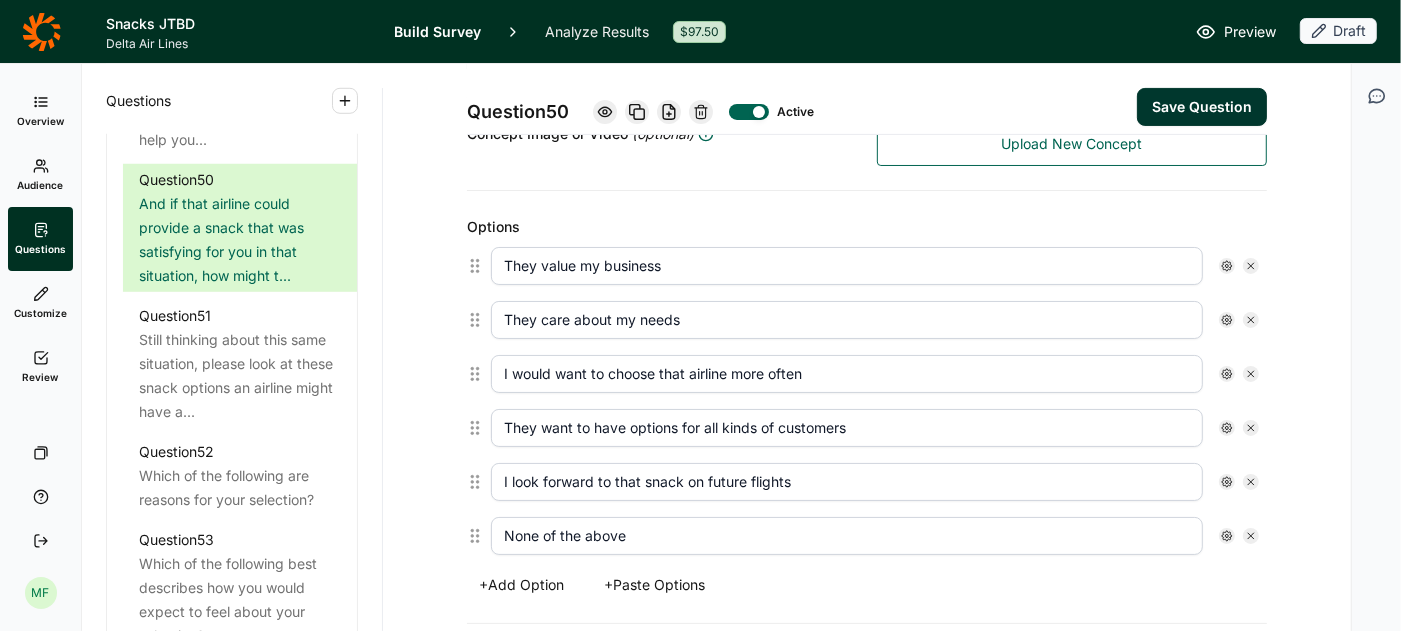 click on "Save Question" at bounding box center (1202, 107) 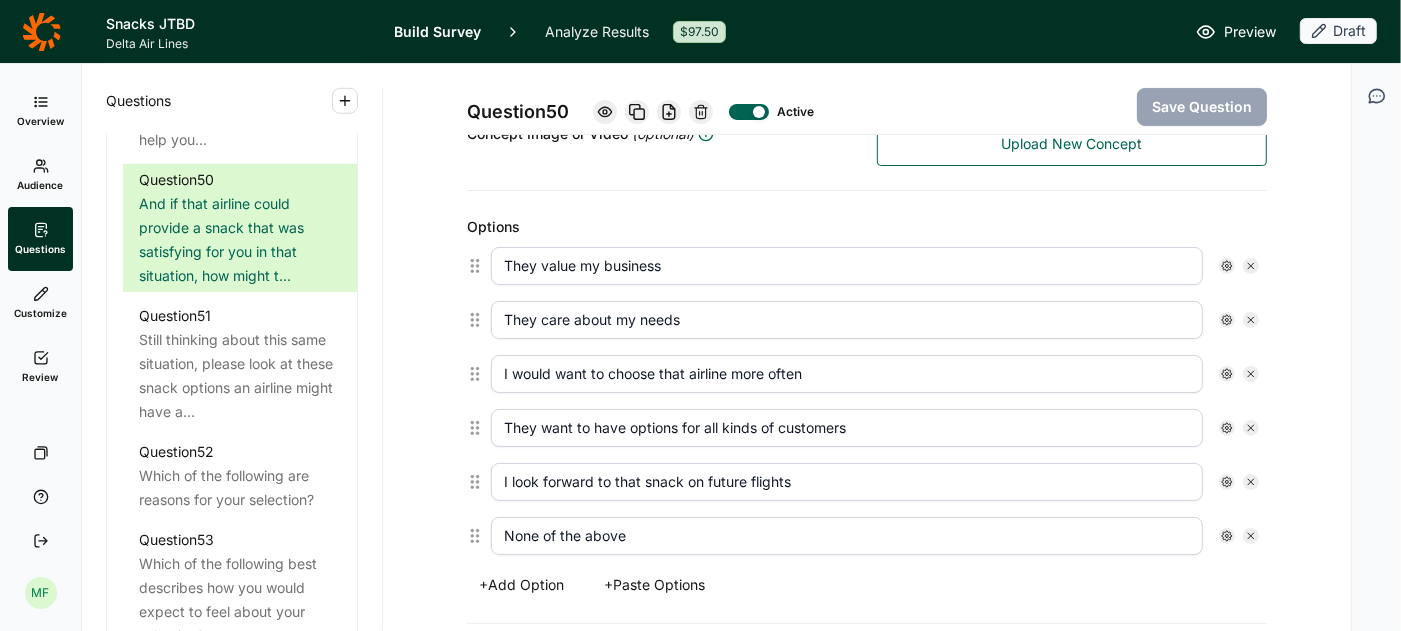 click 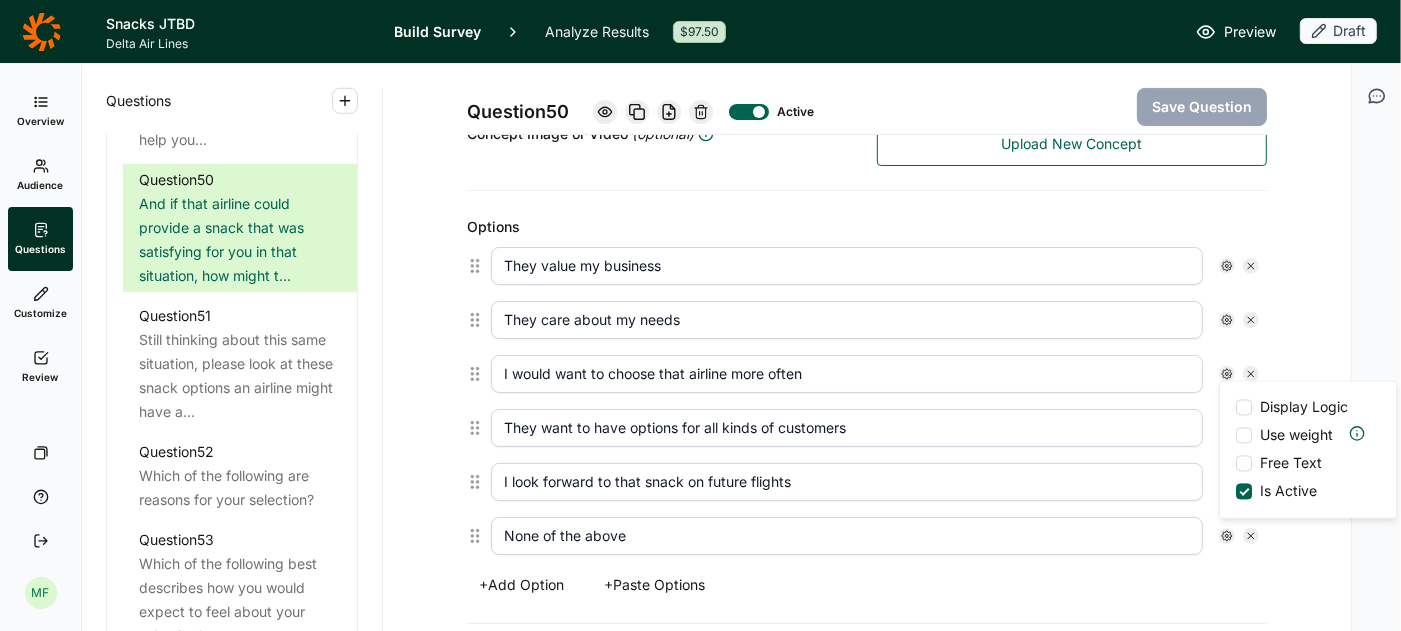 click on "Options They value my business They care about my needs I would want to choose that airline more often They want to have options for all kinds of customers I look forward to that snack on future flights None of the above Display Logic Use weight Free Text Is Active +  Add Option +  Paste Options" at bounding box center (867, 407) 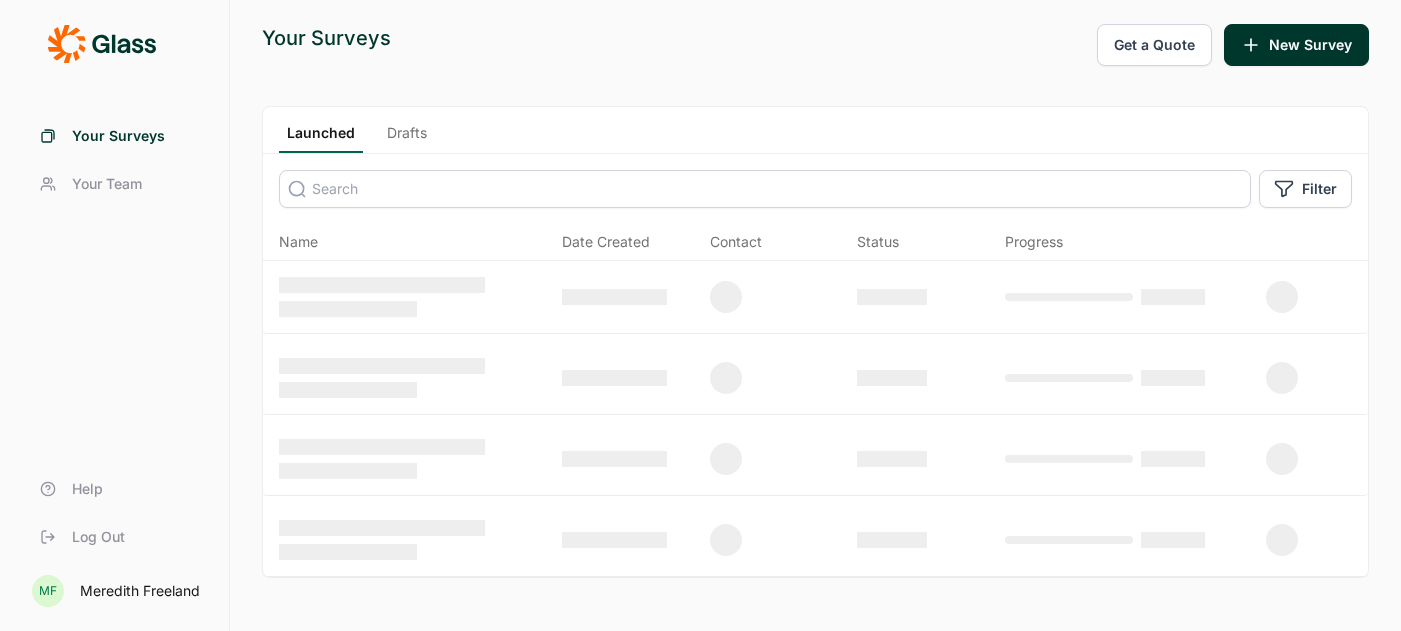 scroll, scrollTop: 0, scrollLeft: 0, axis: both 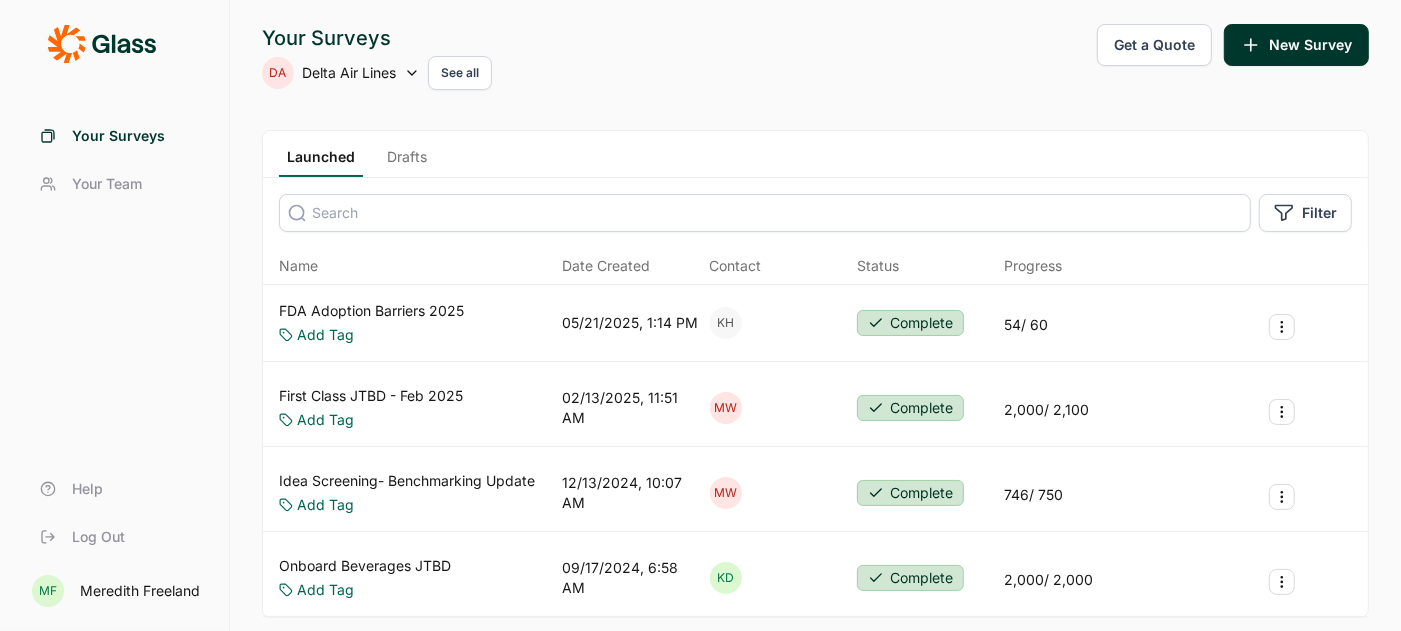 click on "Drafts" at bounding box center [407, 162] 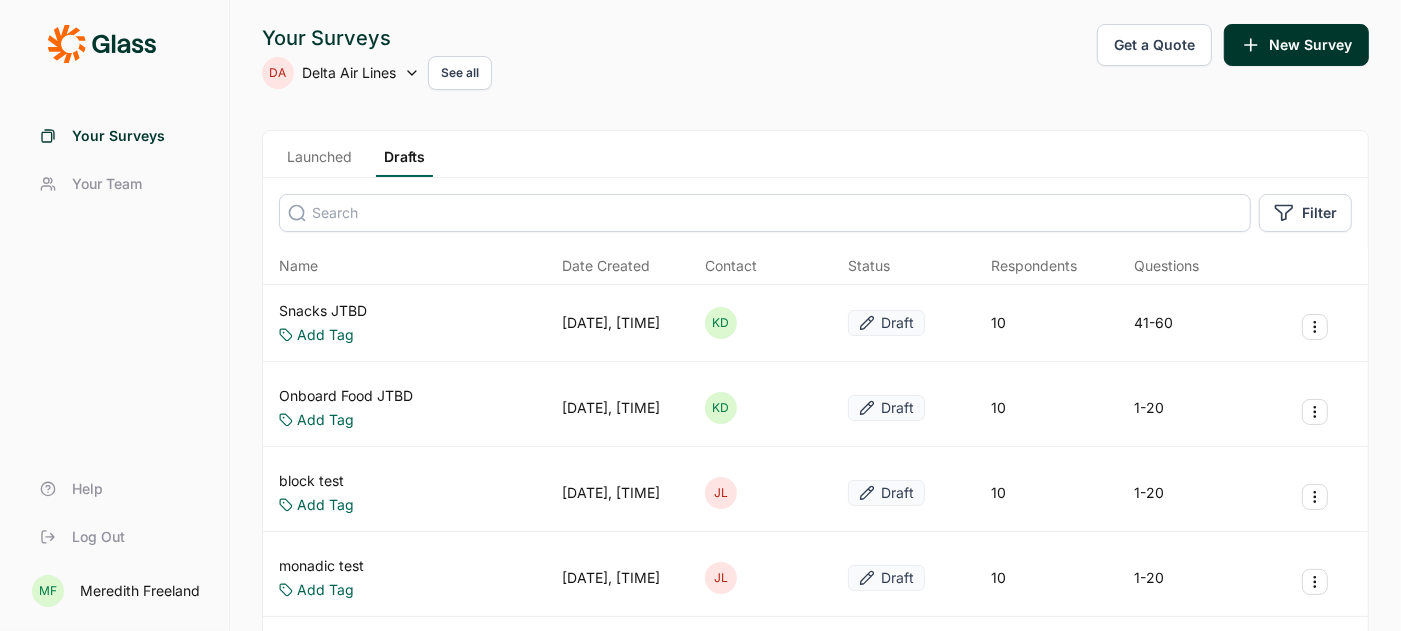 click on "Snacks JTBD" at bounding box center (323, 311) 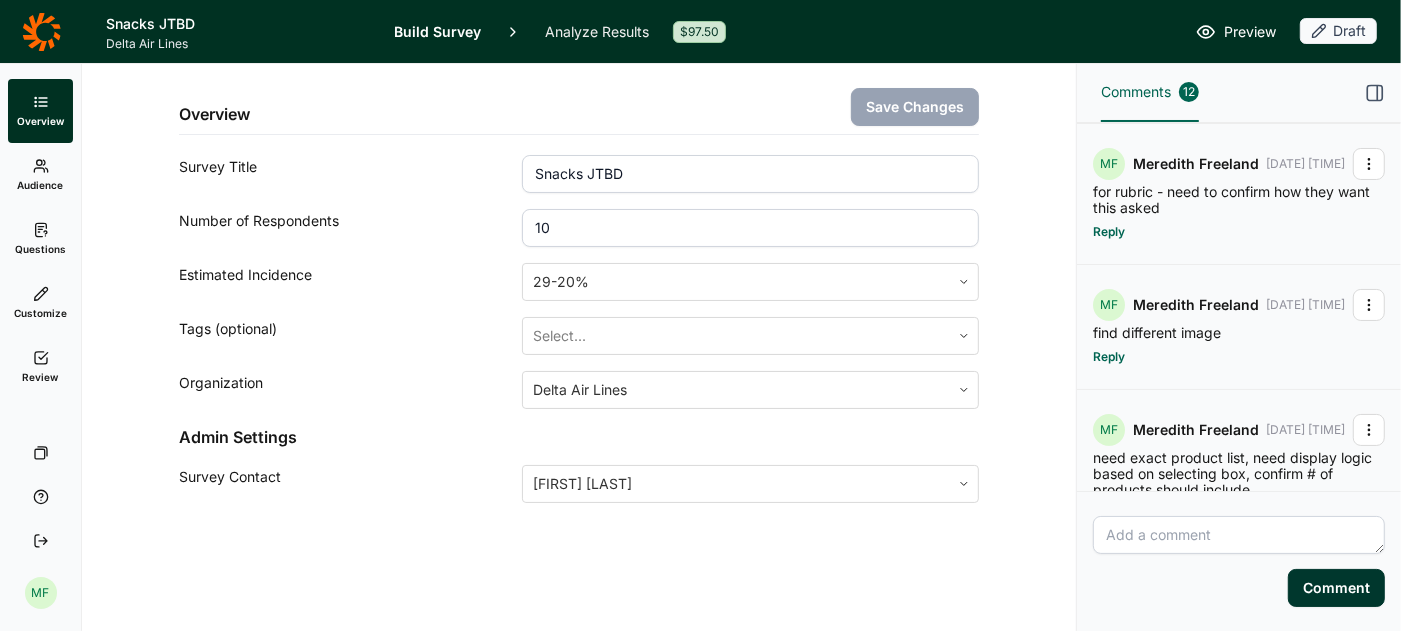 click on "Questions" at bounding box center (40, 239) 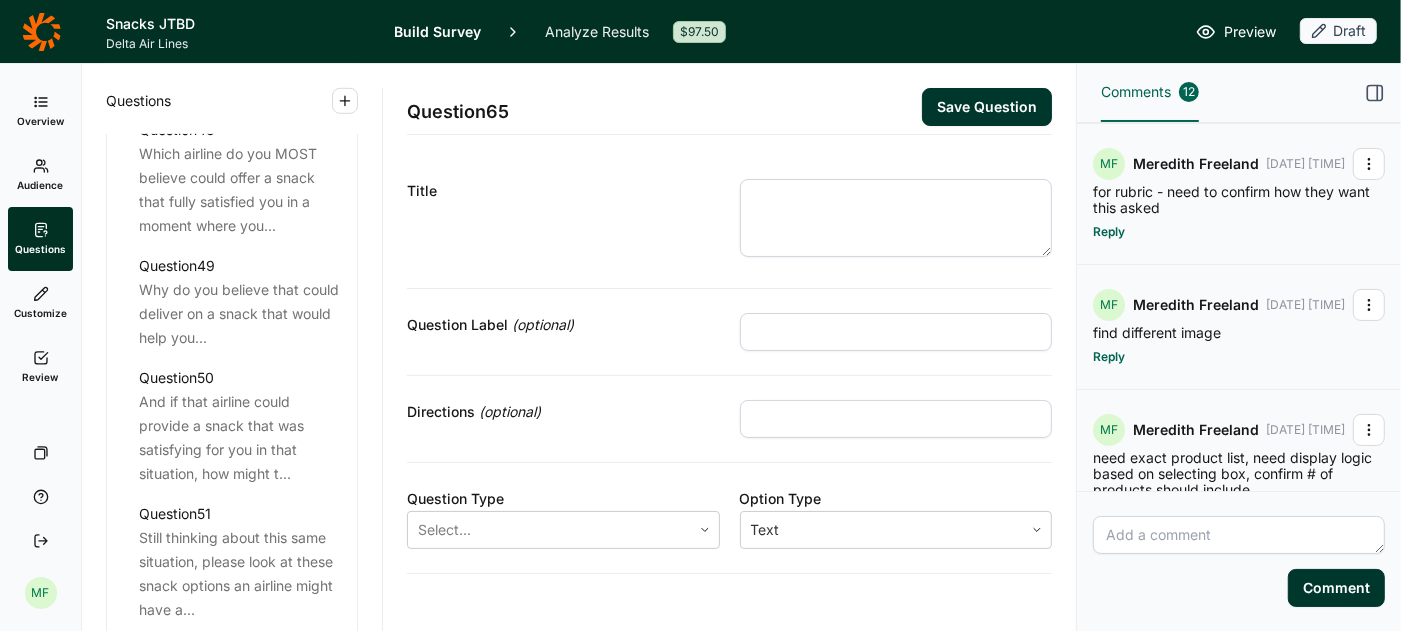 scroll, scrollTop: 6601, scrollLeft: 0, axis: vertical 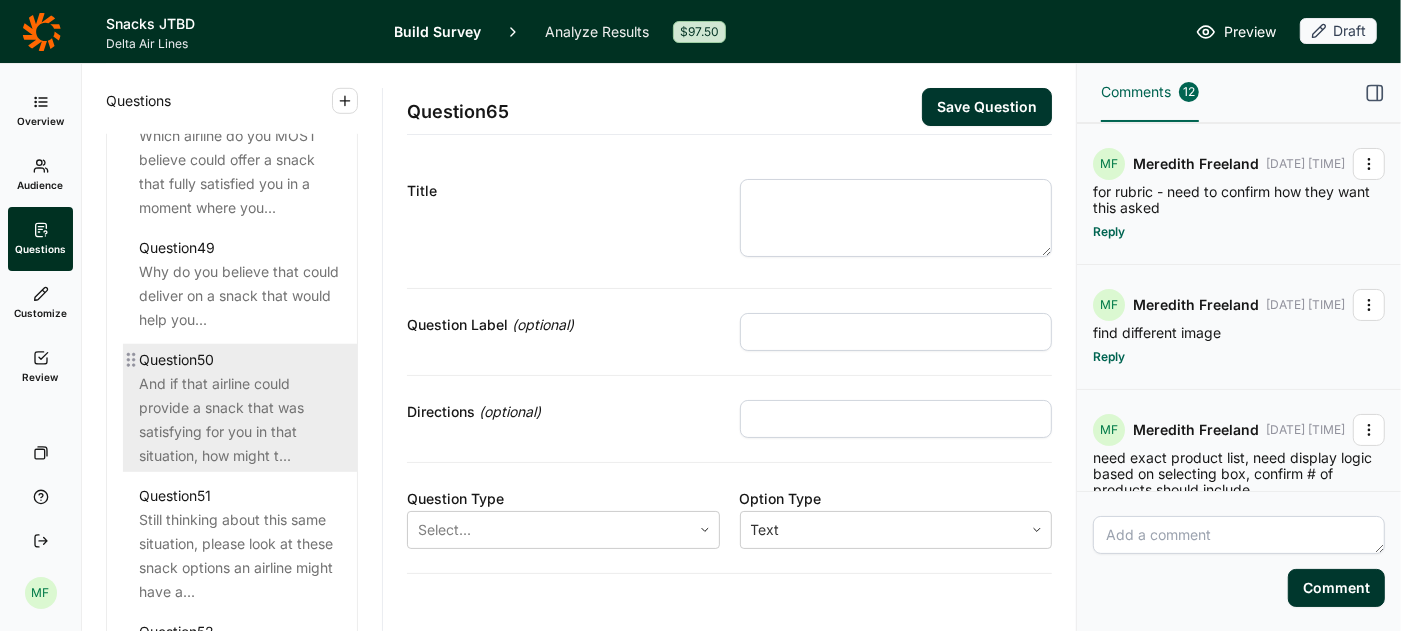 click on "And if that airline could provide a snack that was satisfying for you in that situation, how might t..." at bounding box center (240, 420) 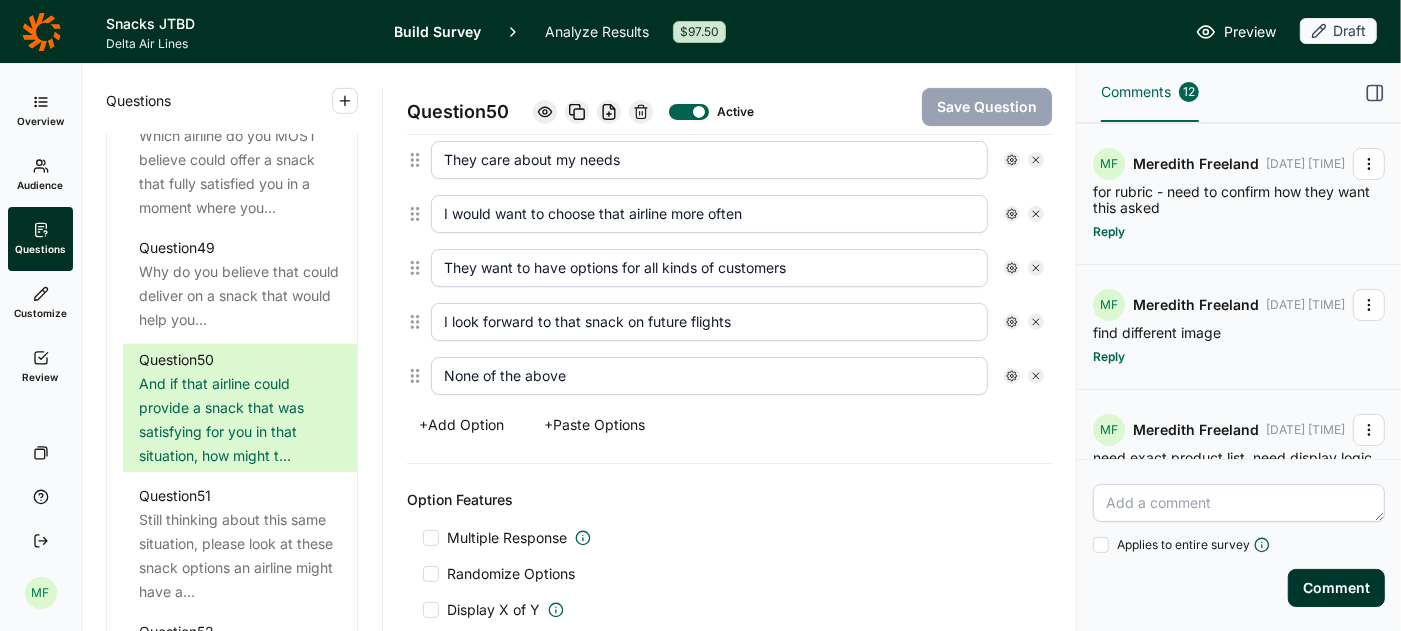 scroll, scrollTop: 648, scrollLeft: 0, axis: vertical 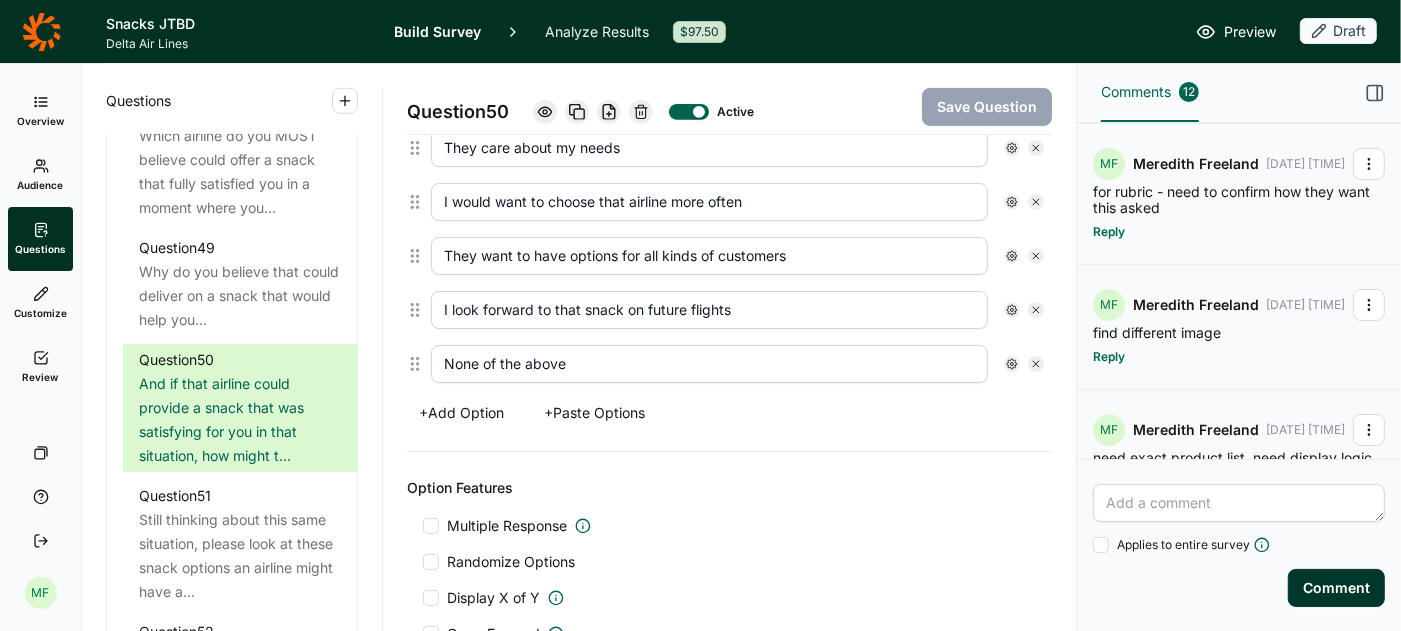 click 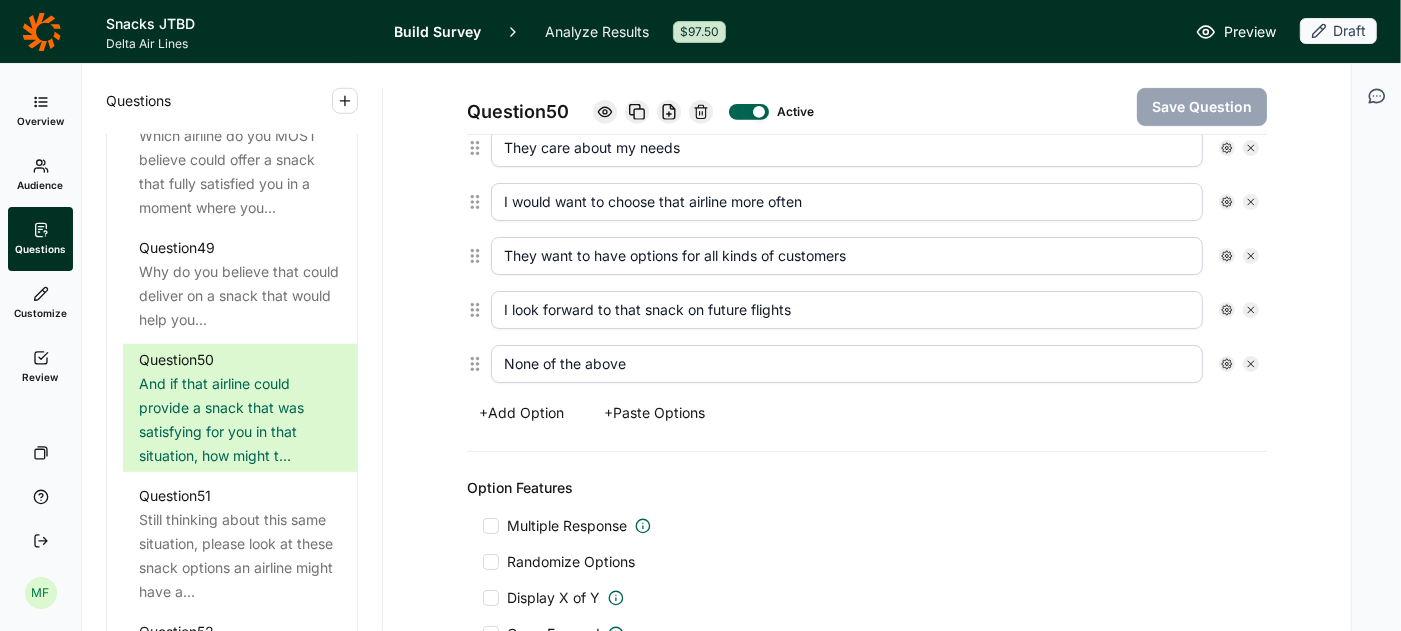 click 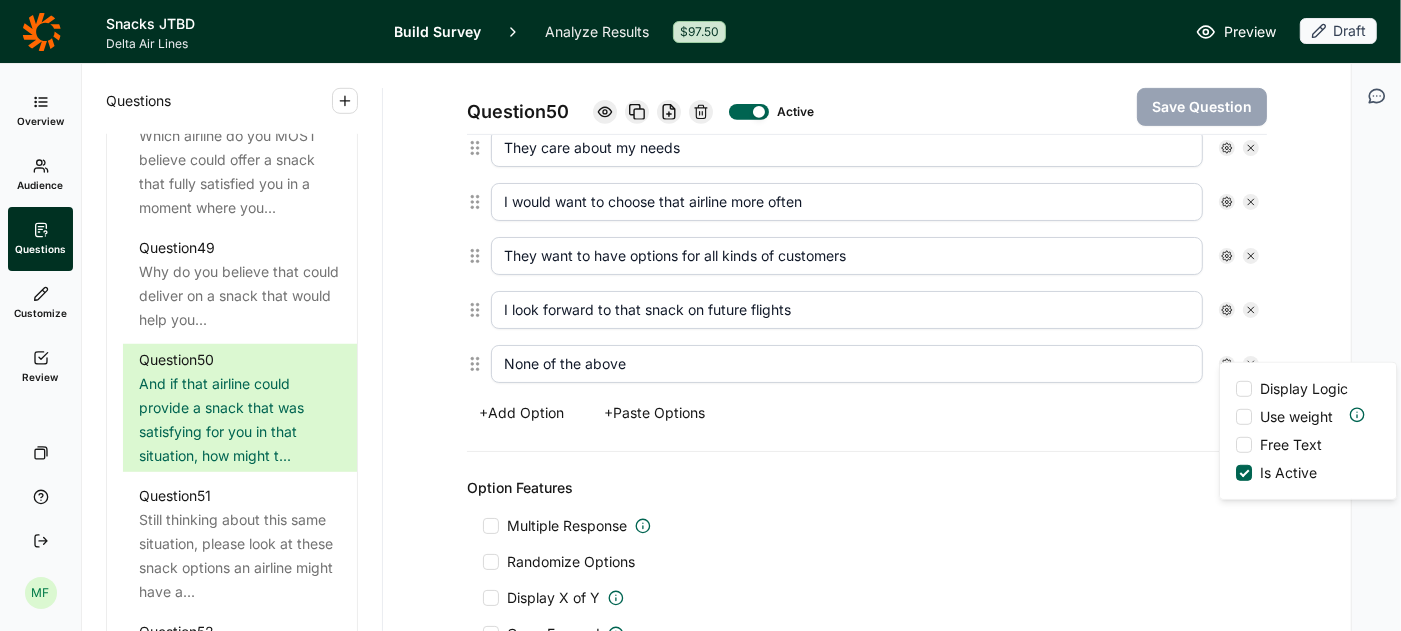 click on "Option Features Multiple Response Randomize Options Display X of Y Carry Forward" at bounding box center [867, 560] 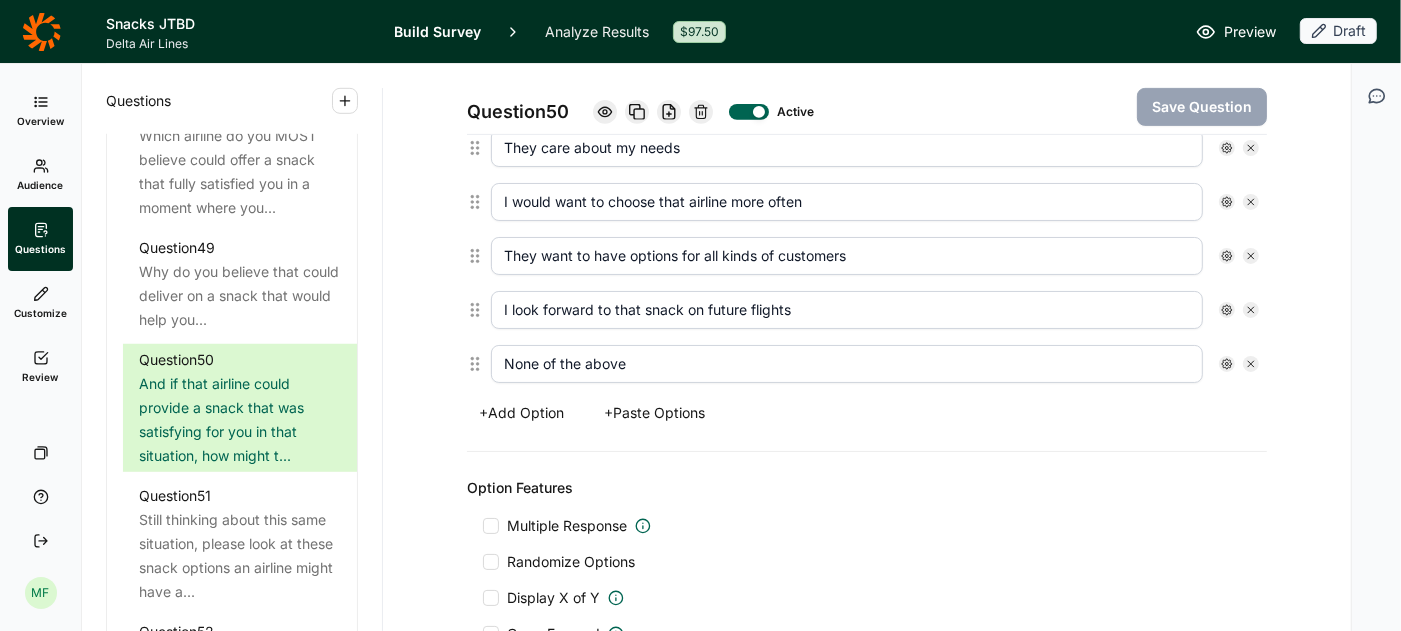 click 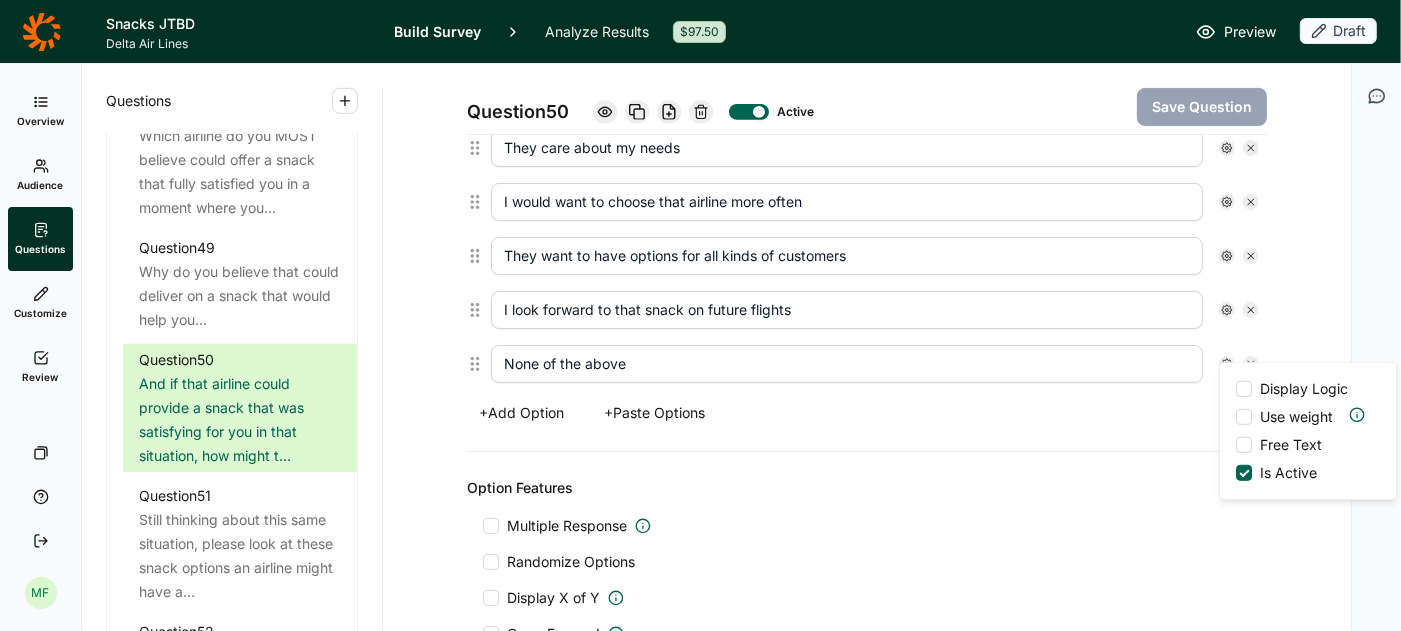 click at bounding box center (1244, 389) 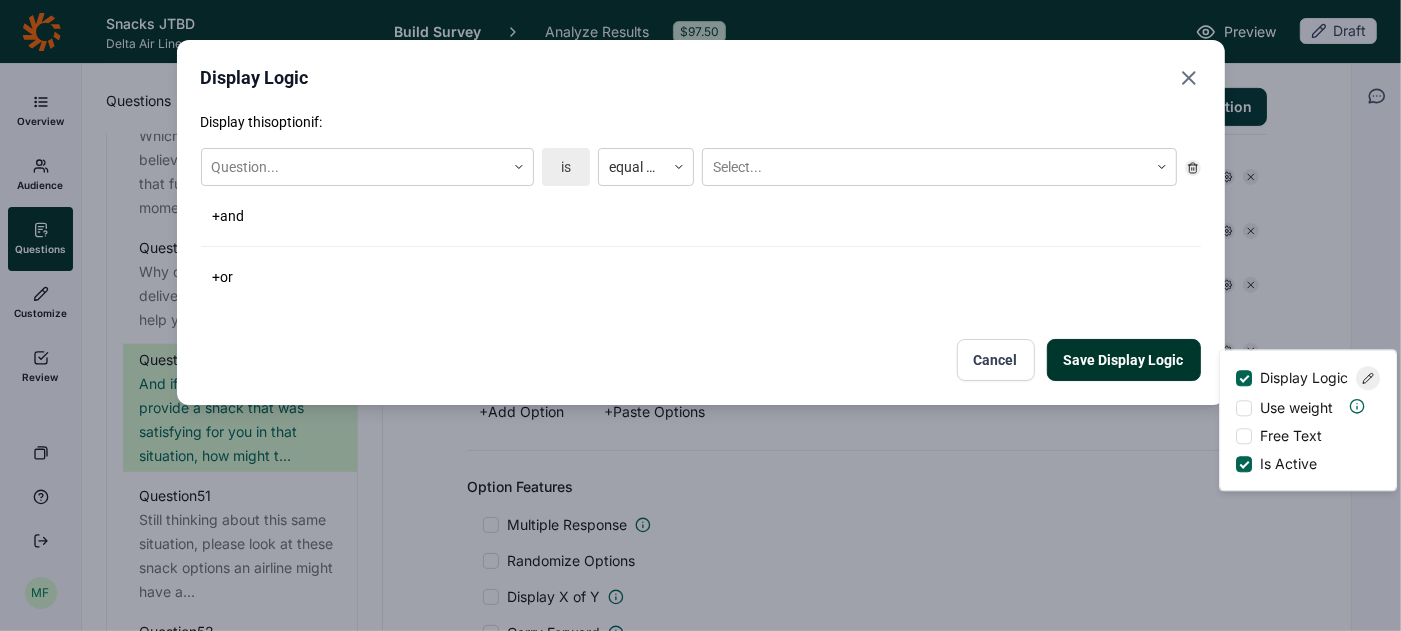 click on "Cancel" at bounding box center [996, 360] 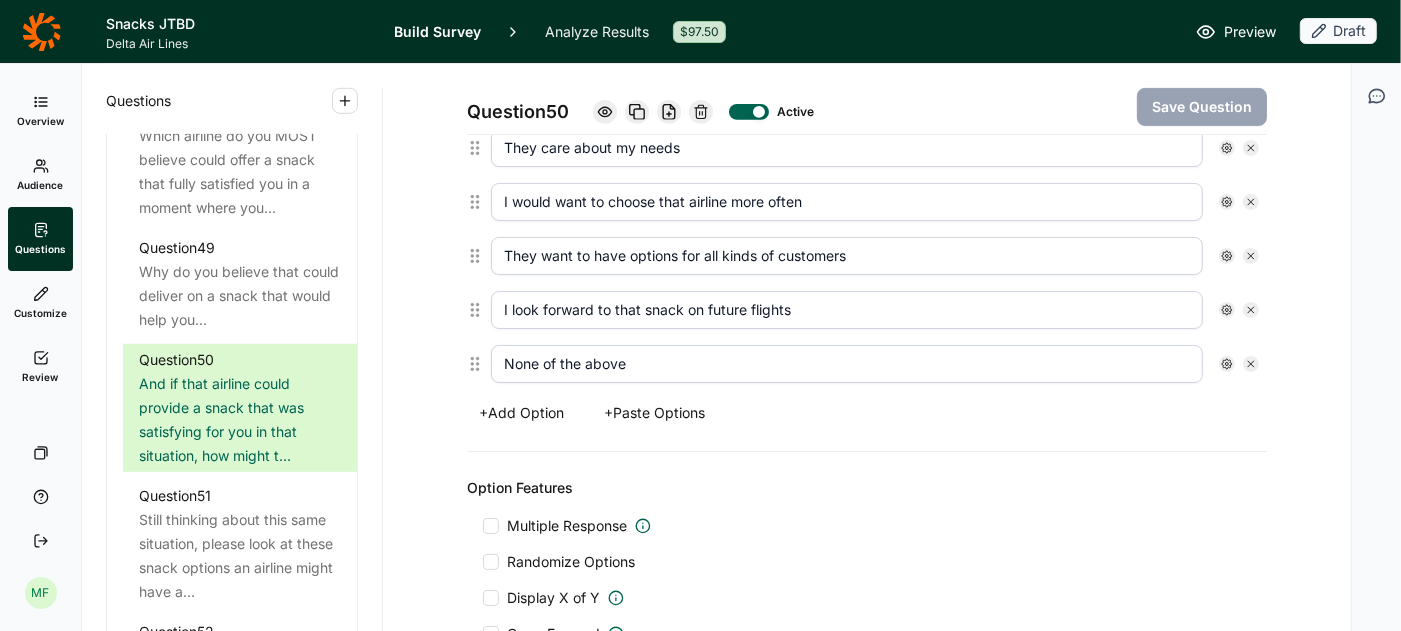 click 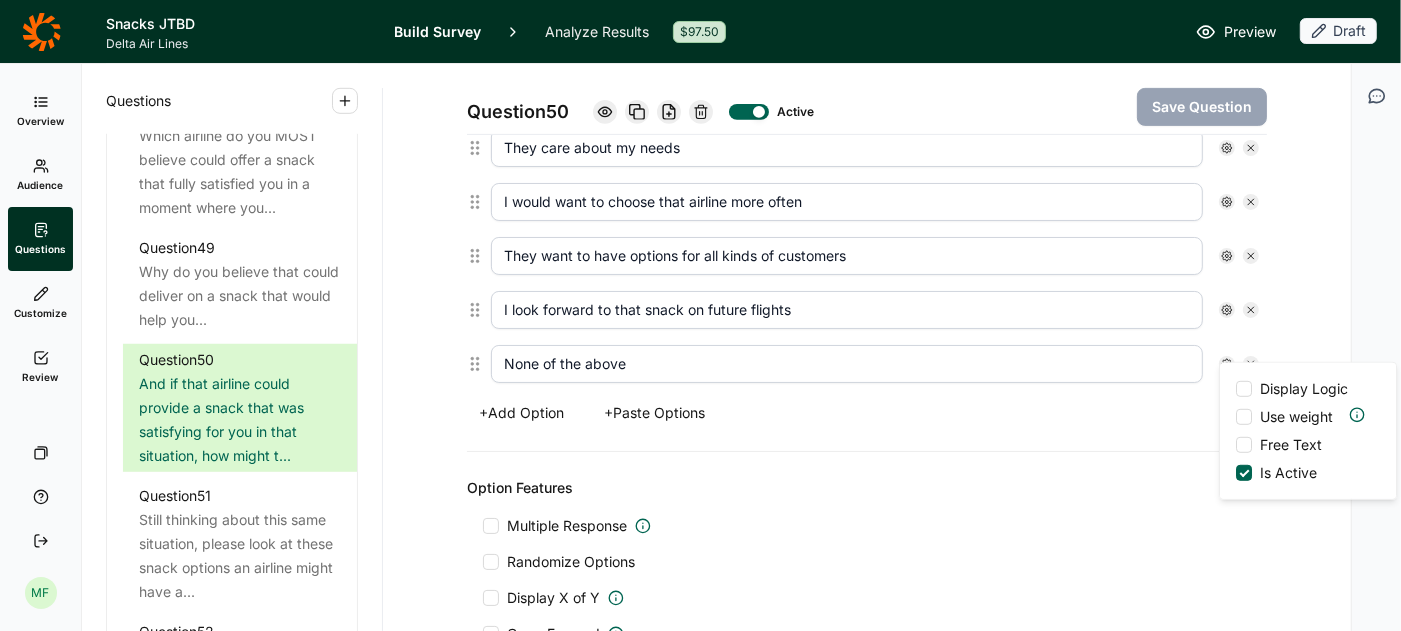 click on "+  Add Option +  Paste Options" at bounding box center (867, 413) 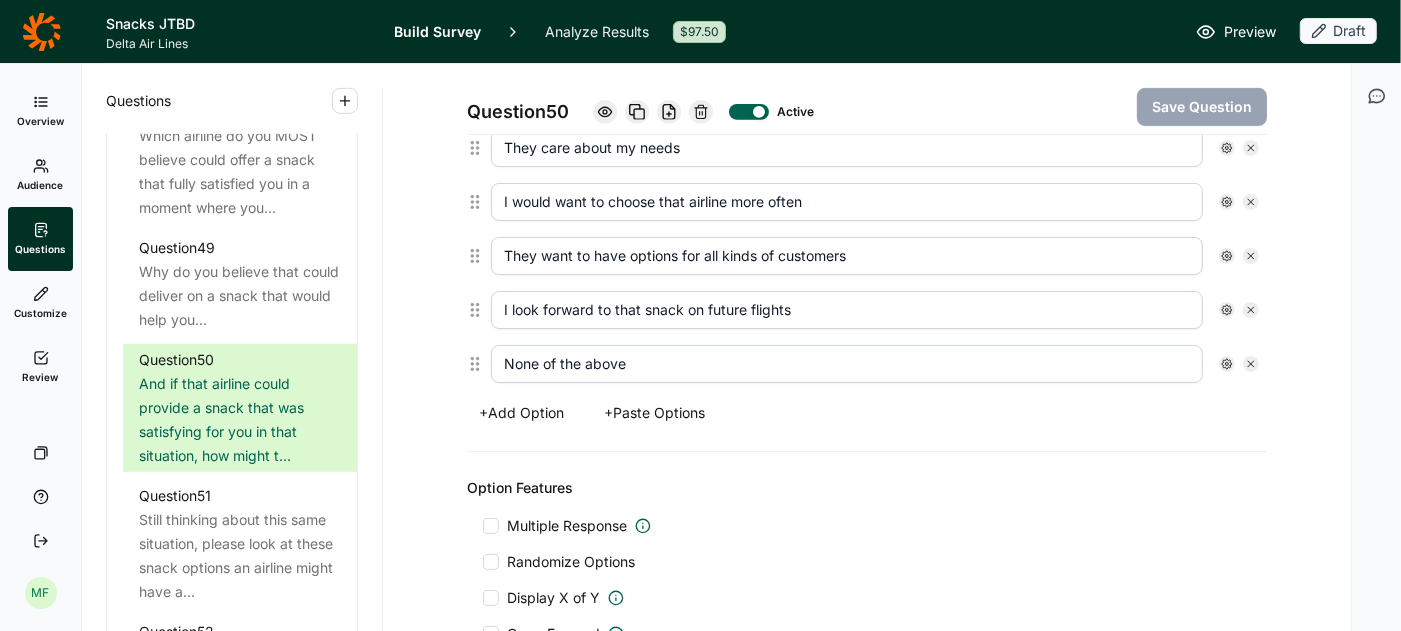 click at bounding box center [491, 526] 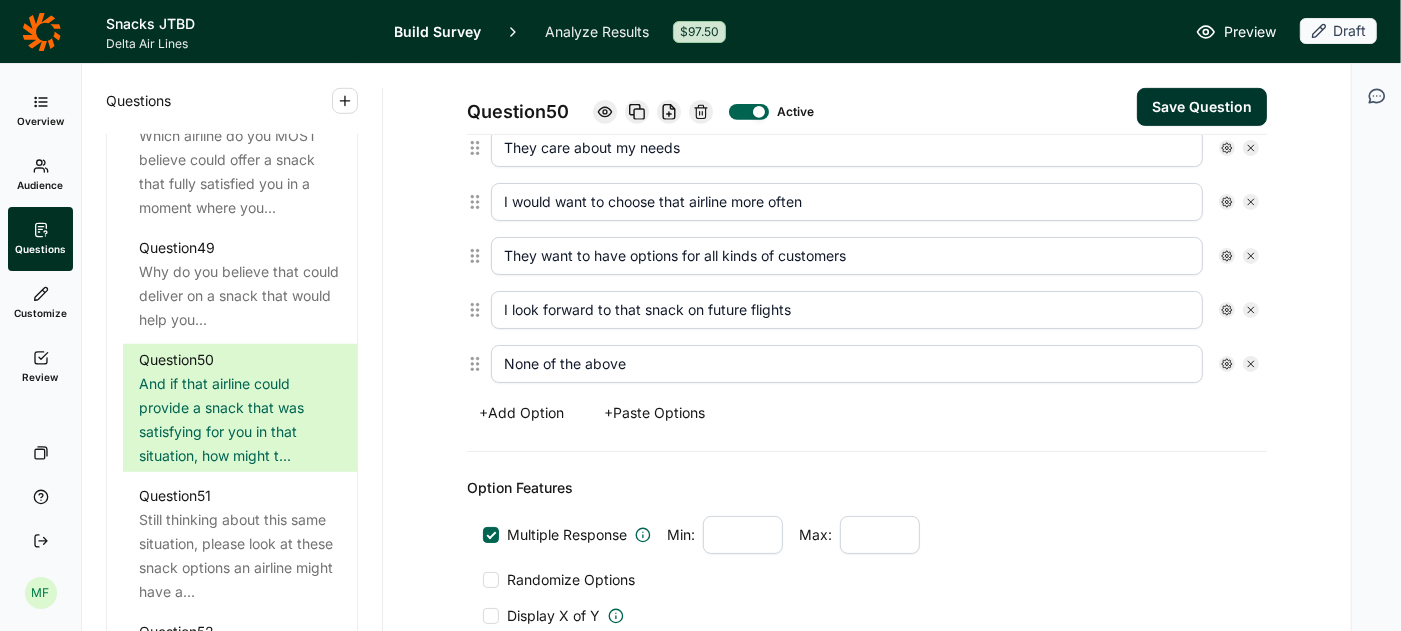 click at bounding box center (491, 580) 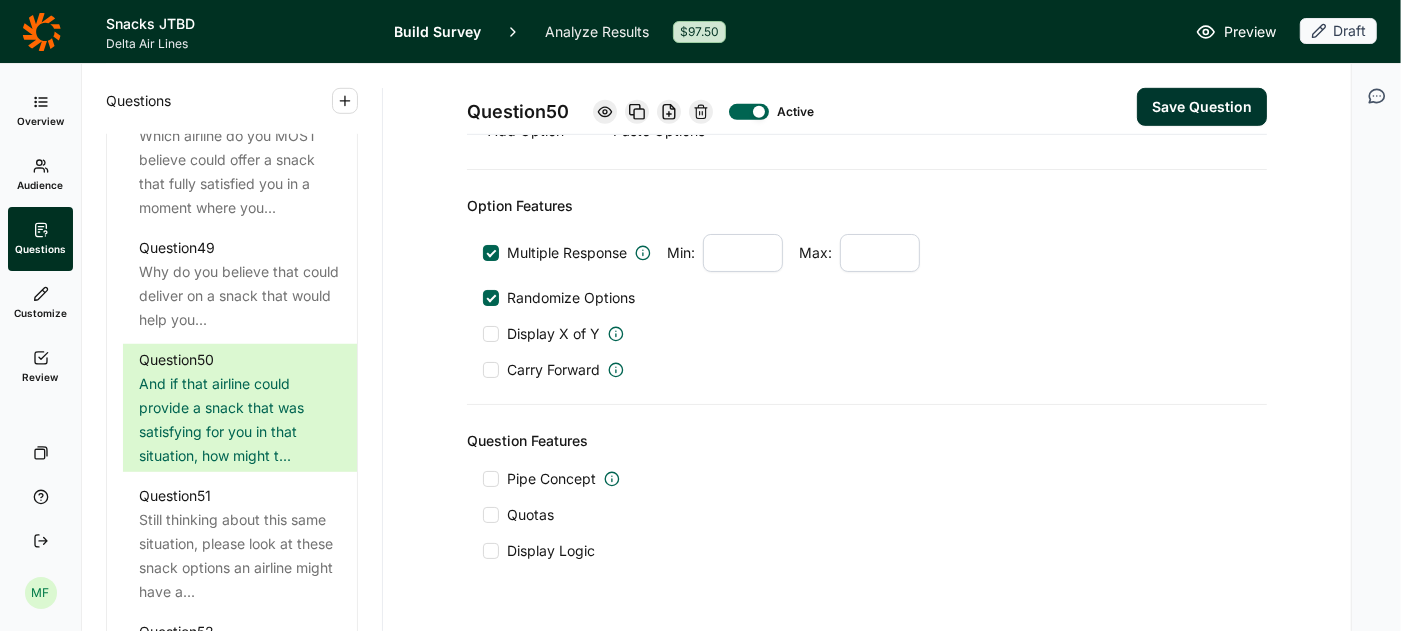 scroll, scrollTop: 921, scrollLeft: 0, axis: vertical 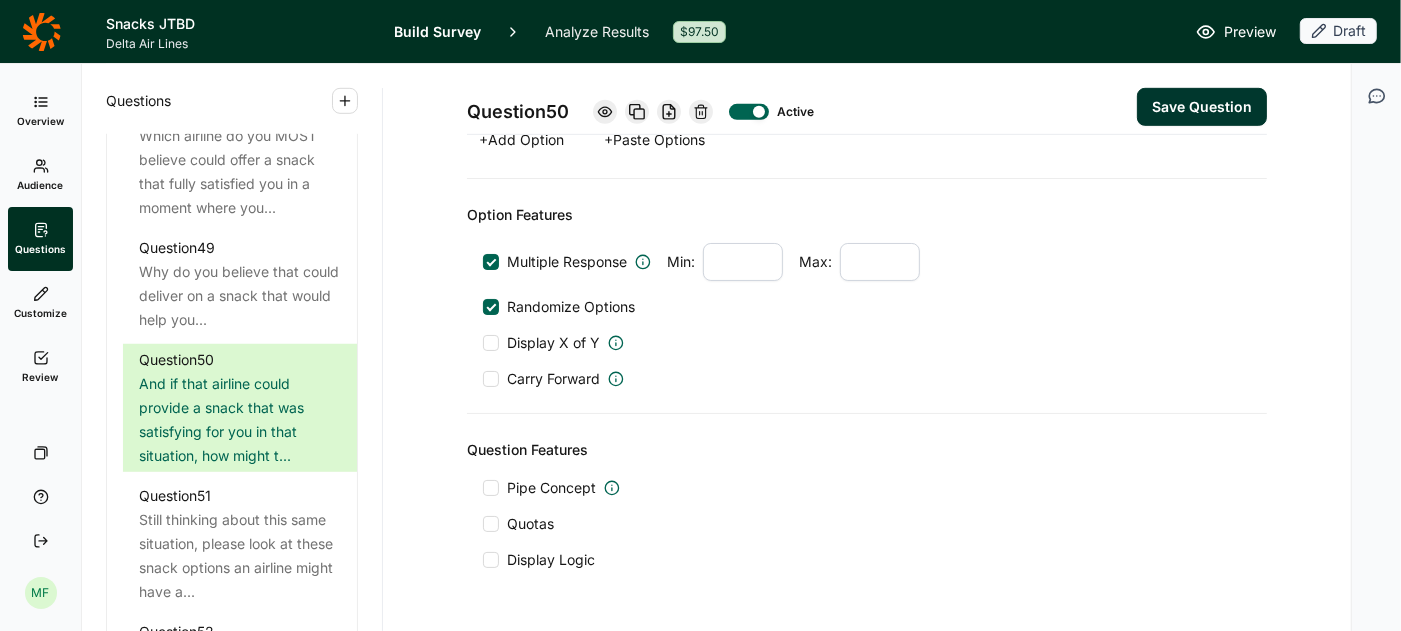 click at bounding box center (491, 488) 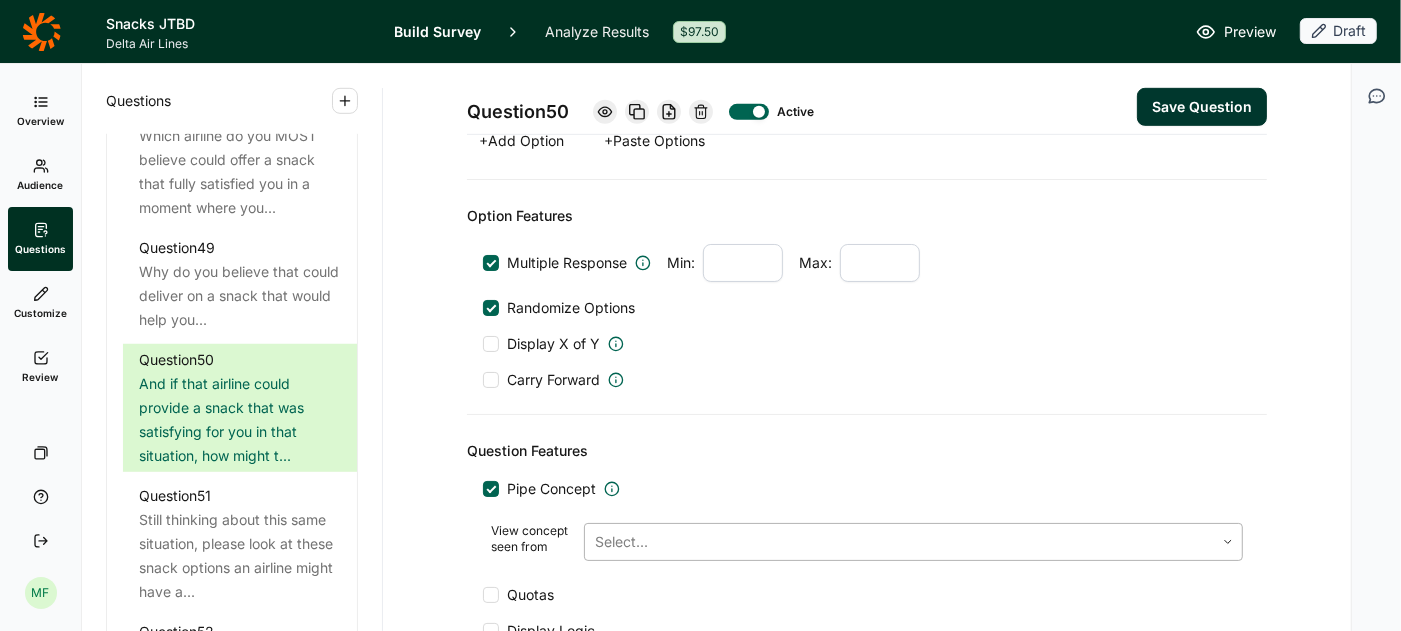 scroll, scrollTop: 1035, scrollLeft: 0, axis: vertical 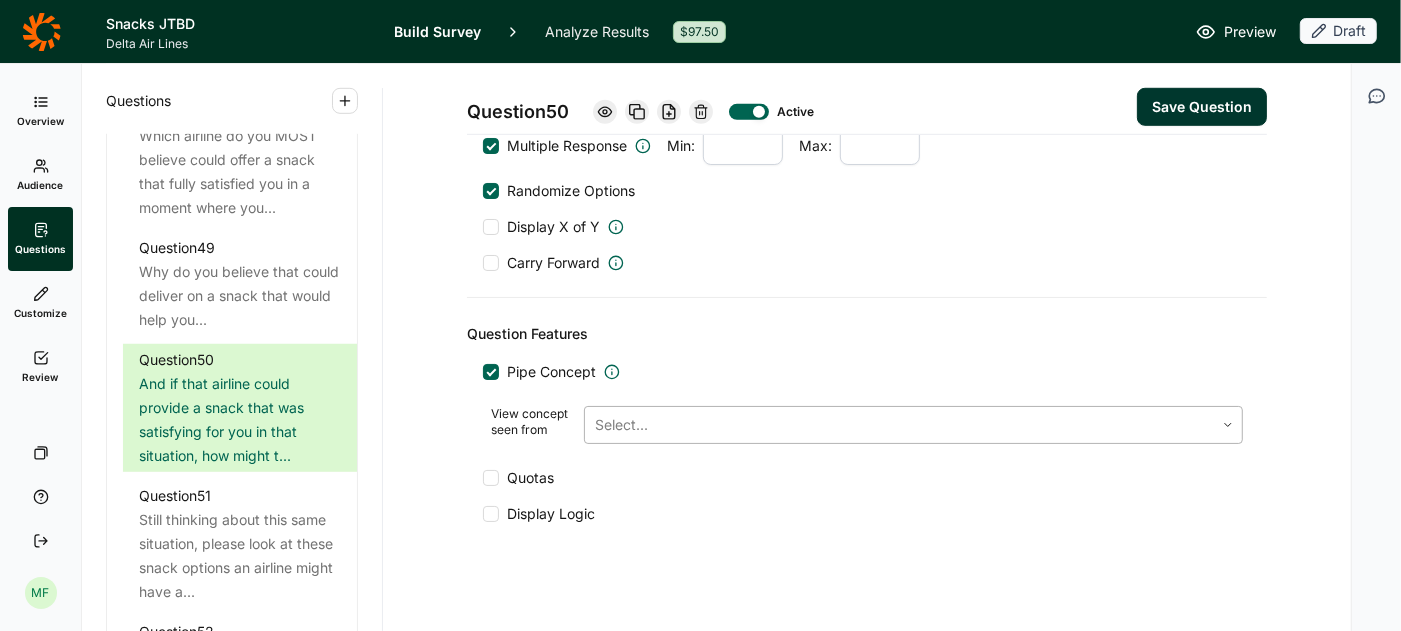 click at bounding box center (899, 425) 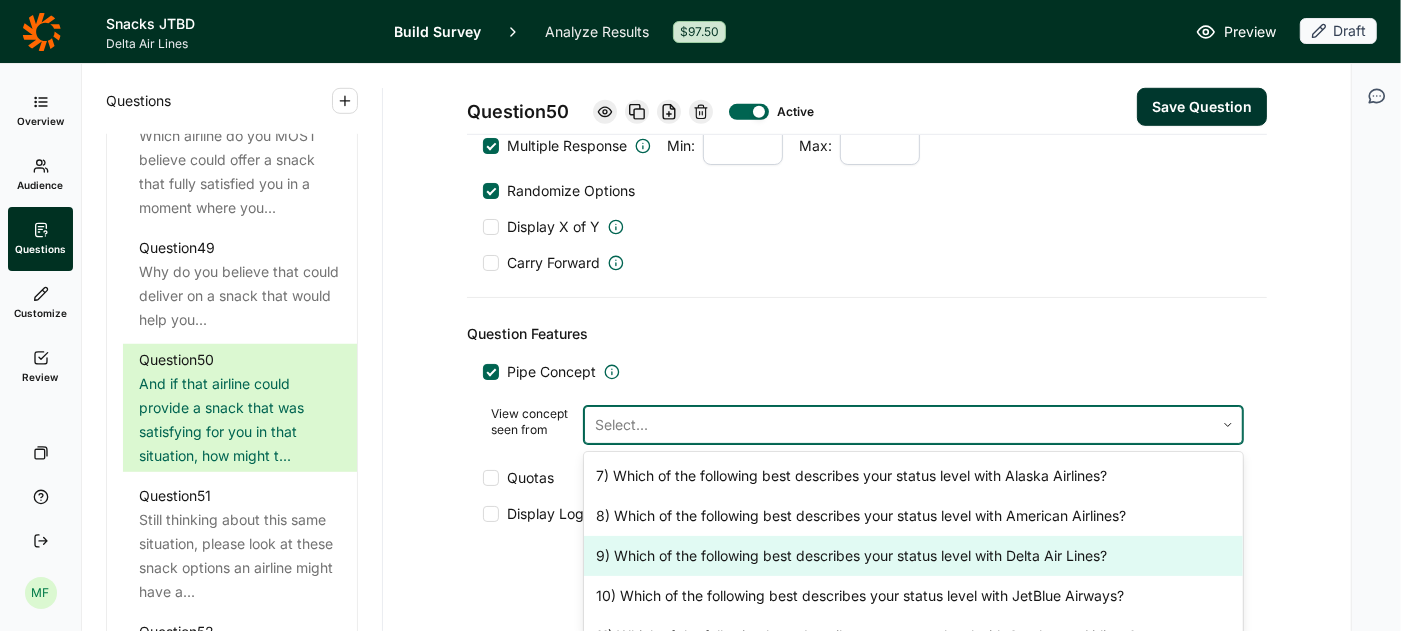 scroll, scrollTop: 256, scrollLeft: 0, axis: vertical 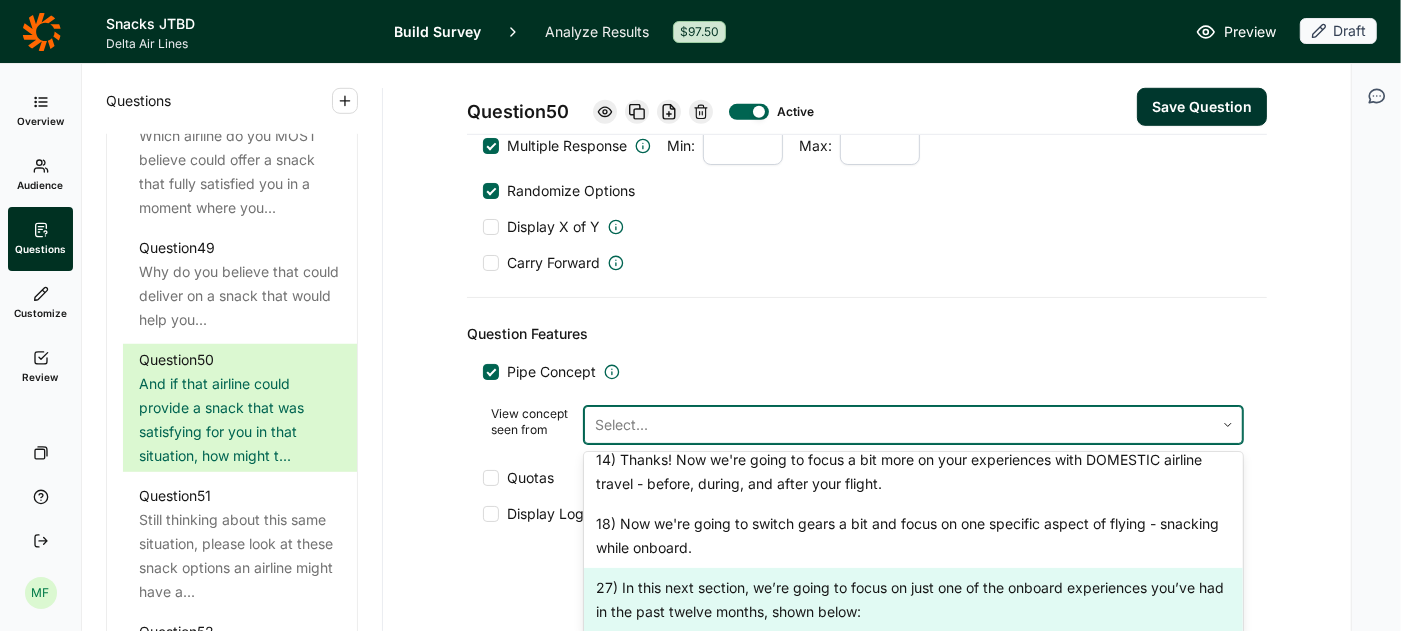 click on "27) In this next section, we’re going to focus on just one of the onboard experiences you’ve had in the past twelve months, shown below:" at bounding box center [913, 600] 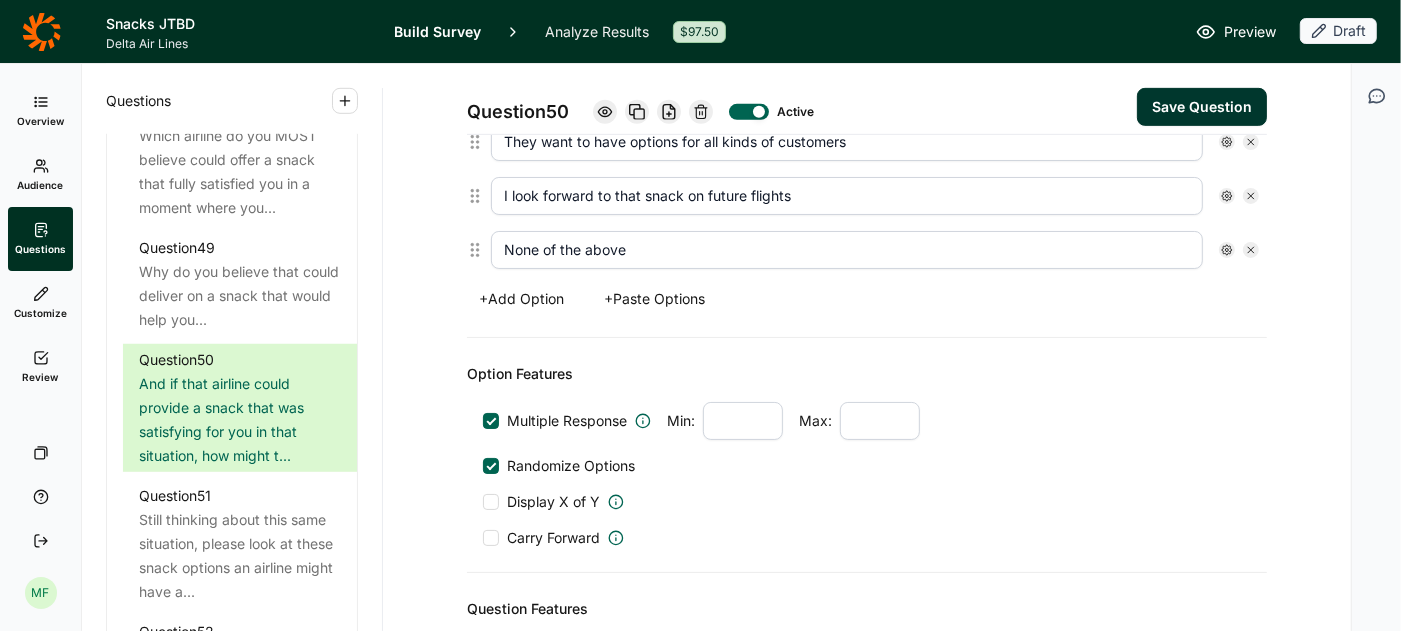 scroll, scrollTop: 759, scrollLeft: 0, axis: vertical 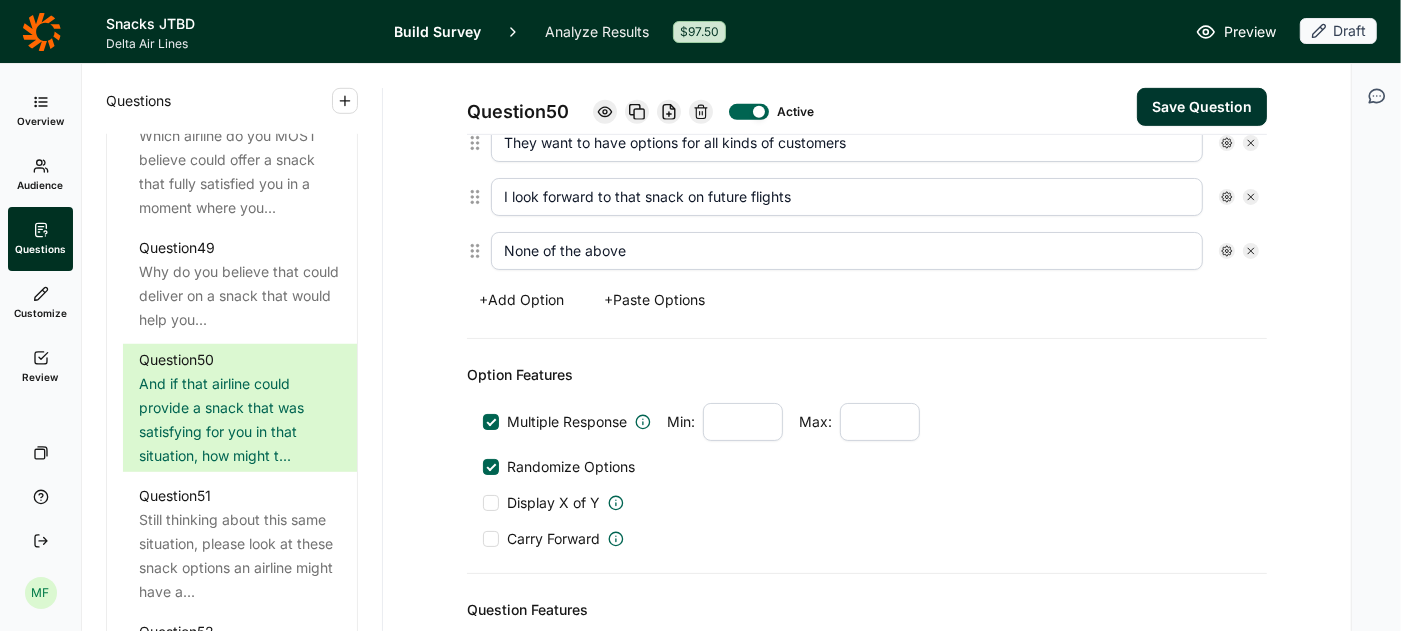 click on "Save Question" at bounding box center [1202, 107] 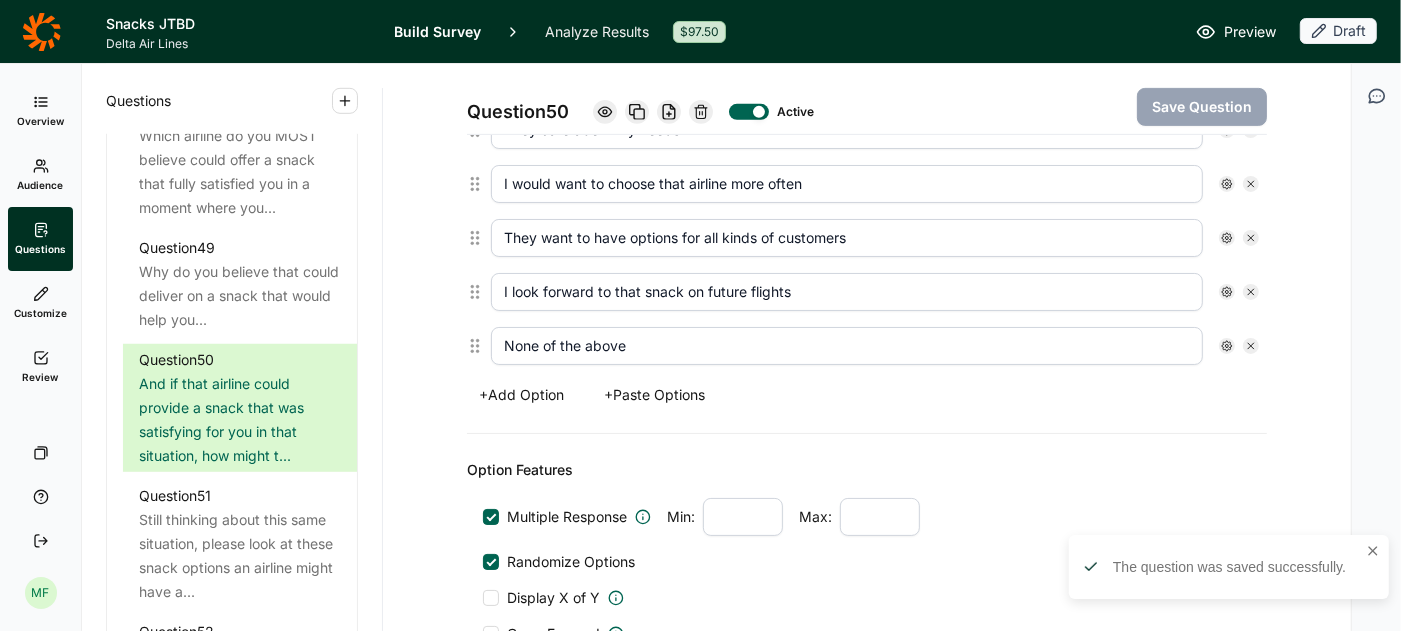 scroll, scrollTop: 635, scrollLeft: 0, axis: vertical 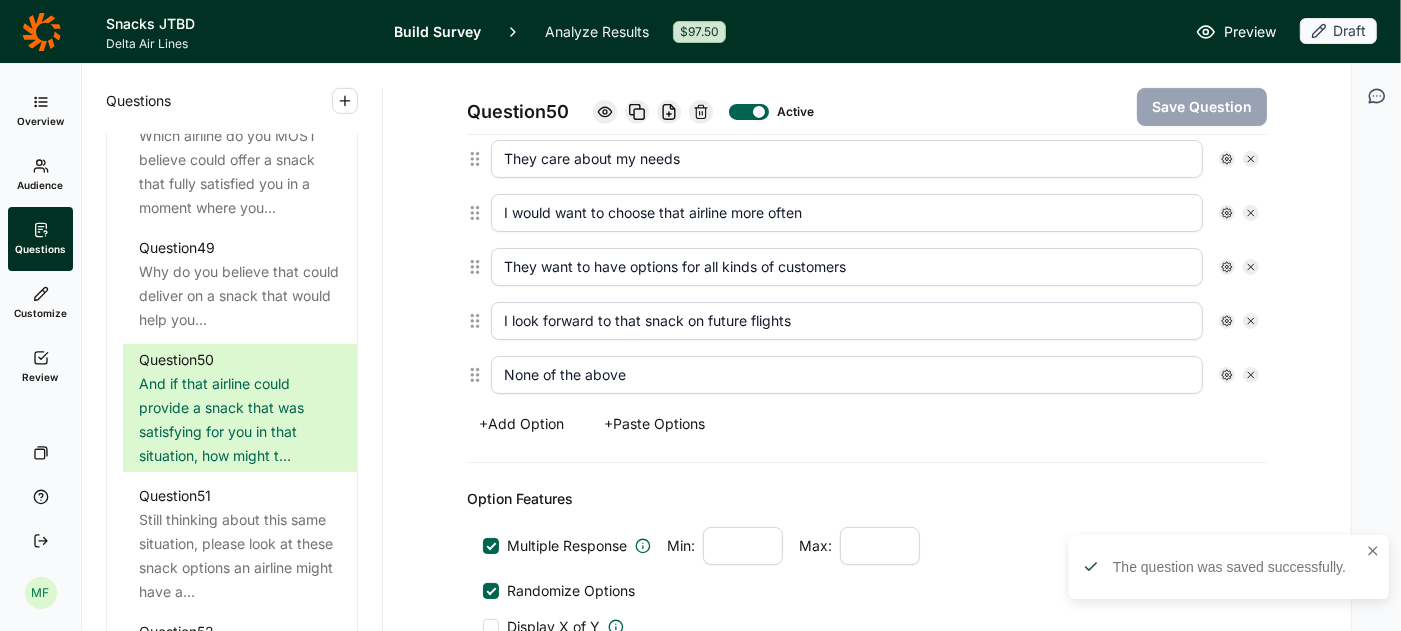click 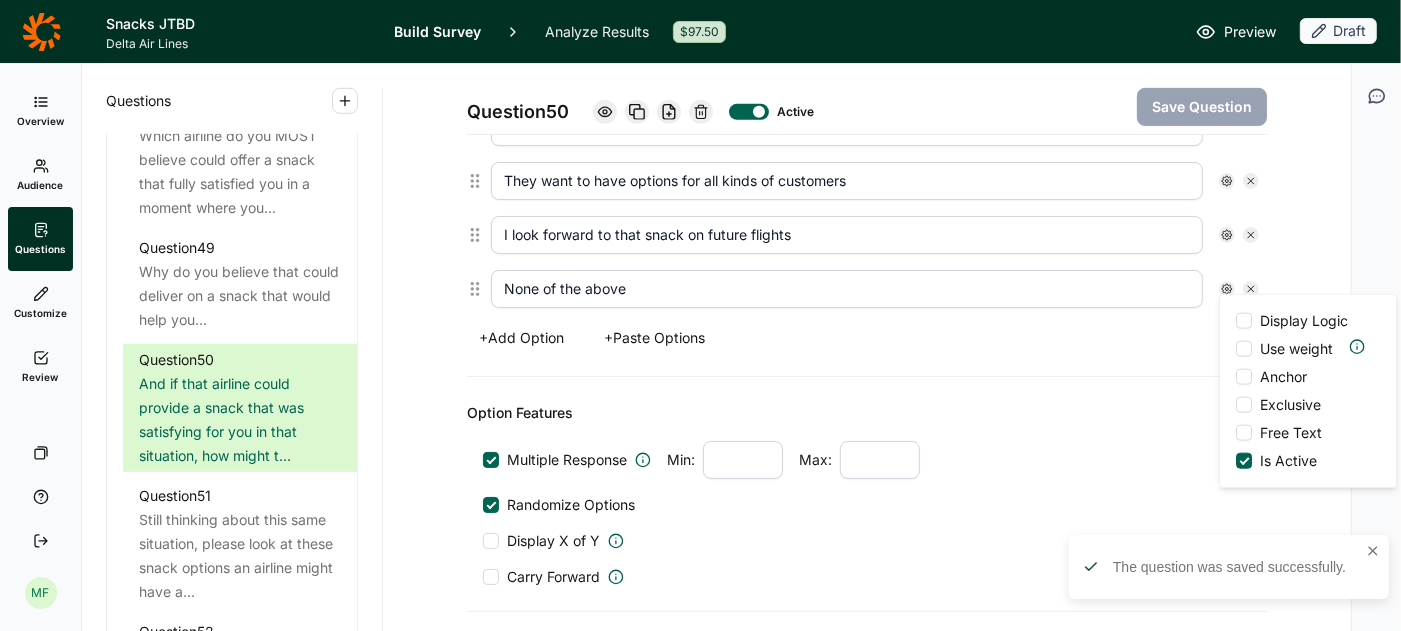 scroll, scrollTop: 748, scrollLeft: 0, axis: vertical 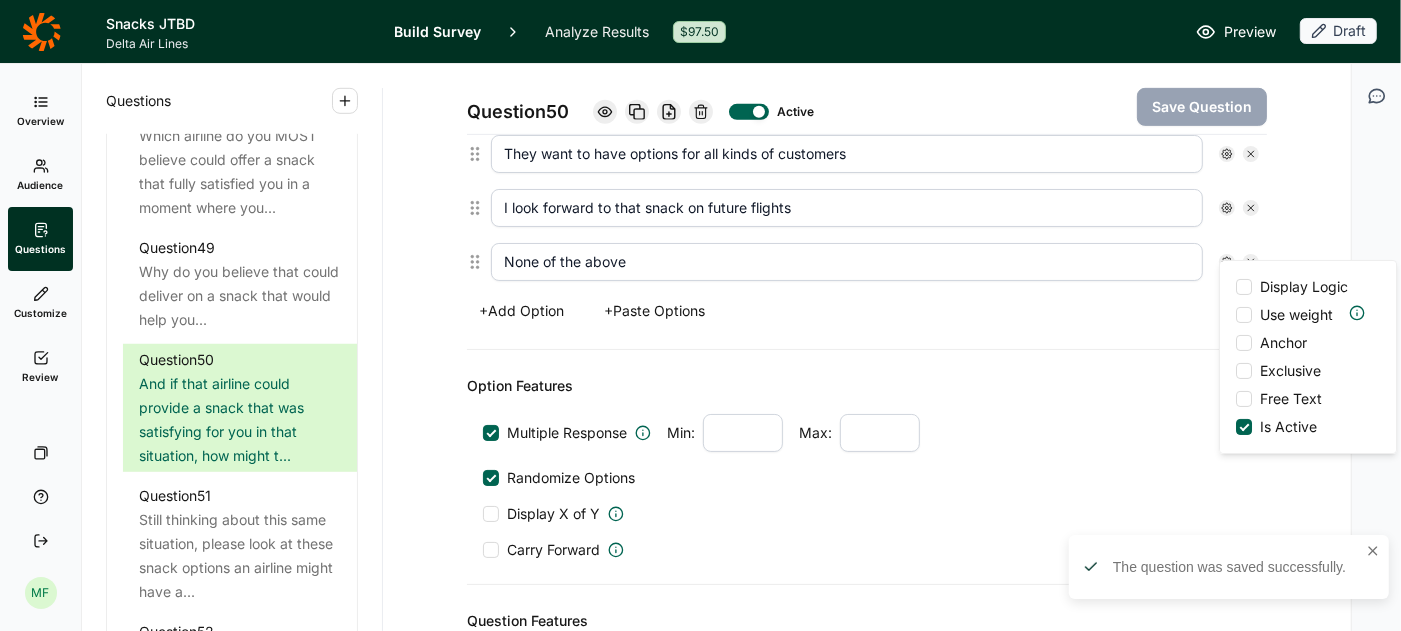 click at bounding box center [1244, 343] 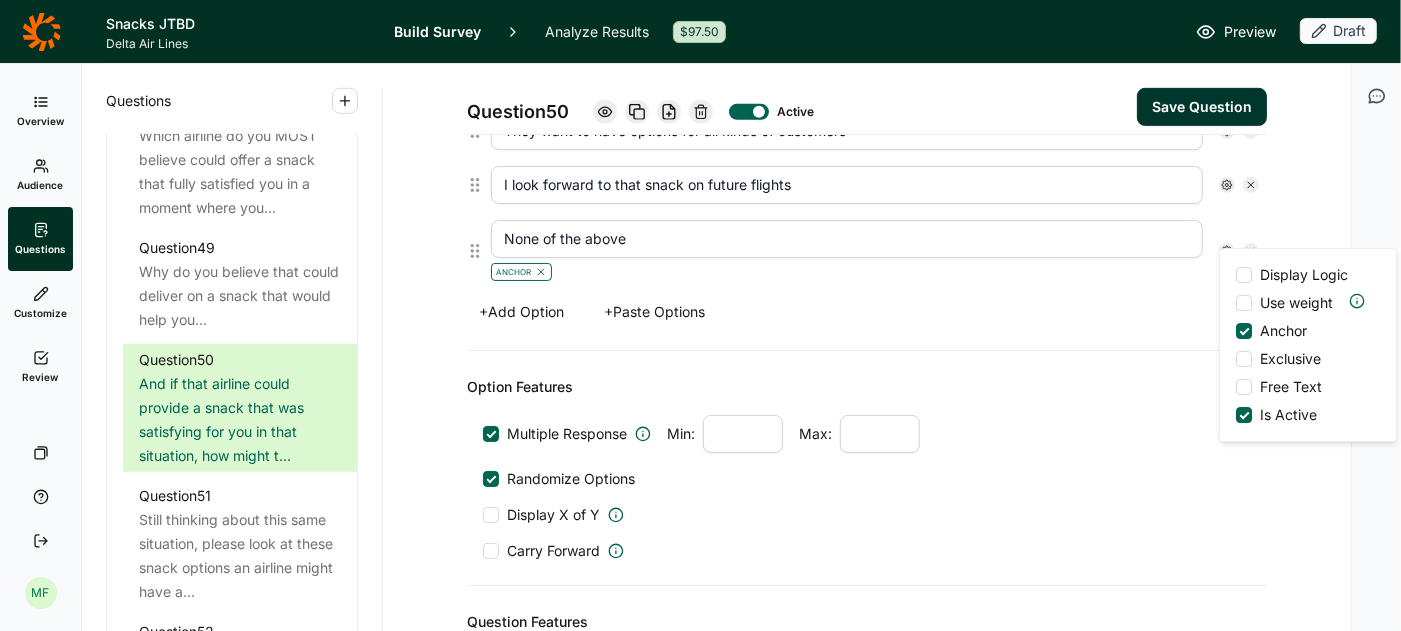 click at bounding box center (1244, 359) 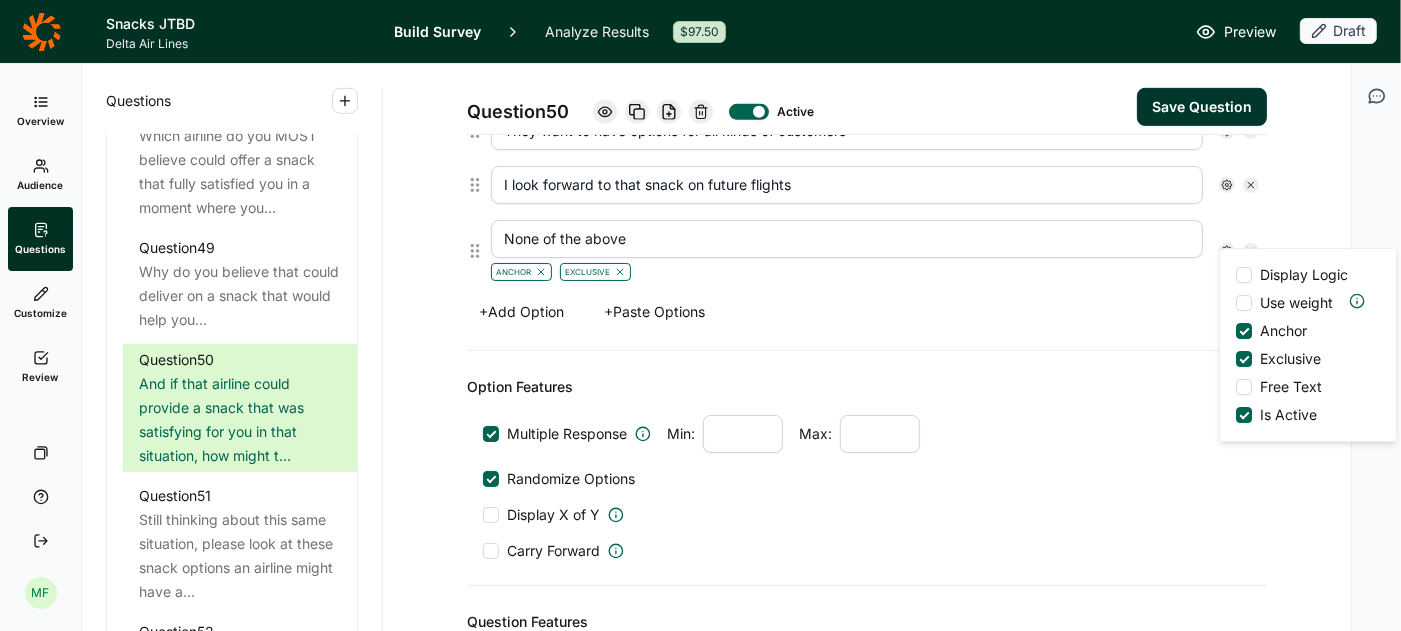 click on "Save Question" at bounding box center (1202, 107) 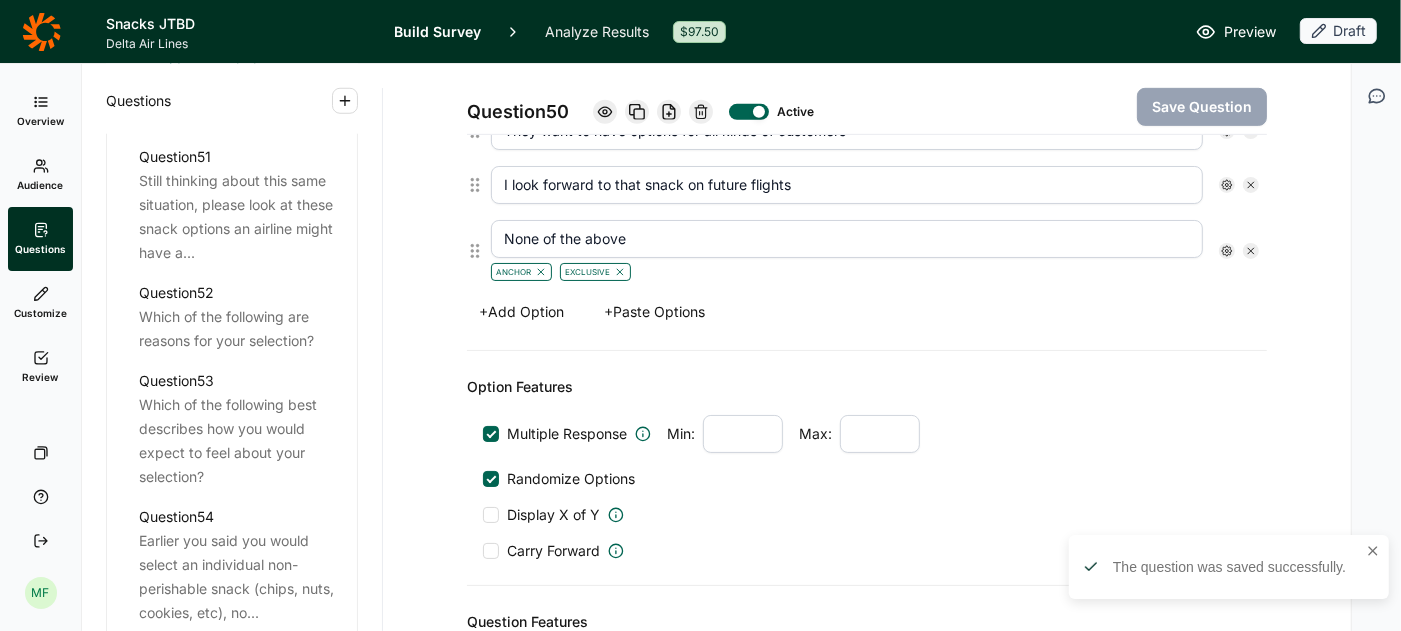 scroll, scrollTop: 6957, scrollLeft: 0, axis: vertical 